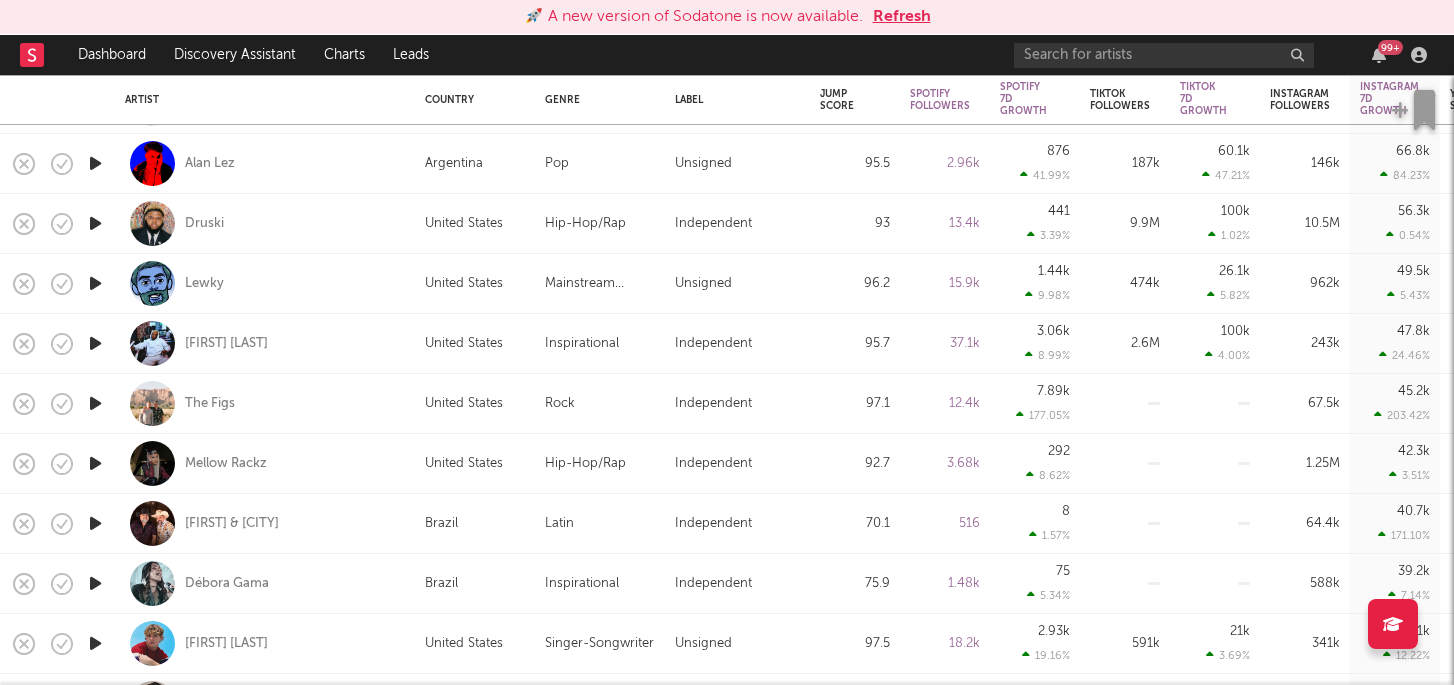 scroll, scrollTop: 0, scrollLeft: 0, axis: both 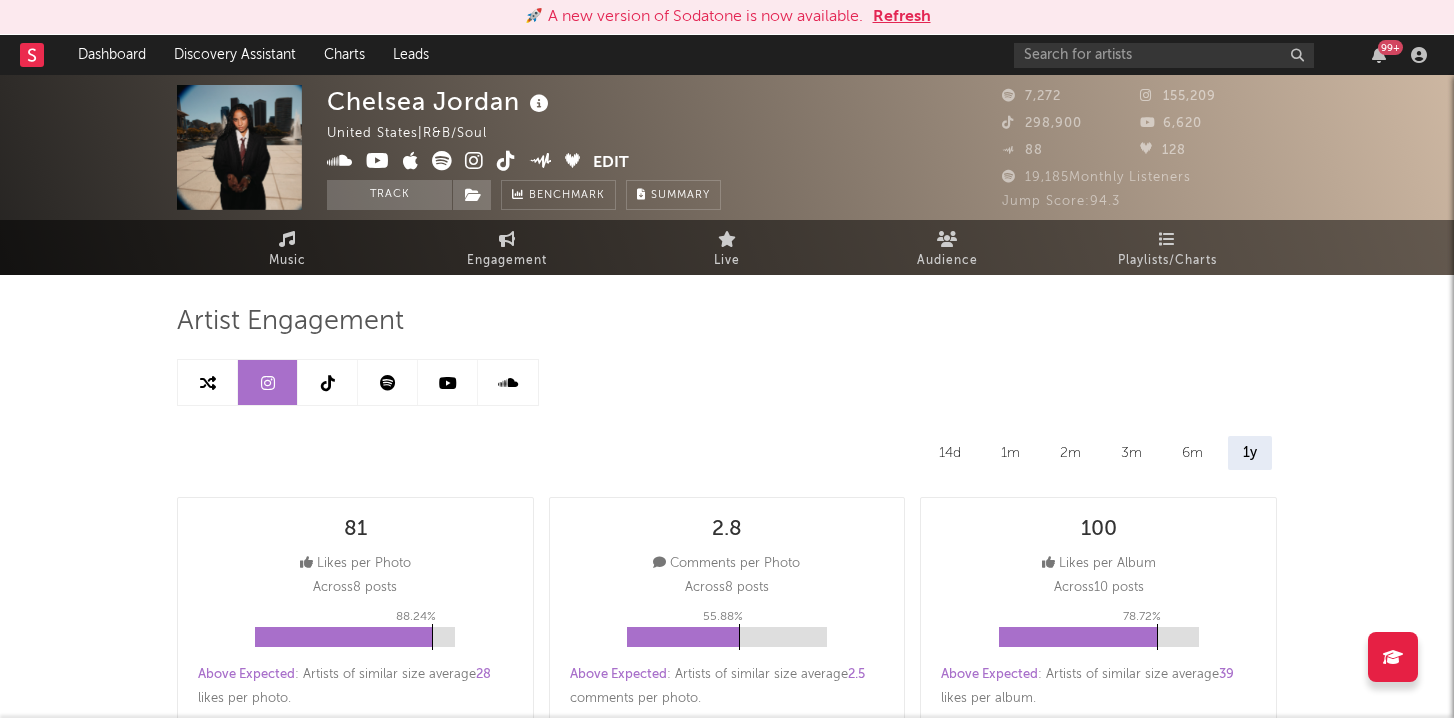 select on "6m" 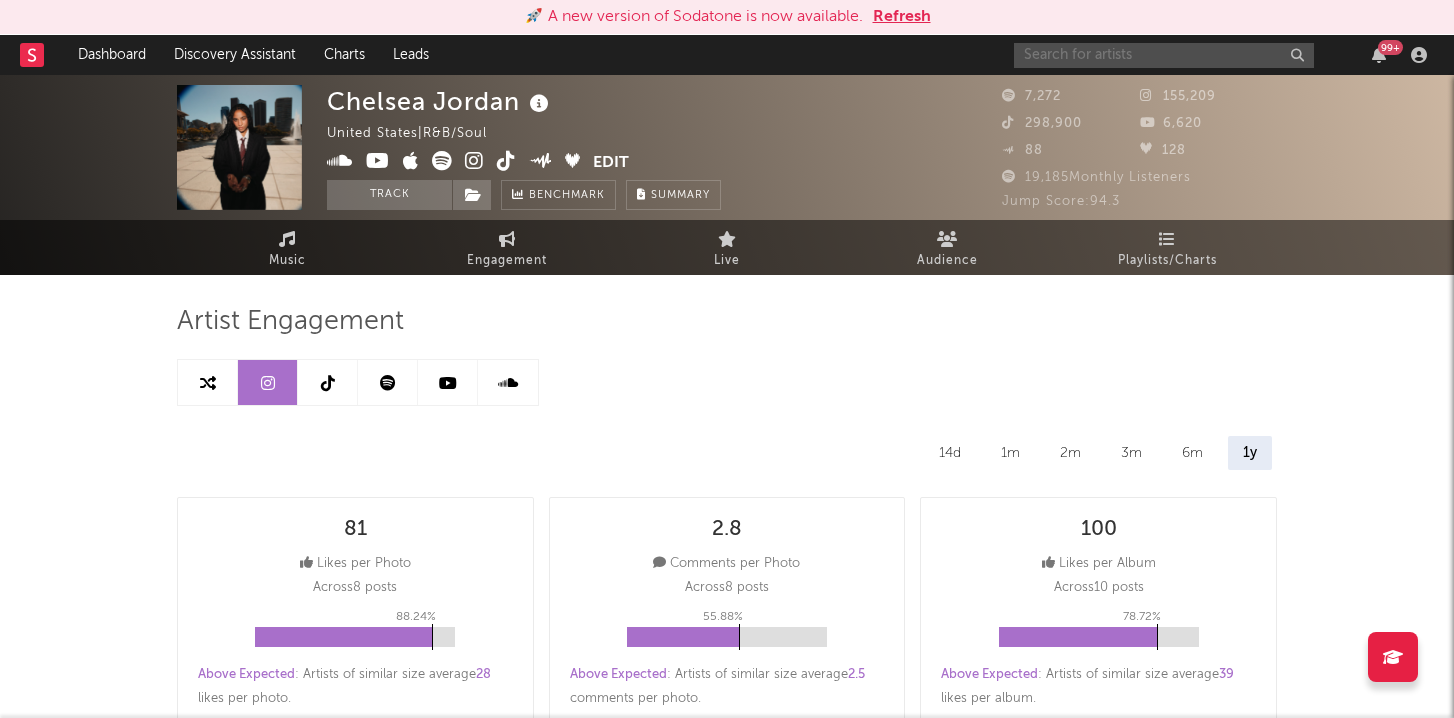 click at bounding box center (1164, 55) 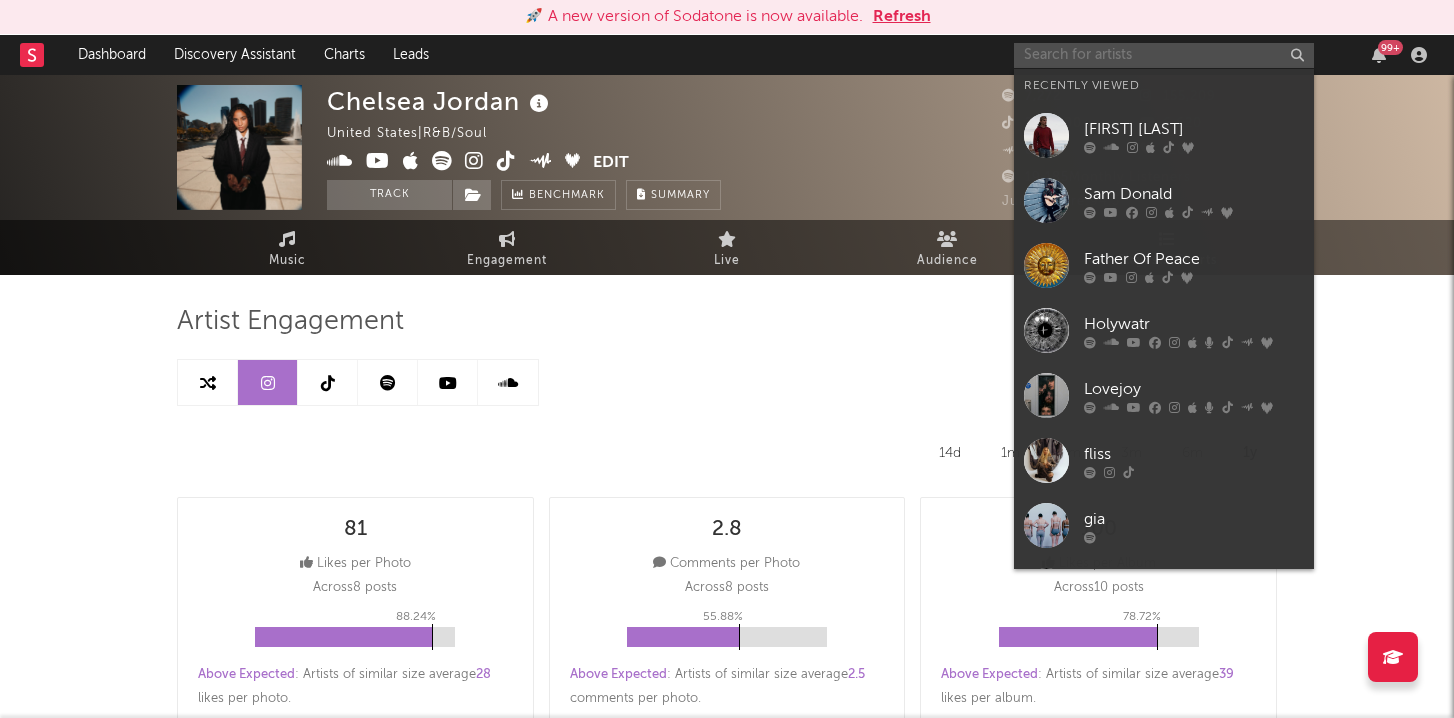 paste on "https://open.spotify.com/artist/0vstuYfxz8jx8Quqvr4KQv?si=9eukRAUeT1Sfsh1RrLUkaQ" 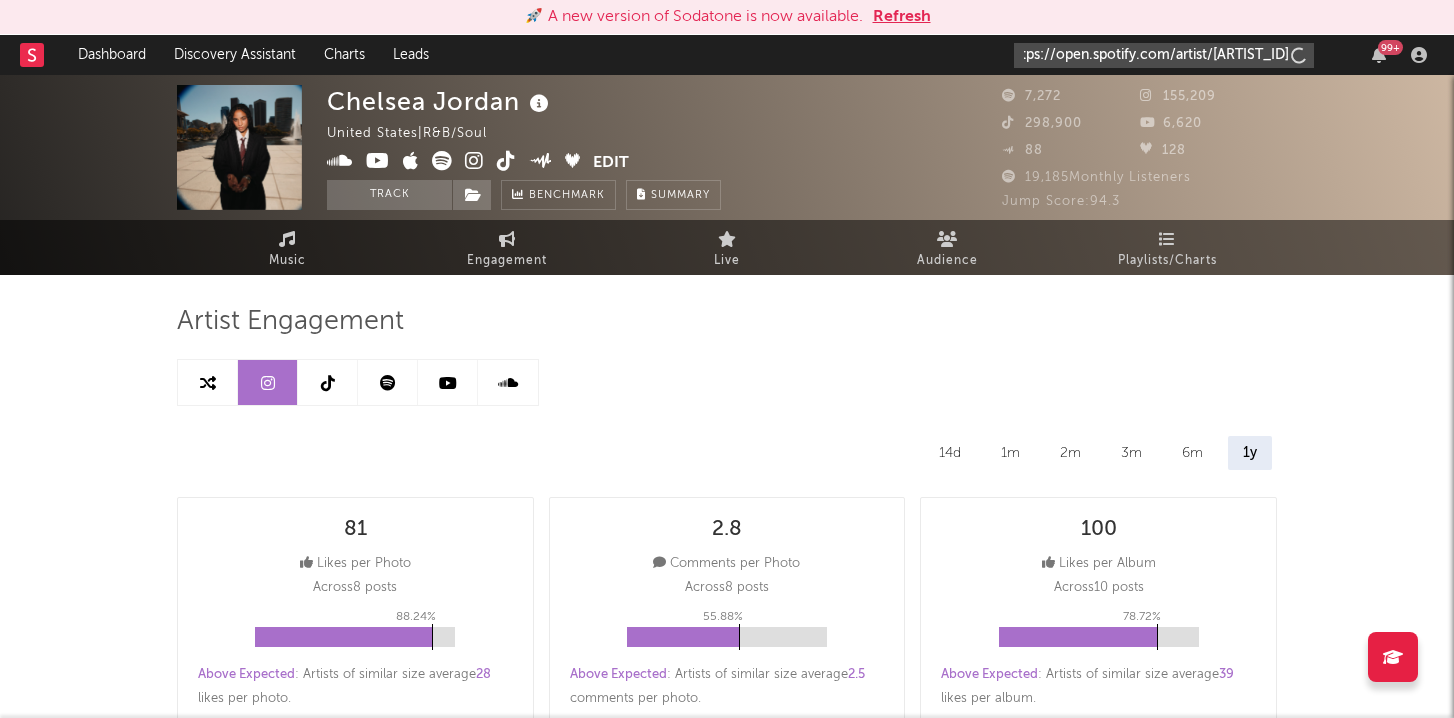 scroll, scrollTop: 0, scrollLeft: 312, axis: horizontal 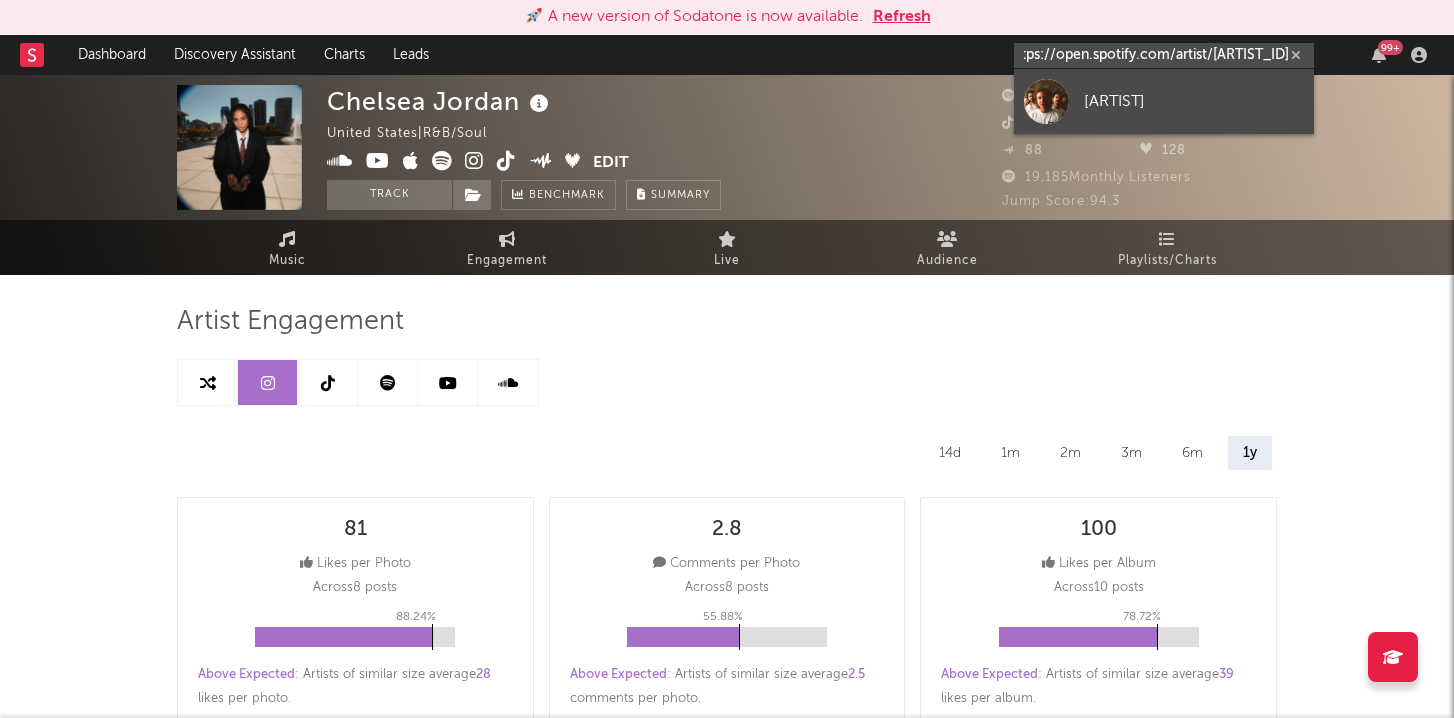 type on "https://open.spotify.com/artist/0vstuYfxz8jx8Quqvr4KQv?si=9eukRAUeT1Sfsh1RrLUkaQ" 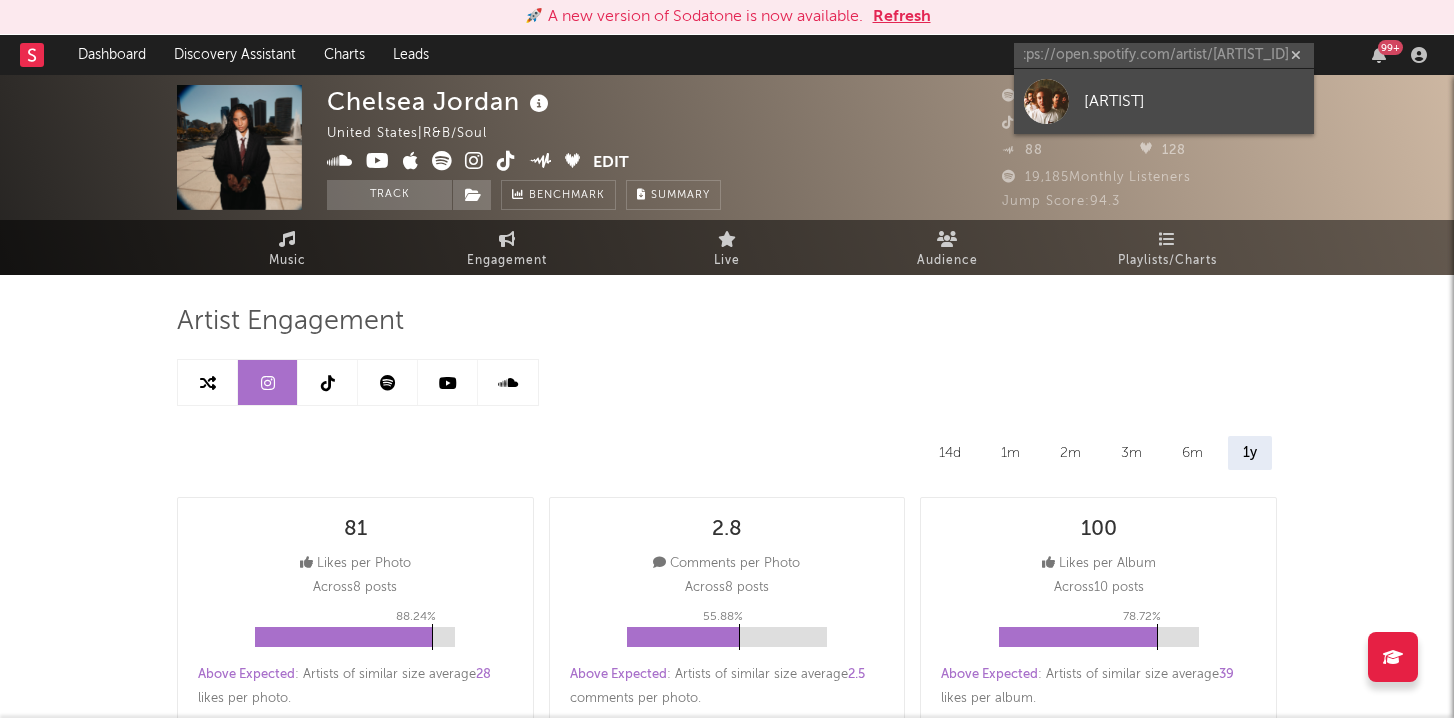 click at bounding box center [1046, 101] 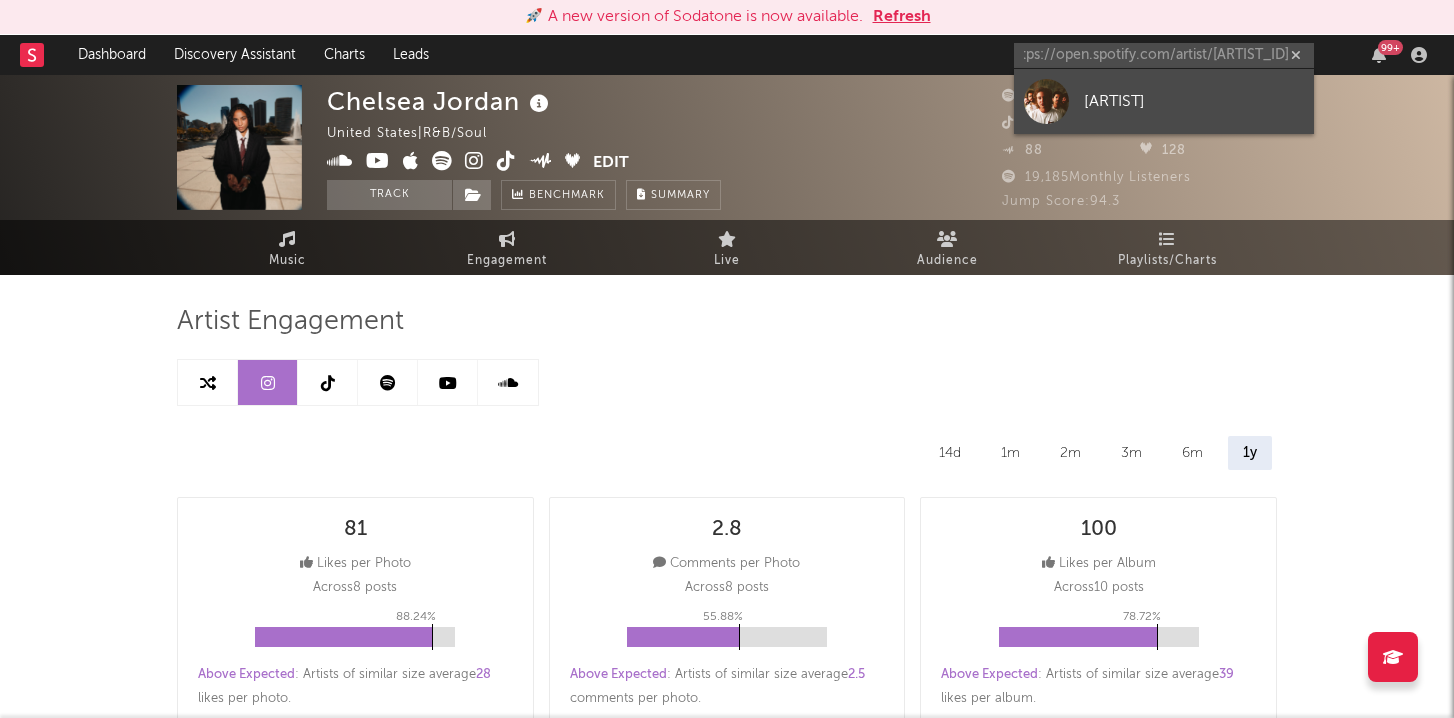 scroll, scrollTop: 0, scrollLeft: 0, axis: both 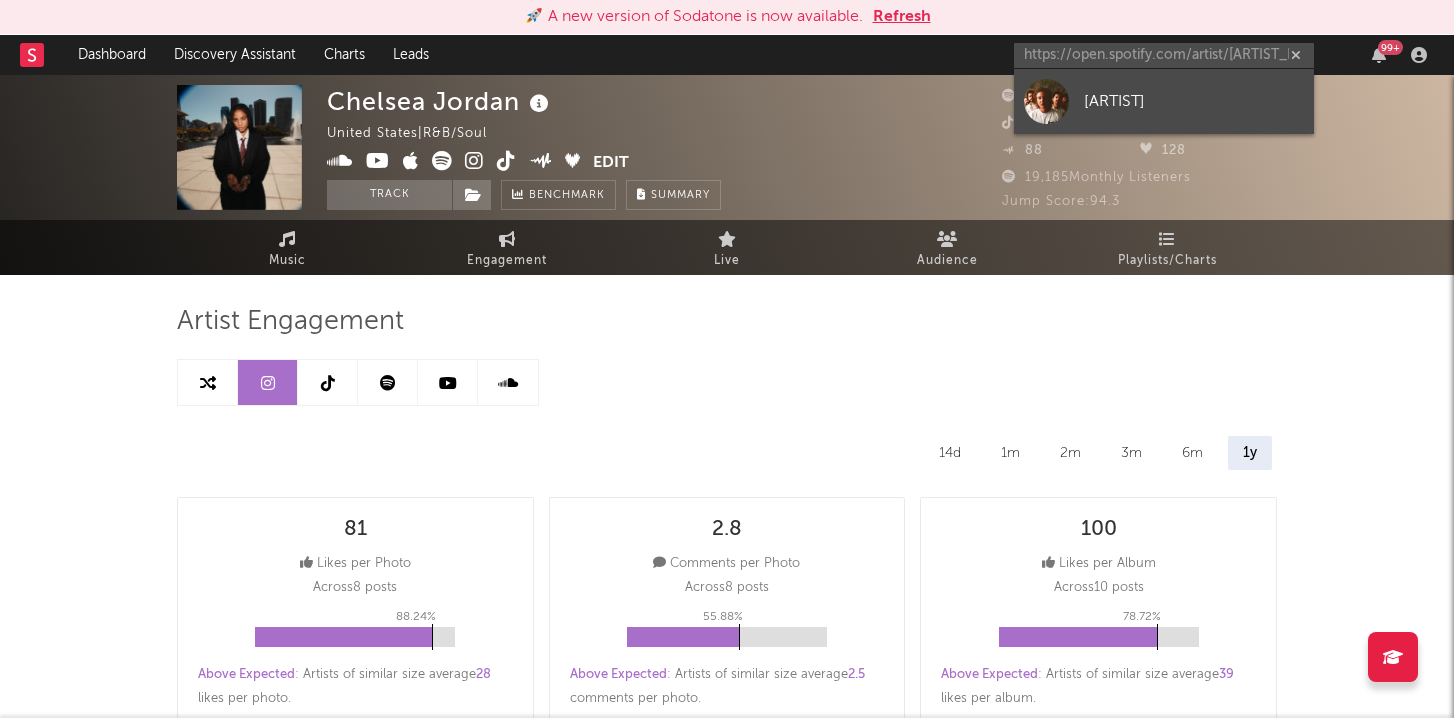 type 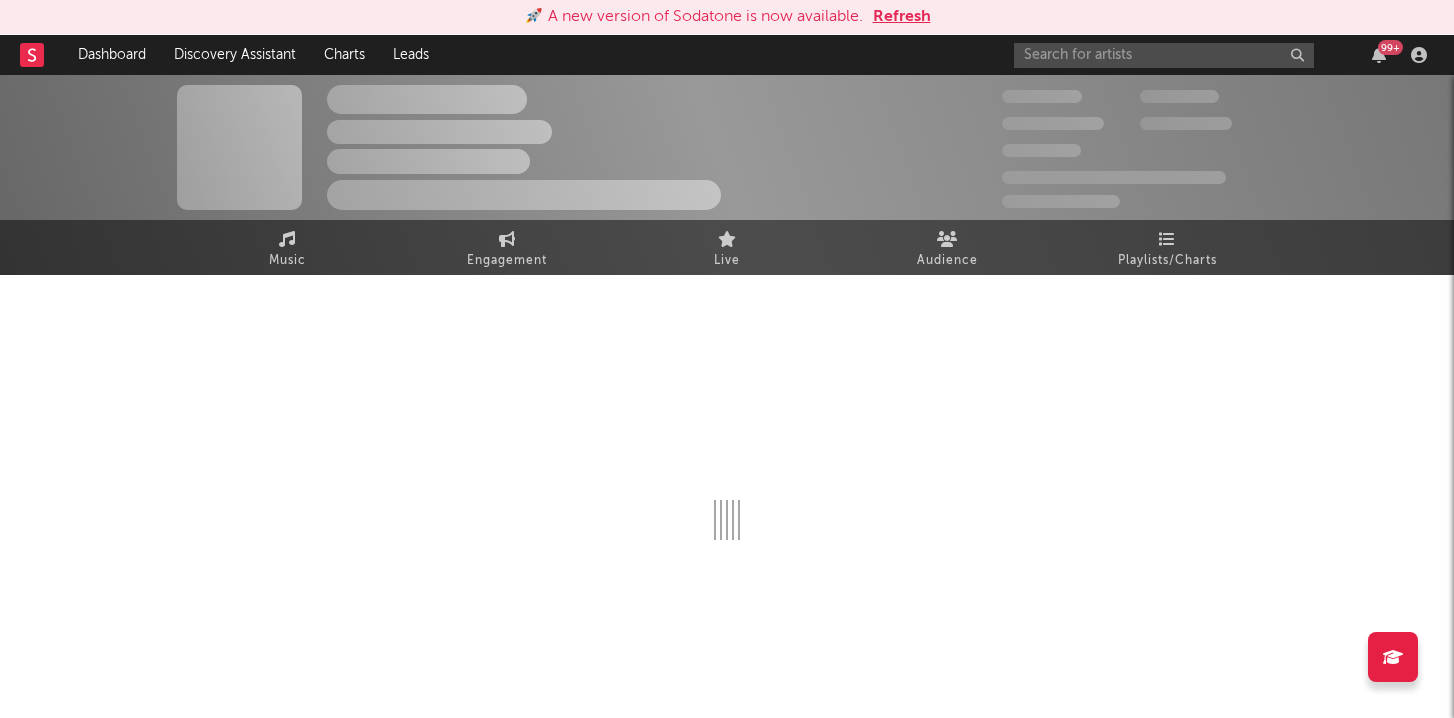 select on "1w" 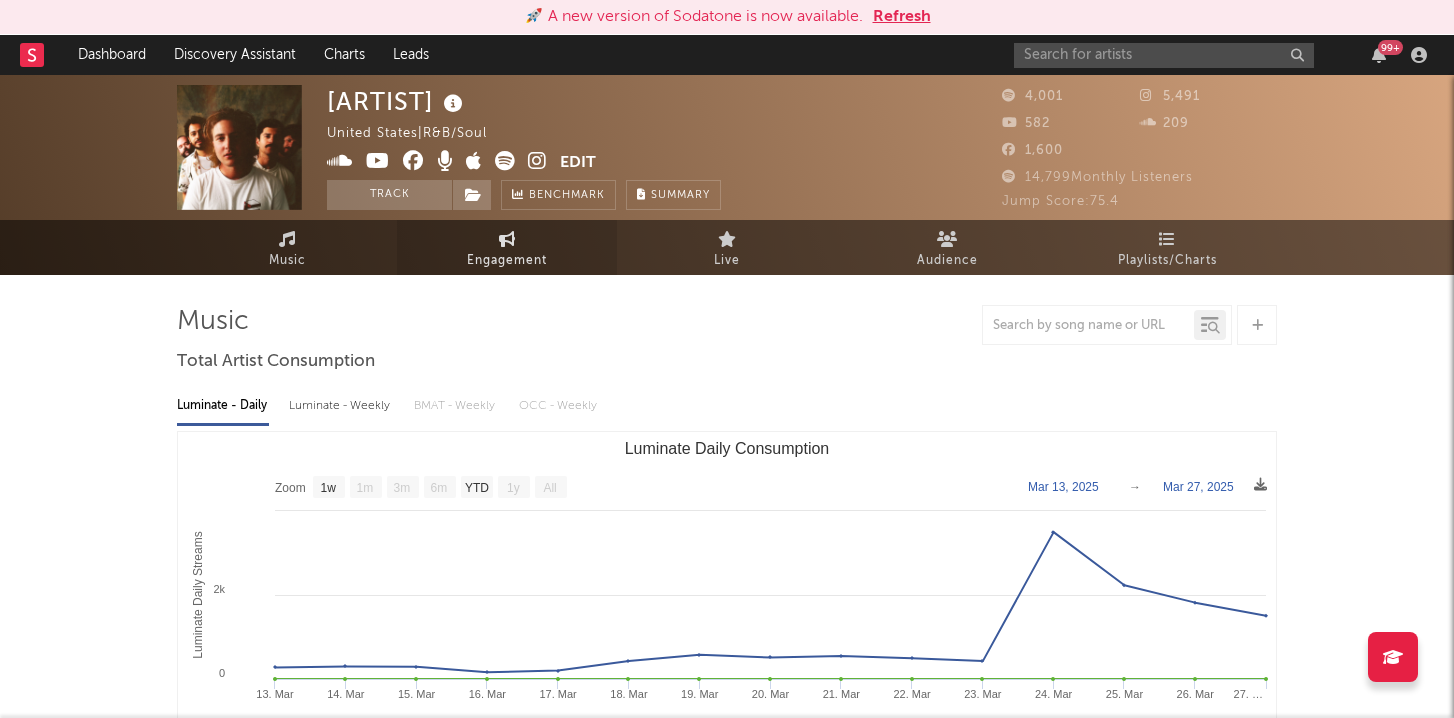click on "Engagement" at bounding box center (507, 247) 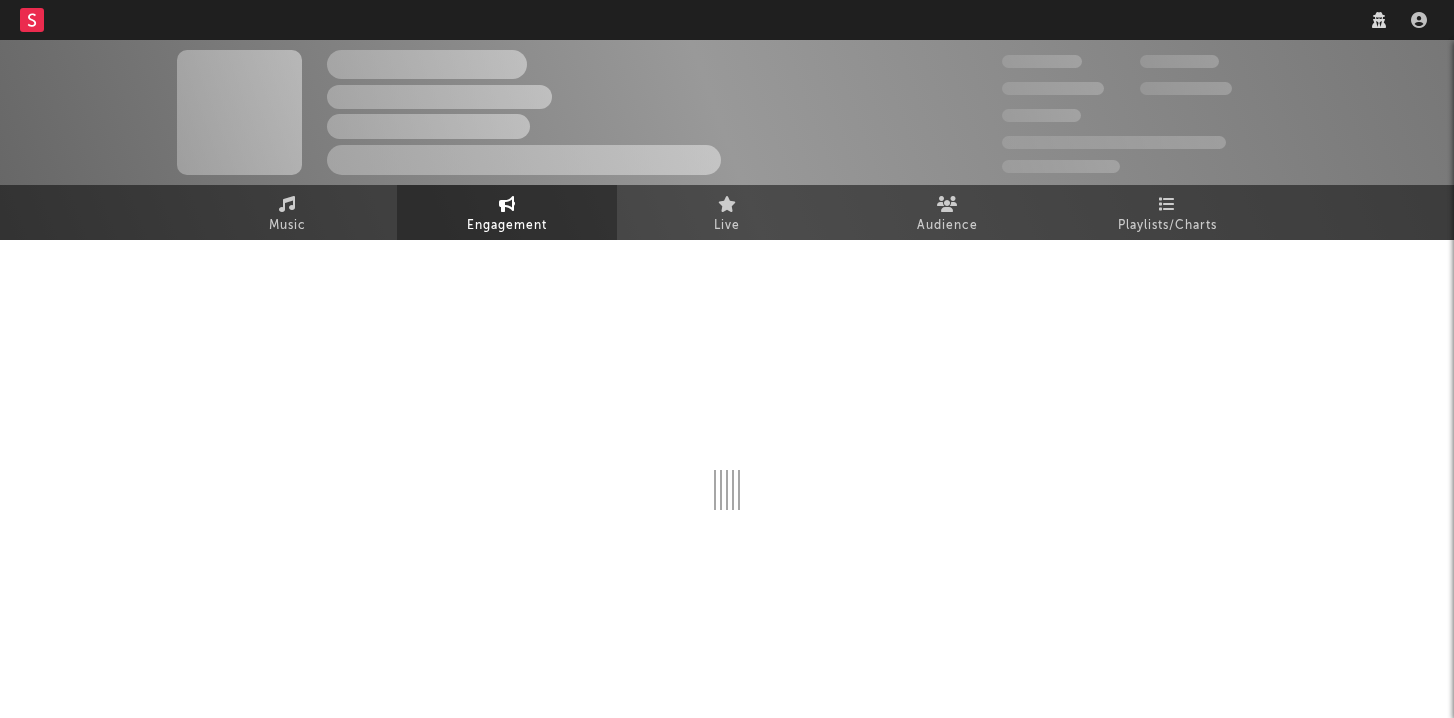 scroll, scrollTop: 0, scrollLeft: 0, axis: both 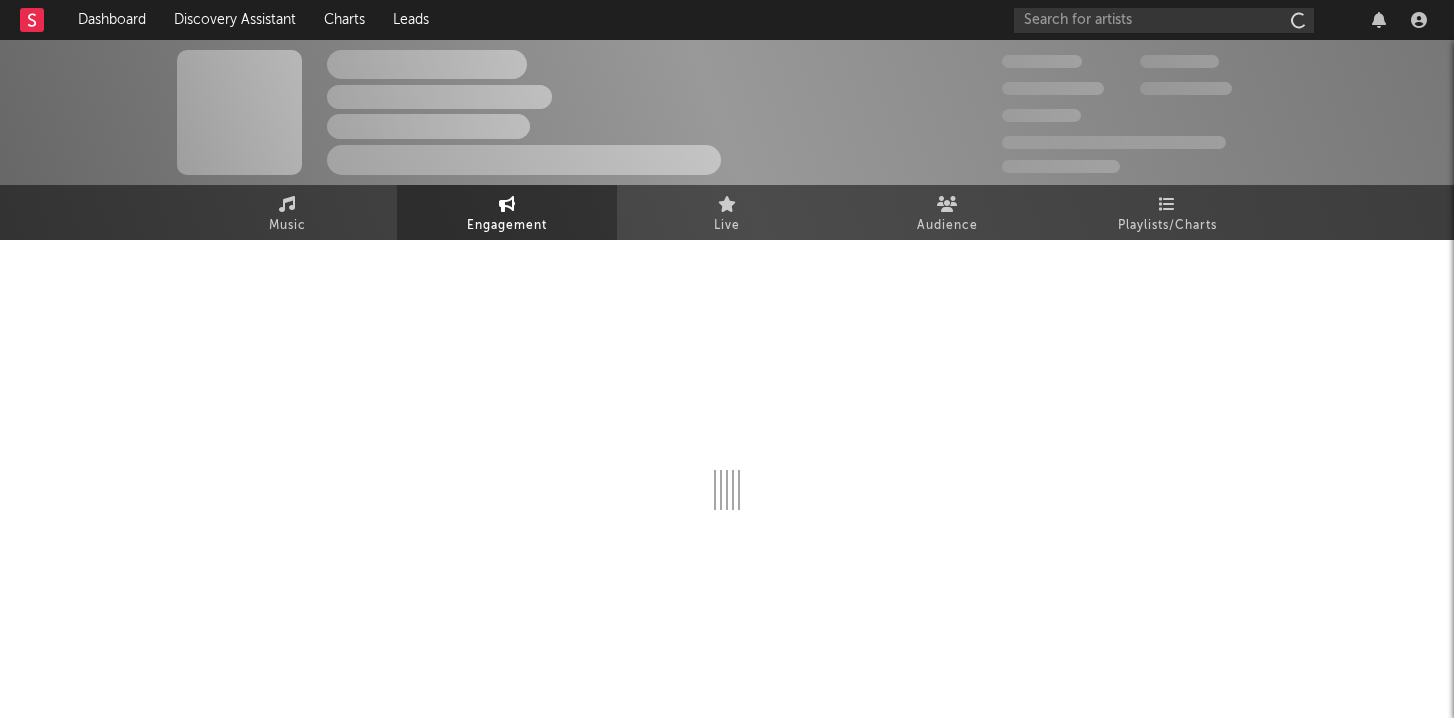 select on "1w" 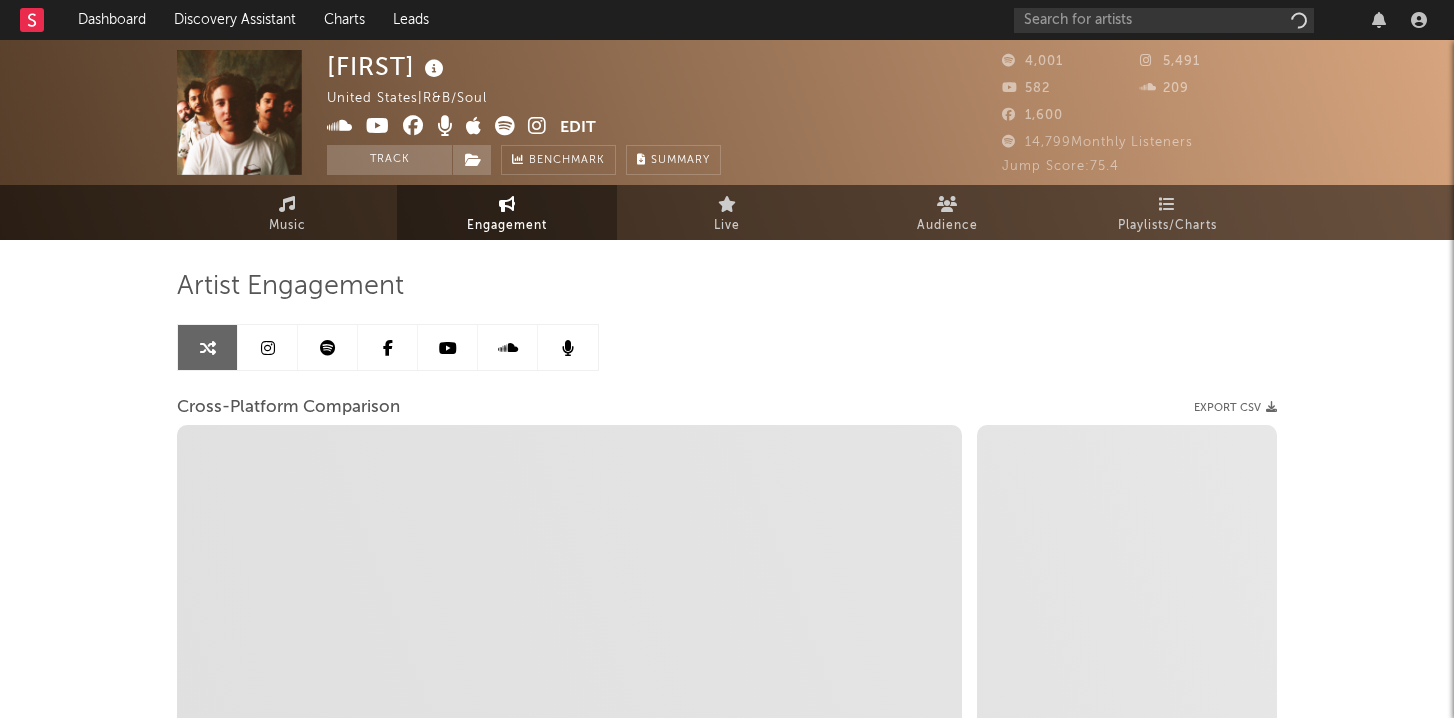 click at bounding box center (328, 347) 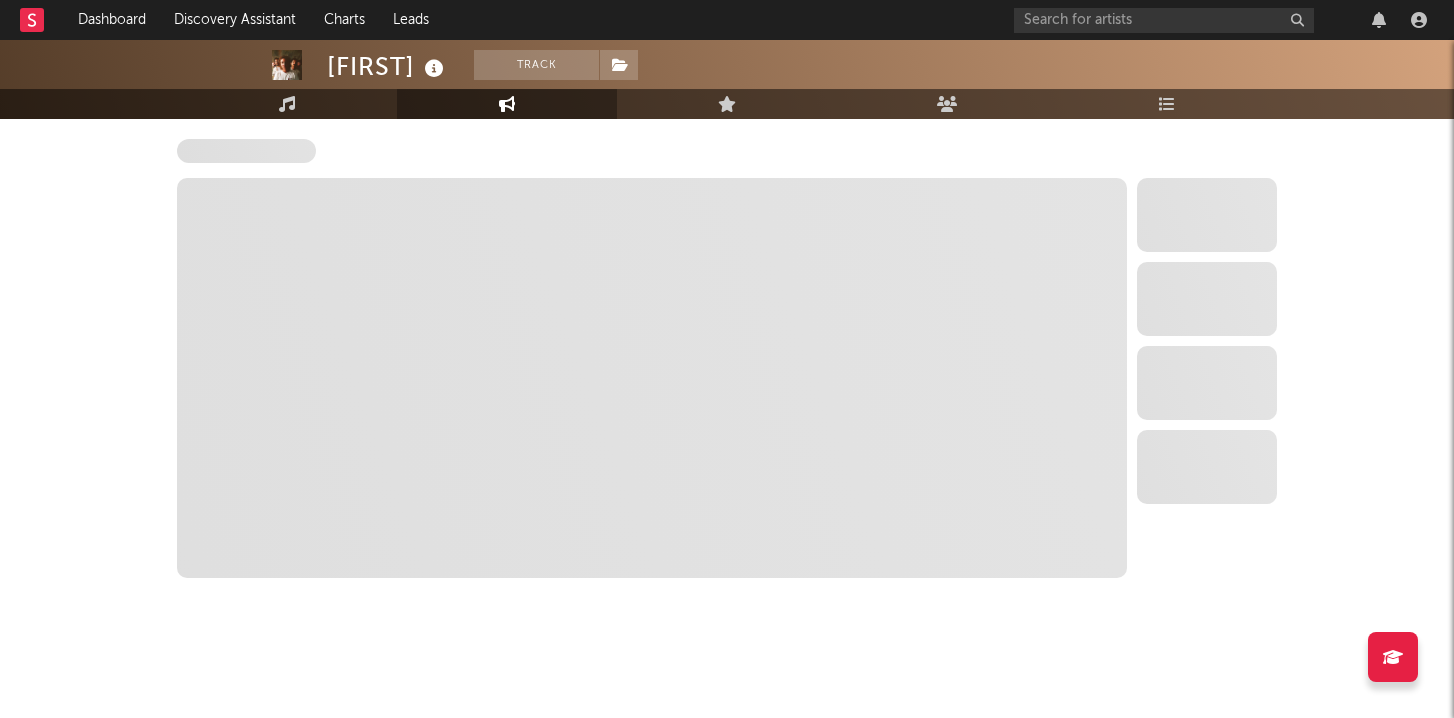 scroll, scrollTop: 0, scrollLeft: 0, axis: both 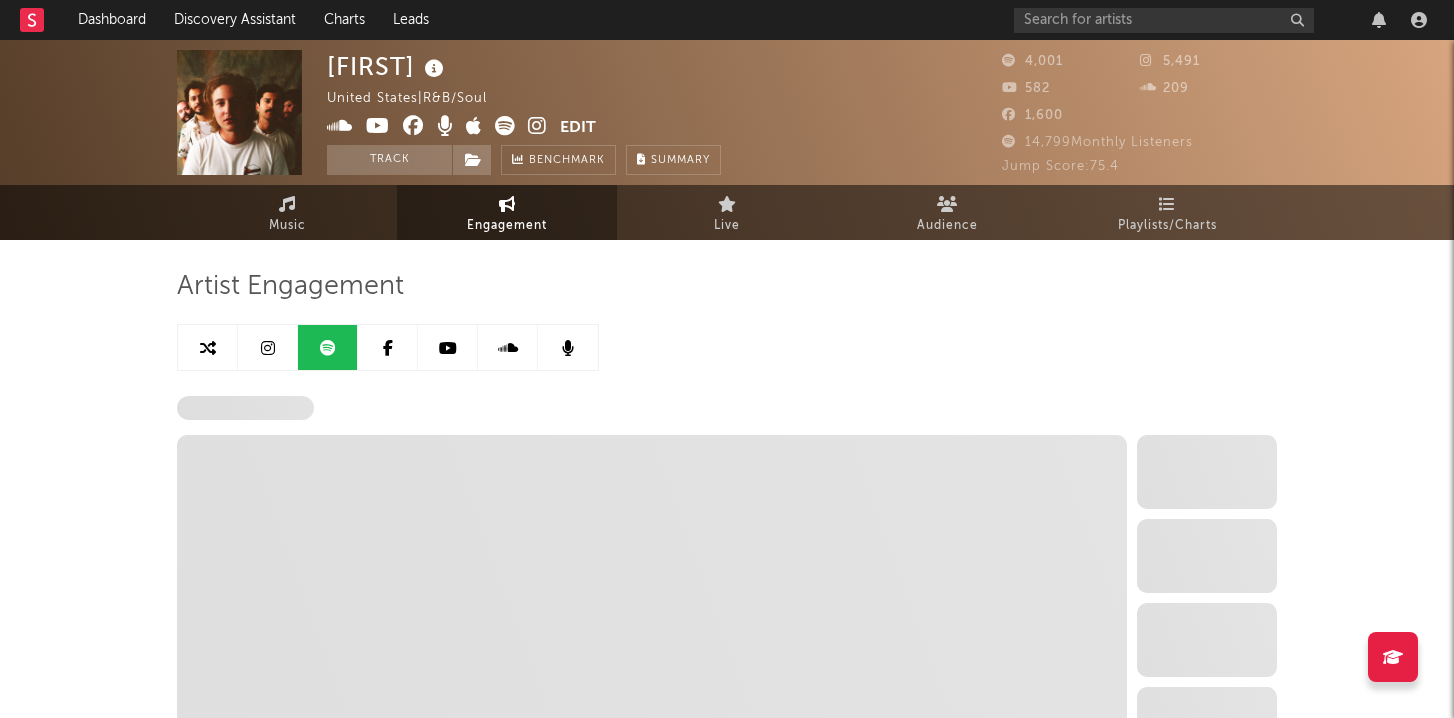 click at bounding box center [268, 347] 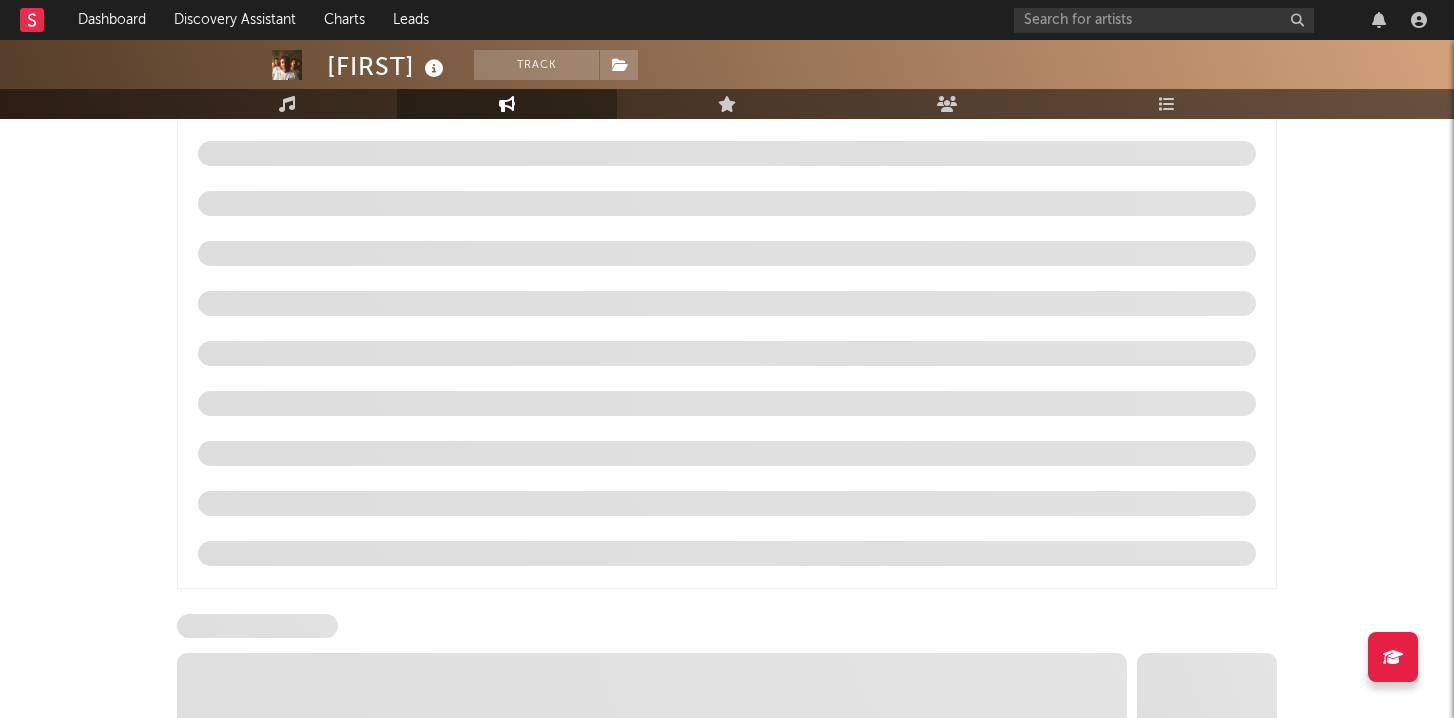 scroll, scrollTop: 1941, scrollLeft: 0, axis: vertical 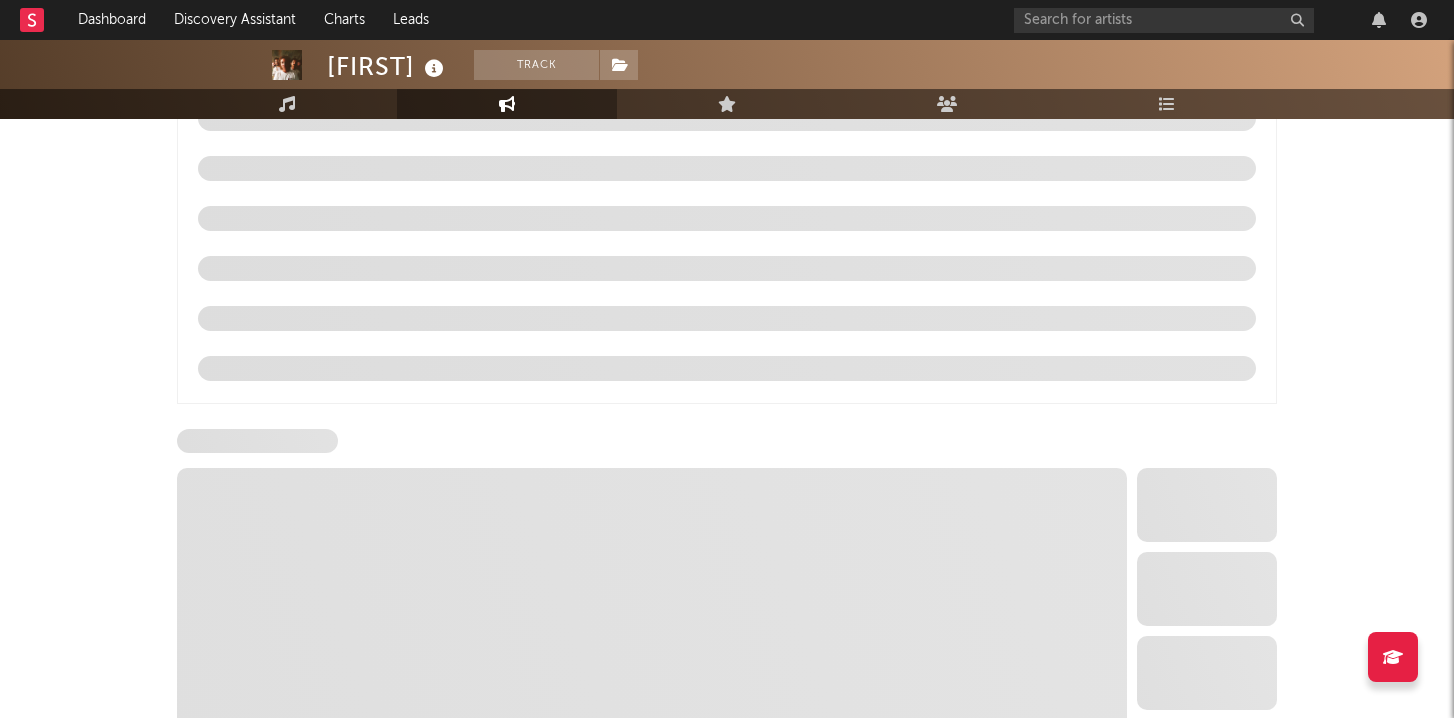 select on "6m" 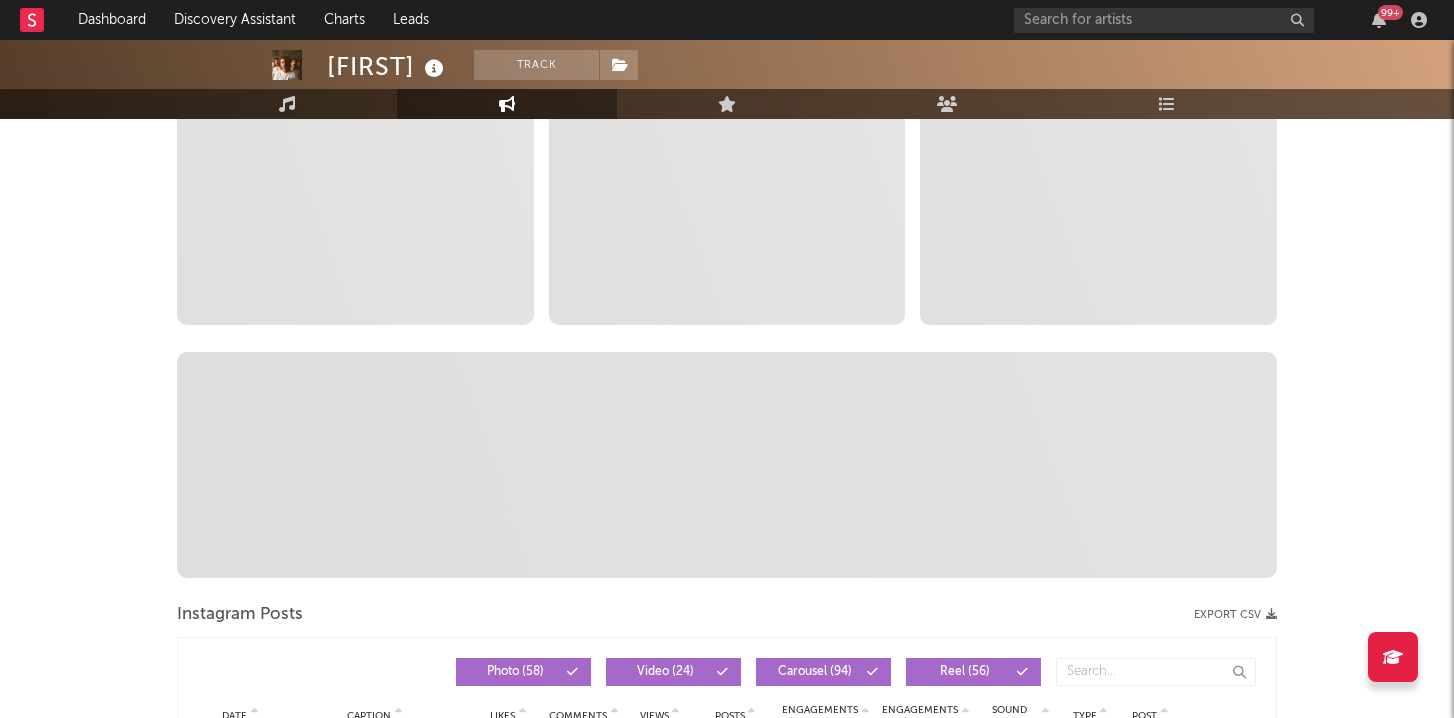 scroll, scrollTop: 104, scrollLeft: 0, axis: vertical 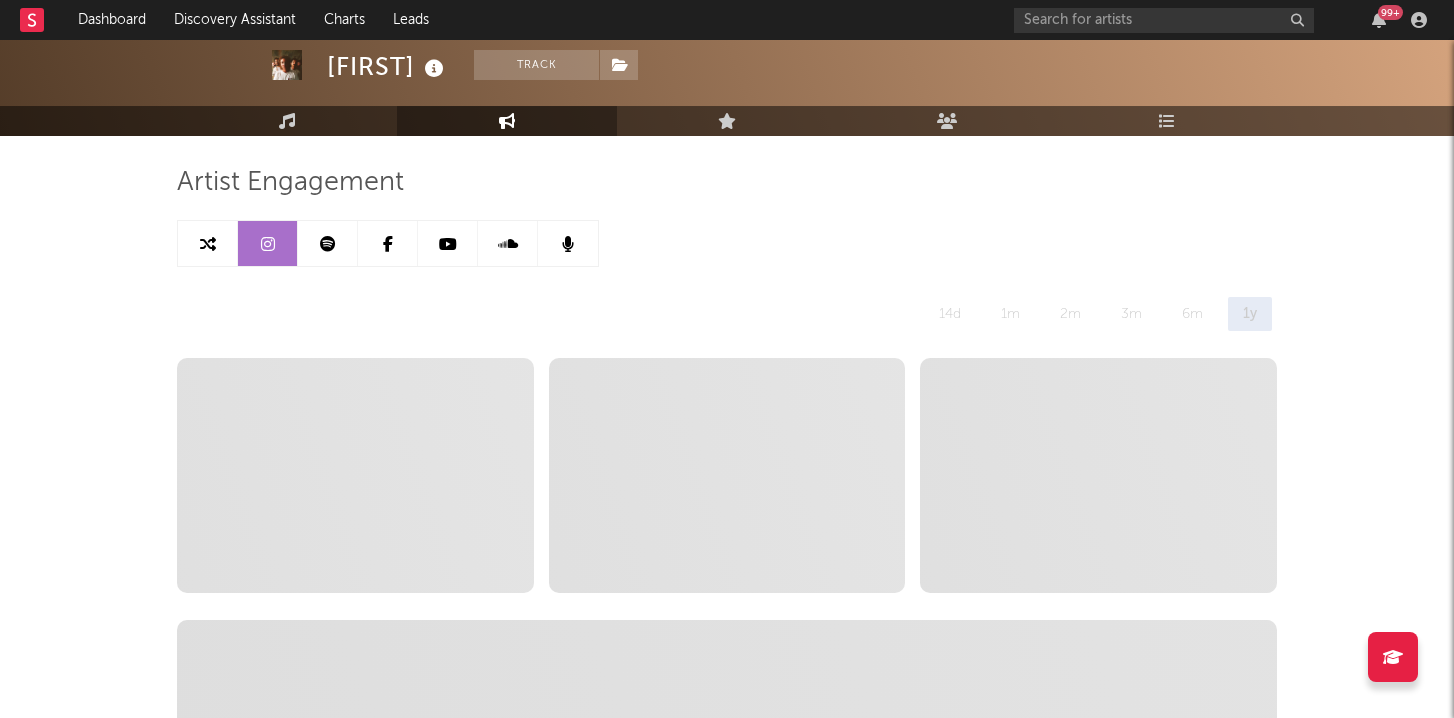 click at bounding box center [328, 243] 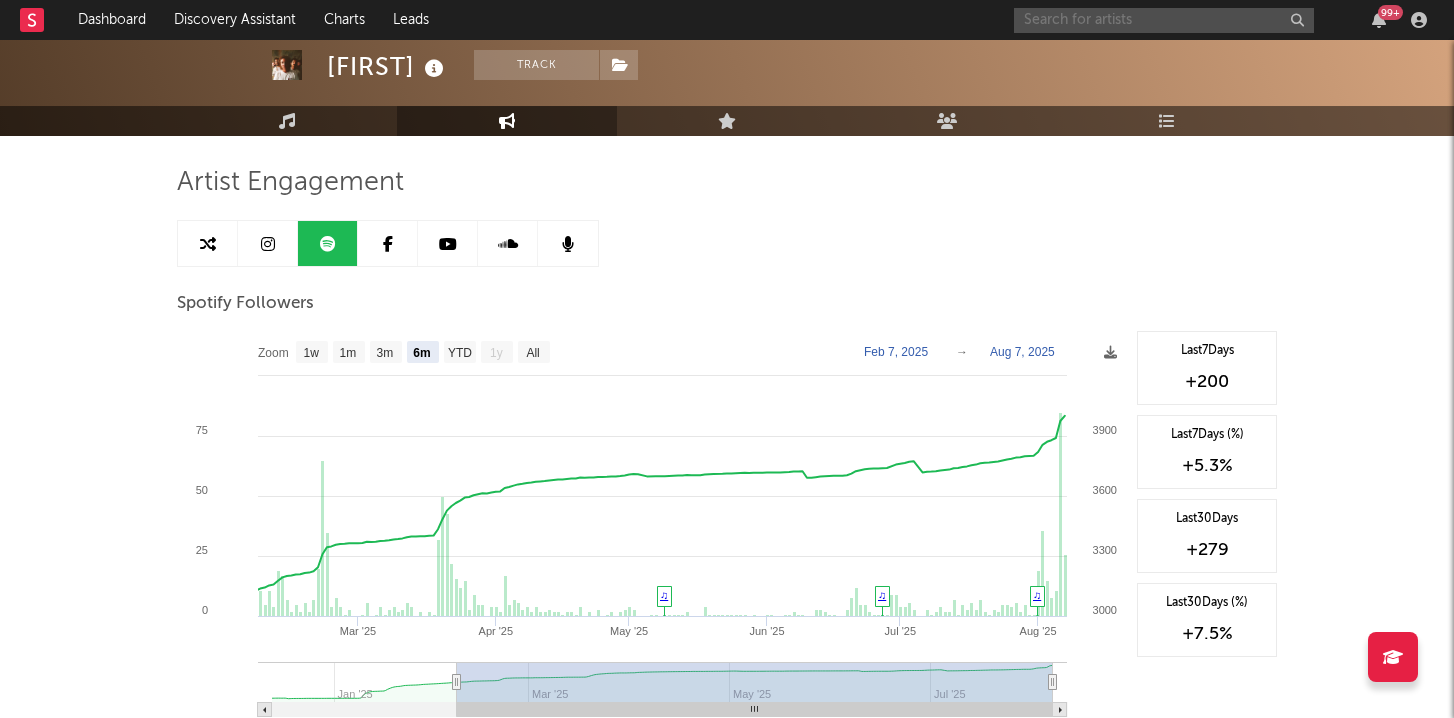 click at bounding box center [1164, 20] 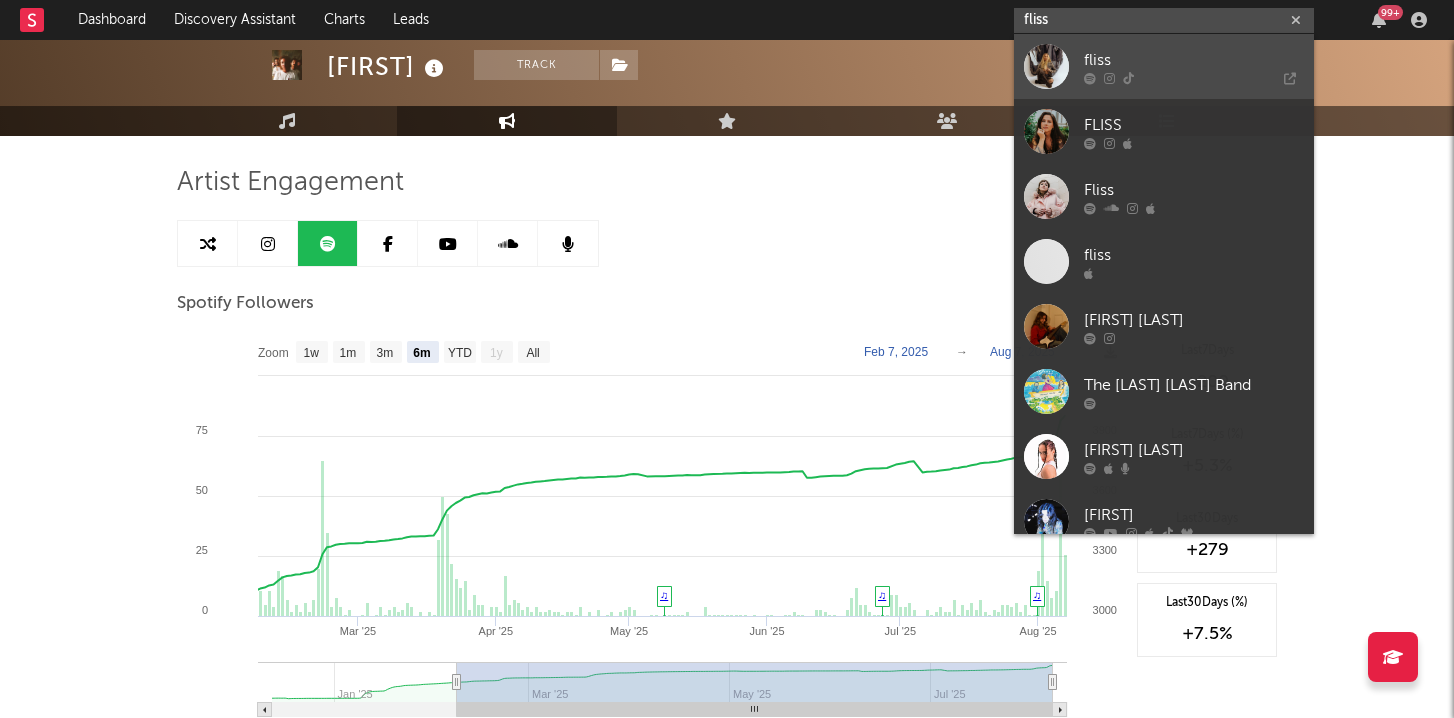 type on "fliss" 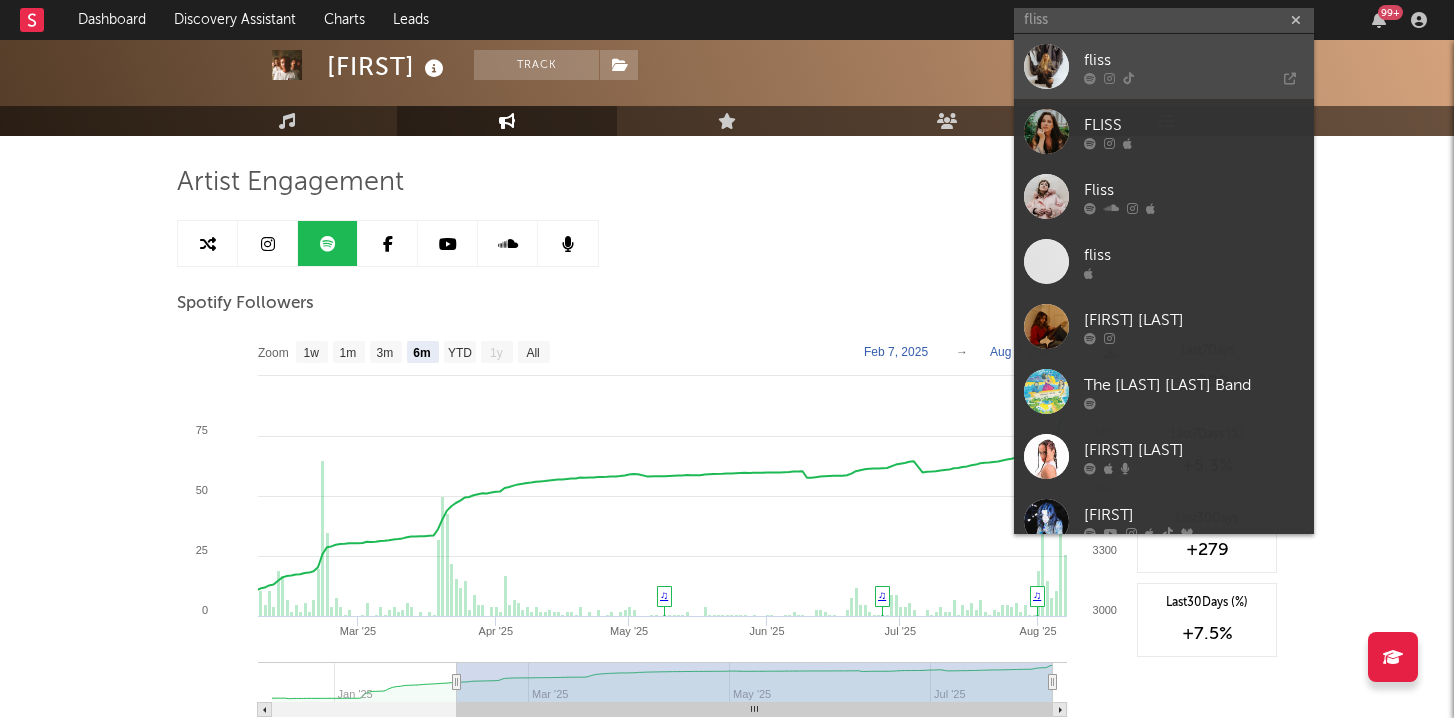 click at bounding box center [1046, 66] 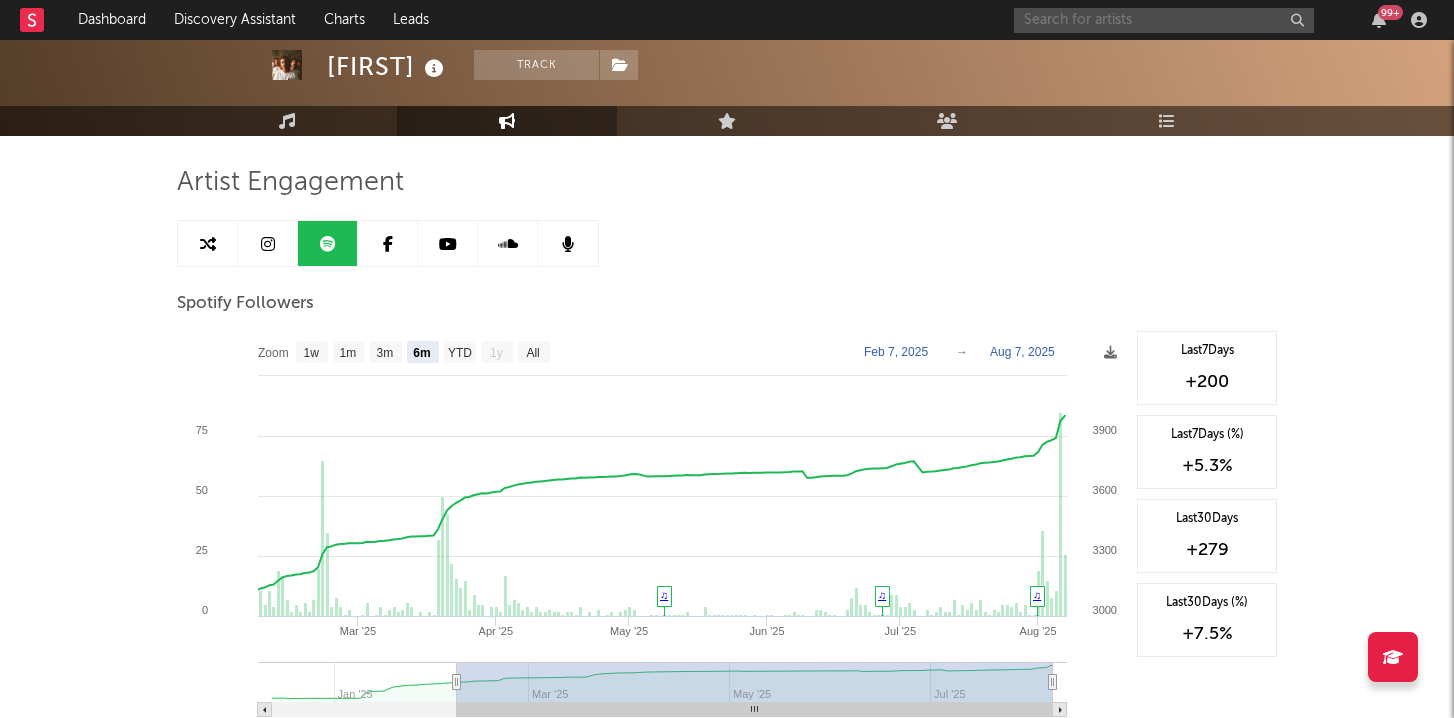 click at bounding box center (1164, 20) 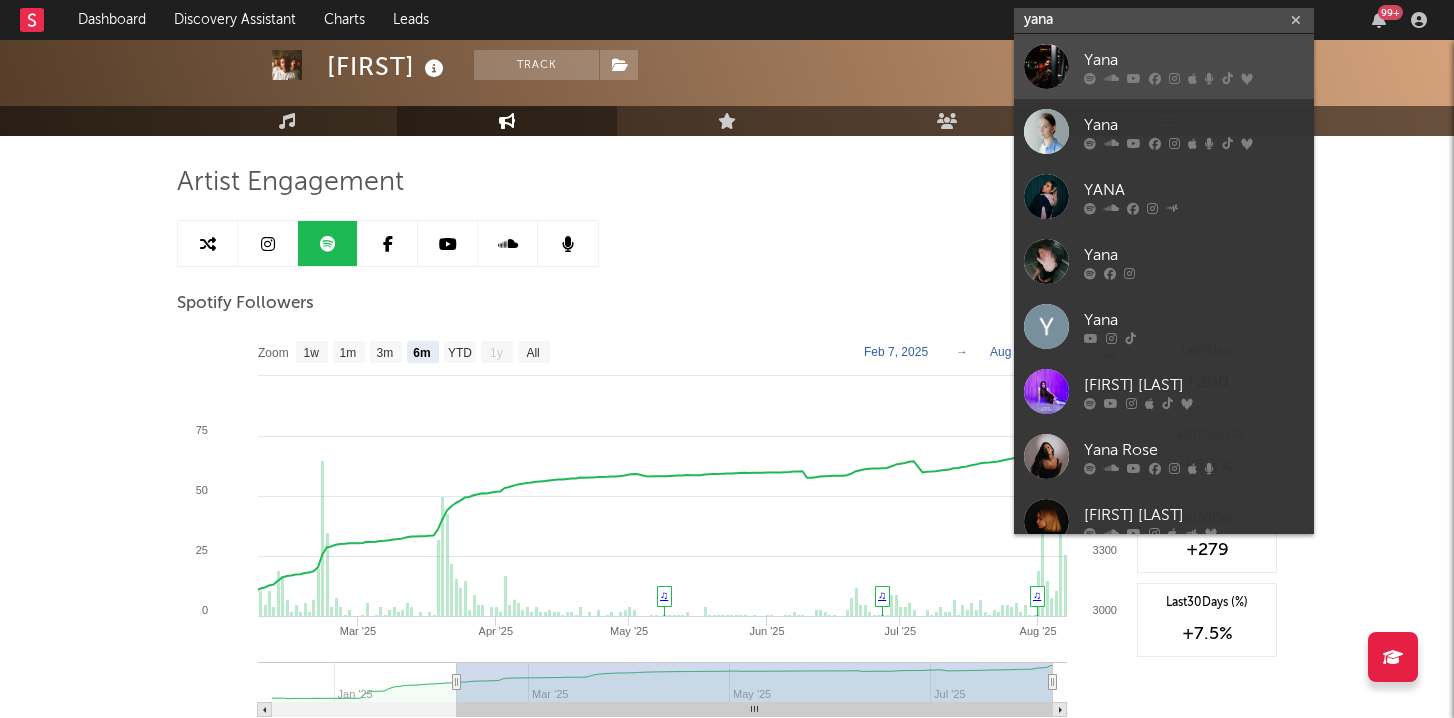 type on "yana" 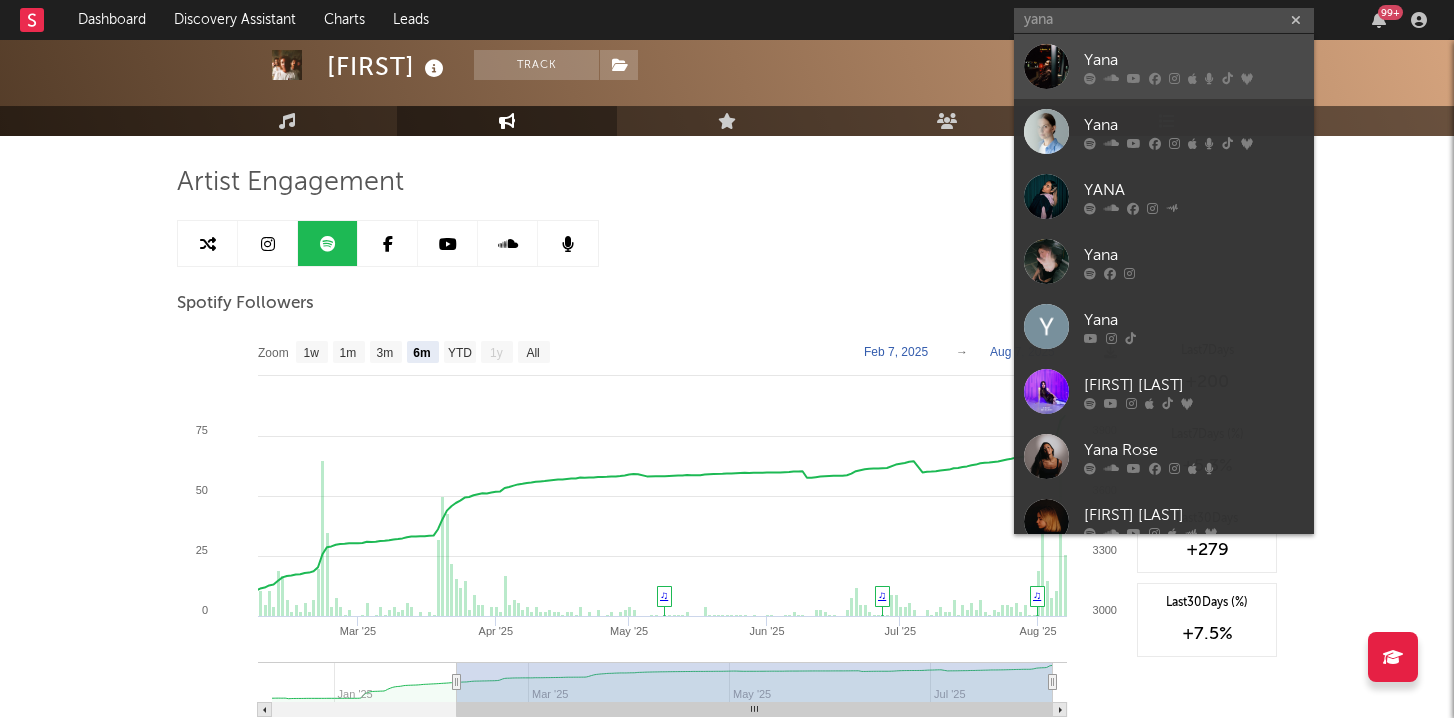 click at bounding box center (1046, 66) 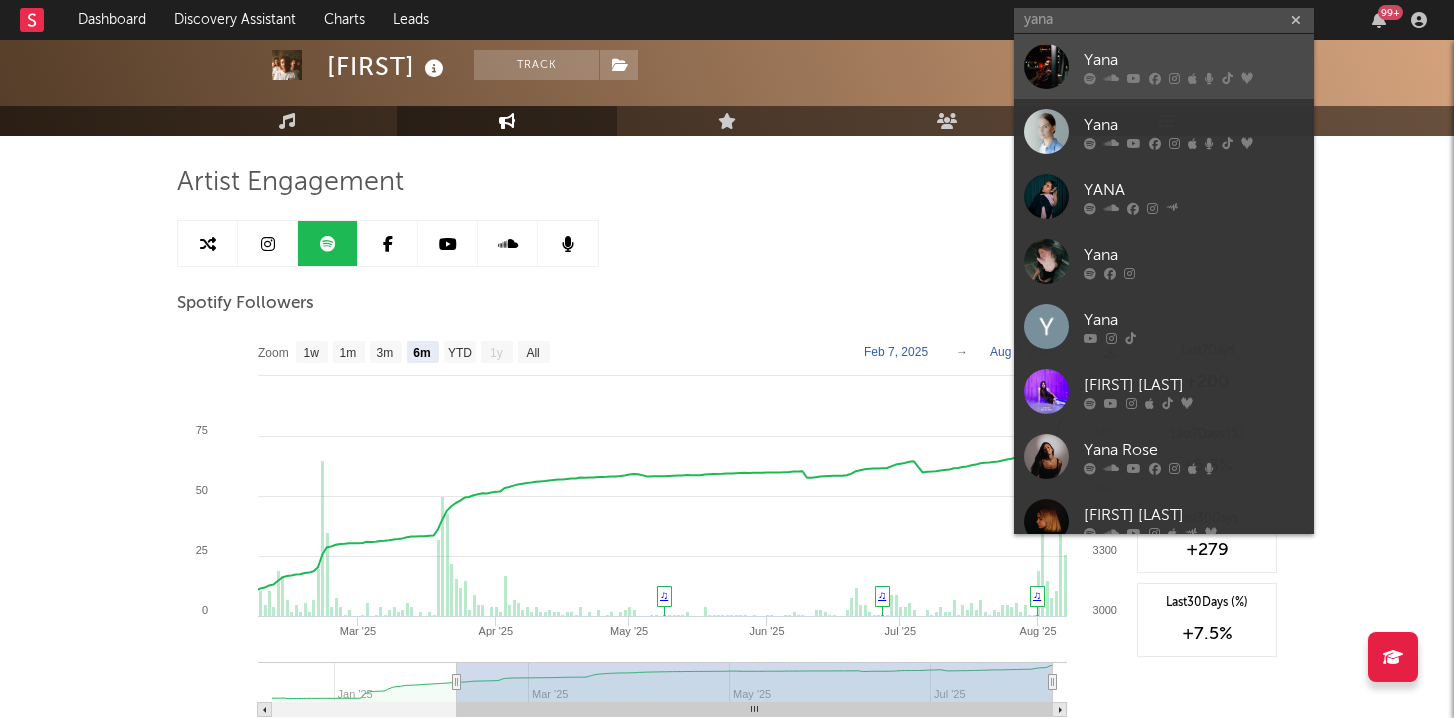 type 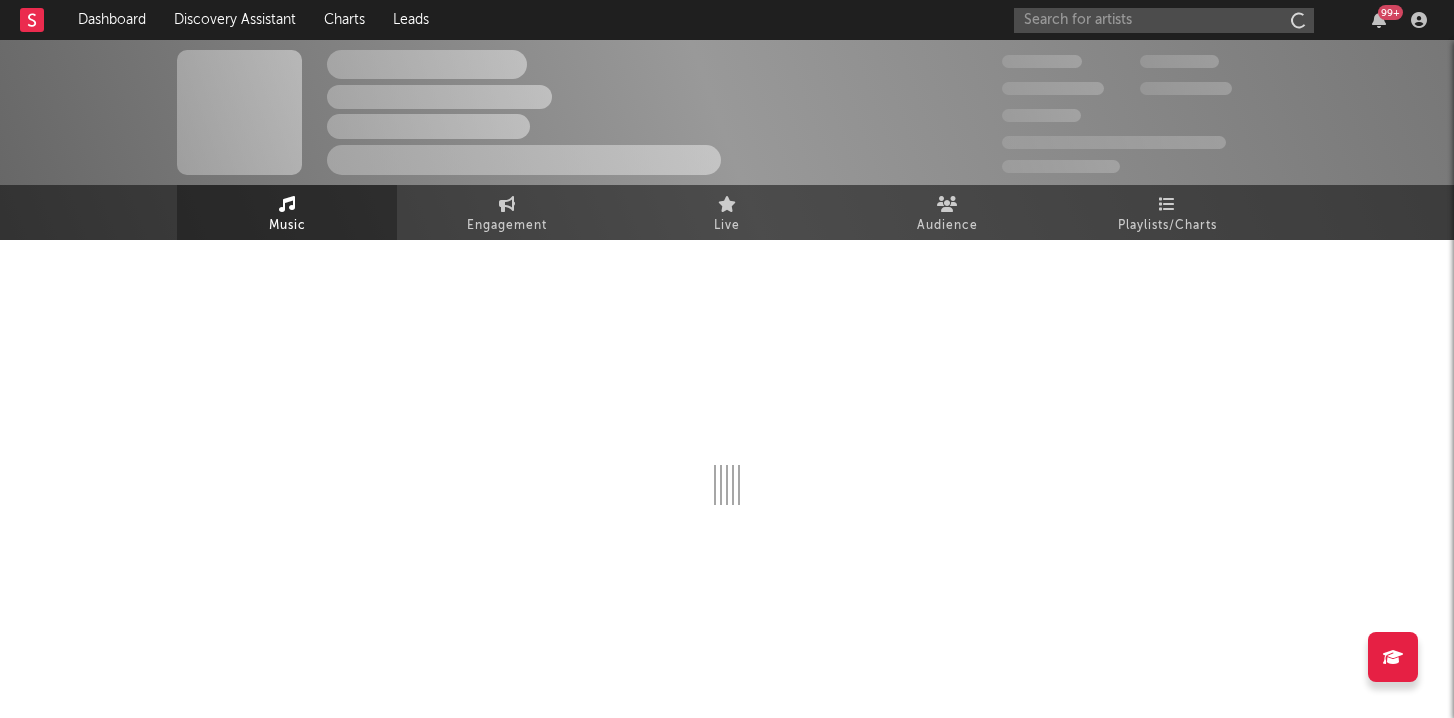 scroll, scrollTop: 0, scrollLeft: 0, axis: both 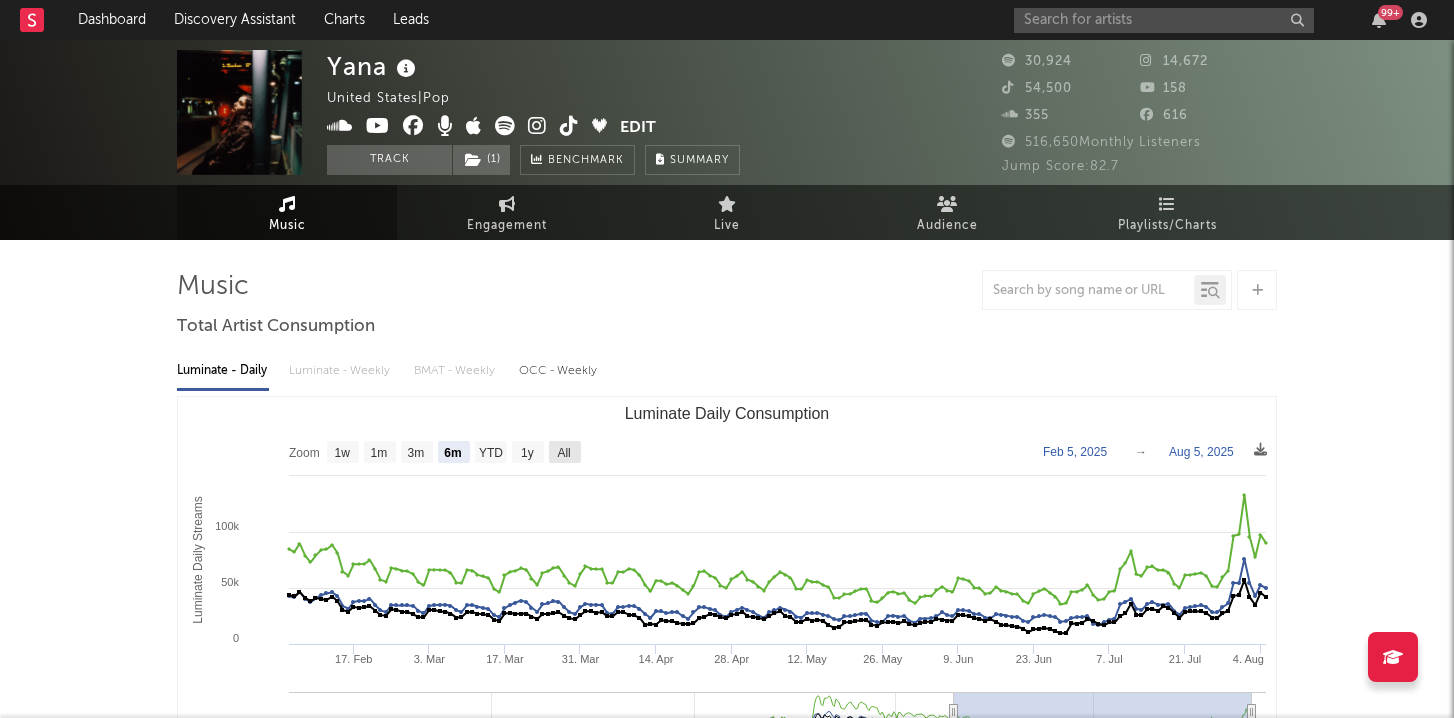 click on "All" 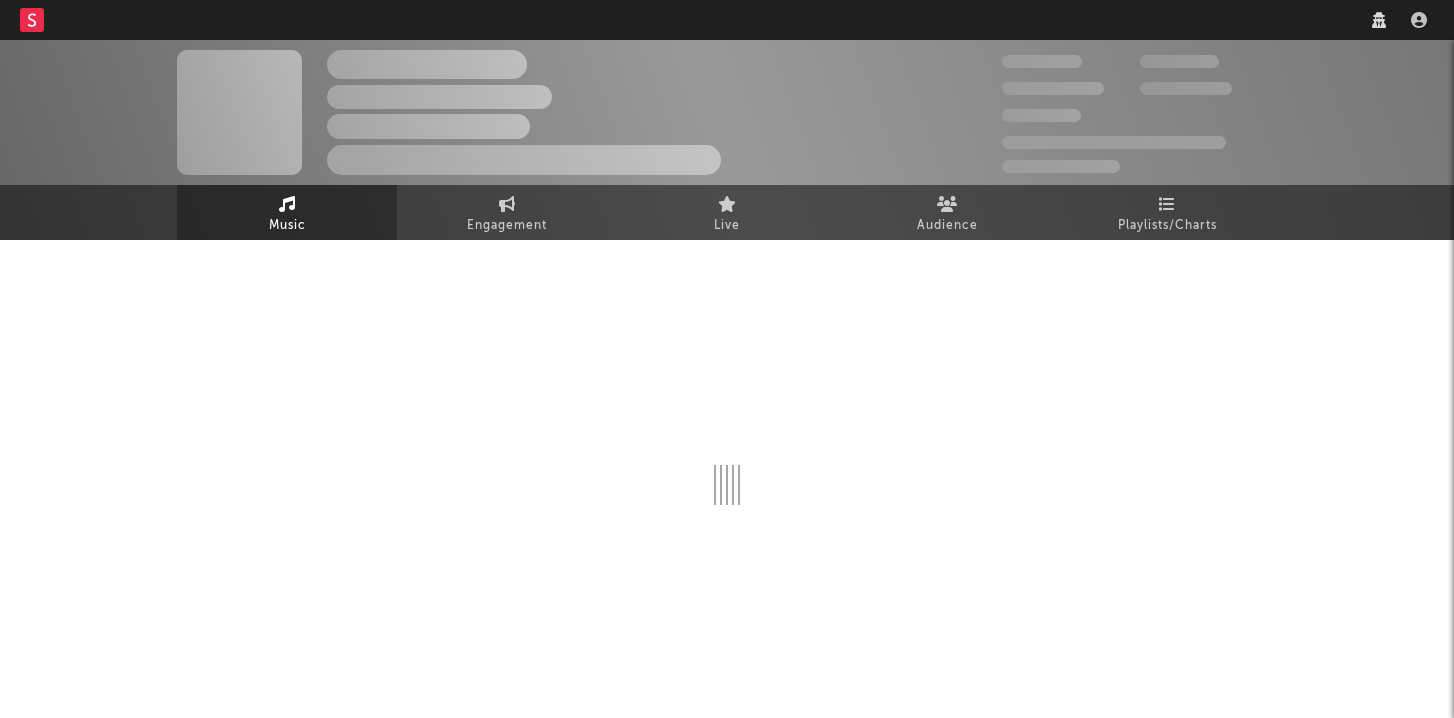 scroll, scrollTop: 0, scrollLeft: 0, axis: both 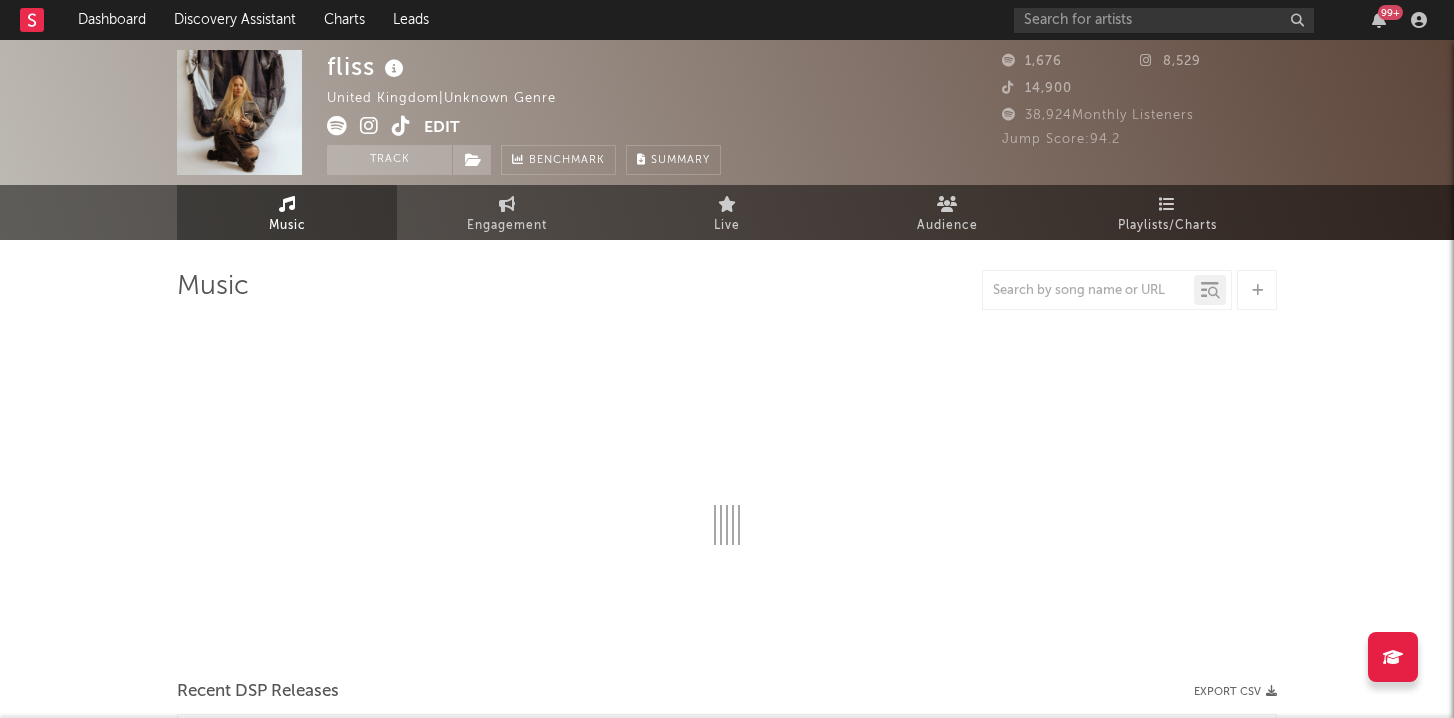 select on "1w" 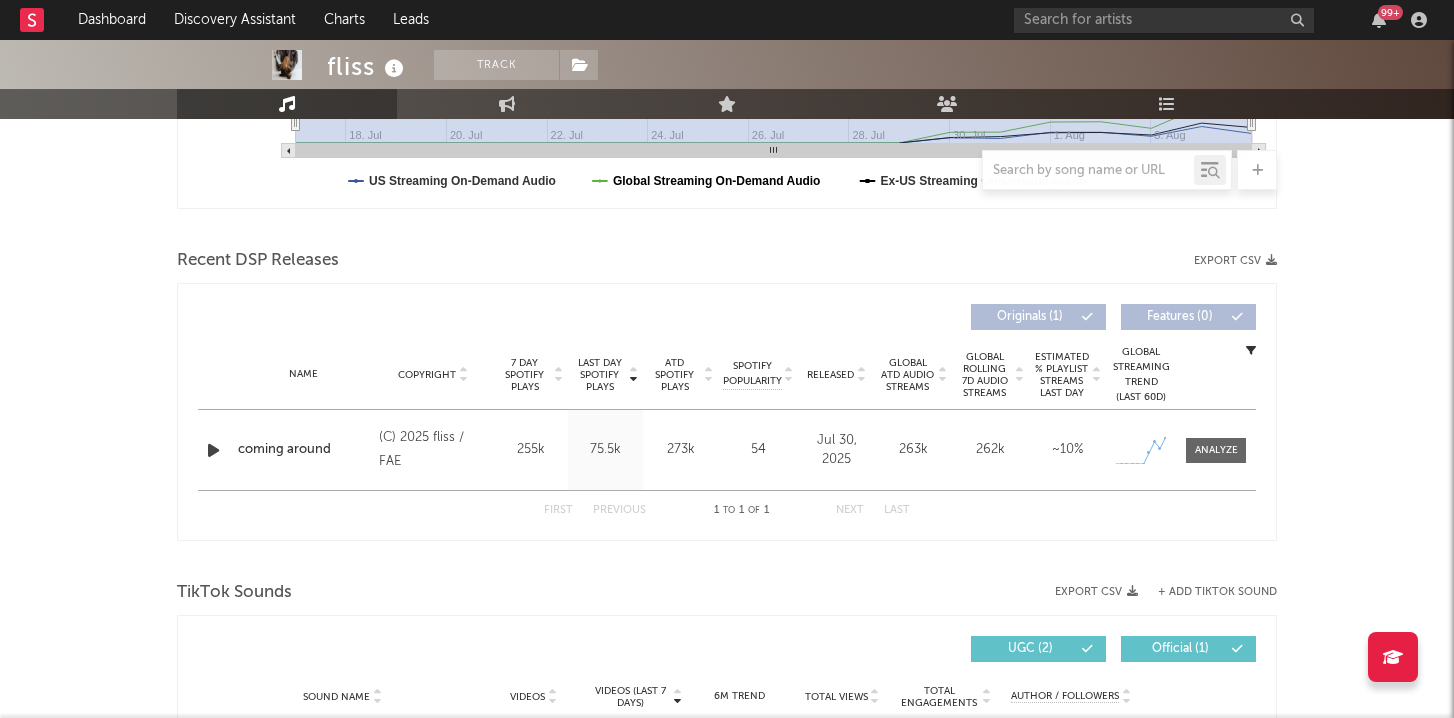 scroll, scrollTop: 587, scrollLeft: 0, axis: vertical 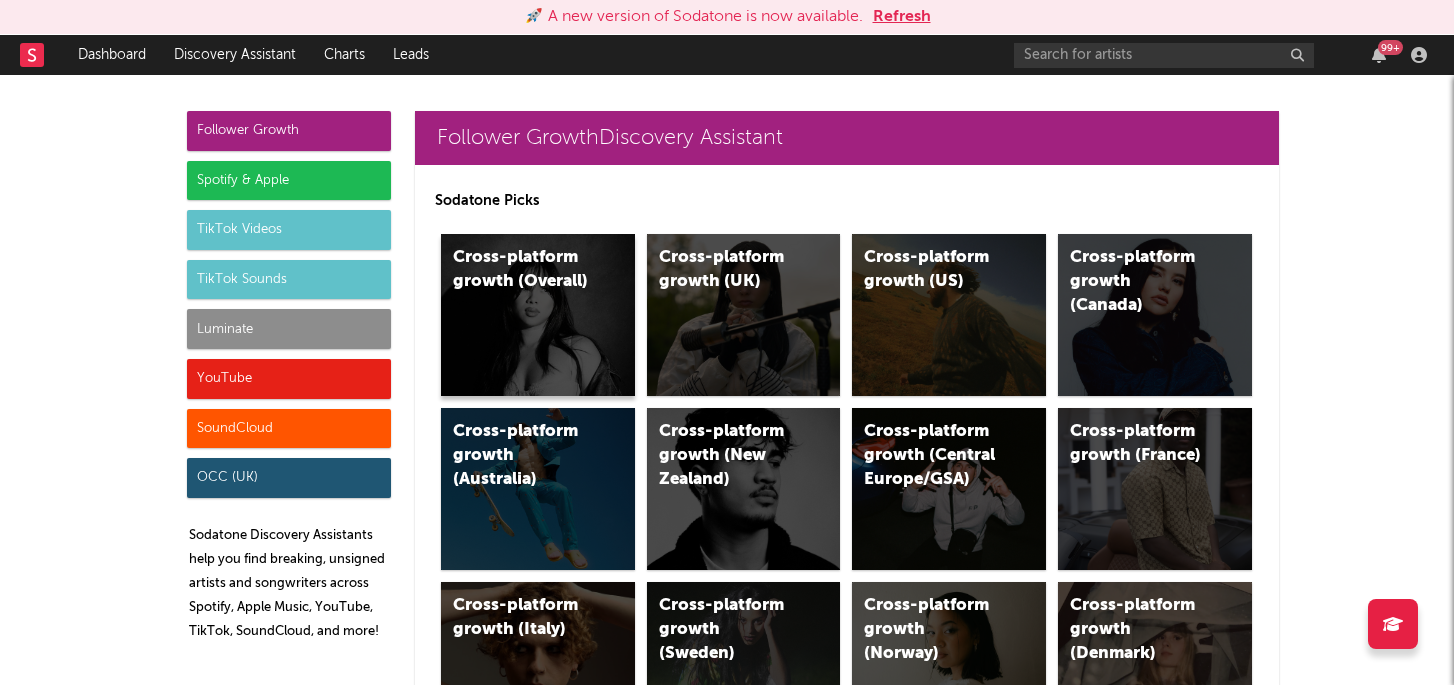 click on "Cross-platform growth (Overall)" at bounding box center [538, 315] 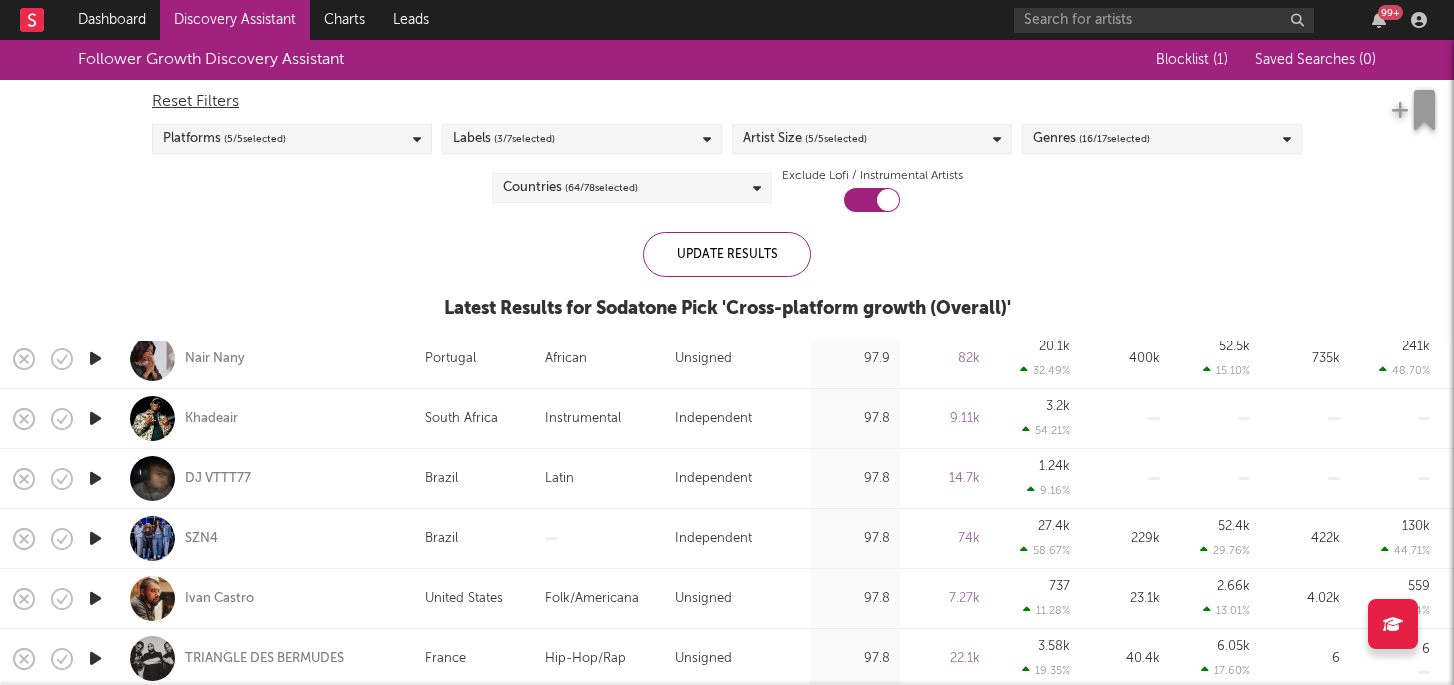 scroll, scrollTop: 0, scrollLeft: 0, axis: both 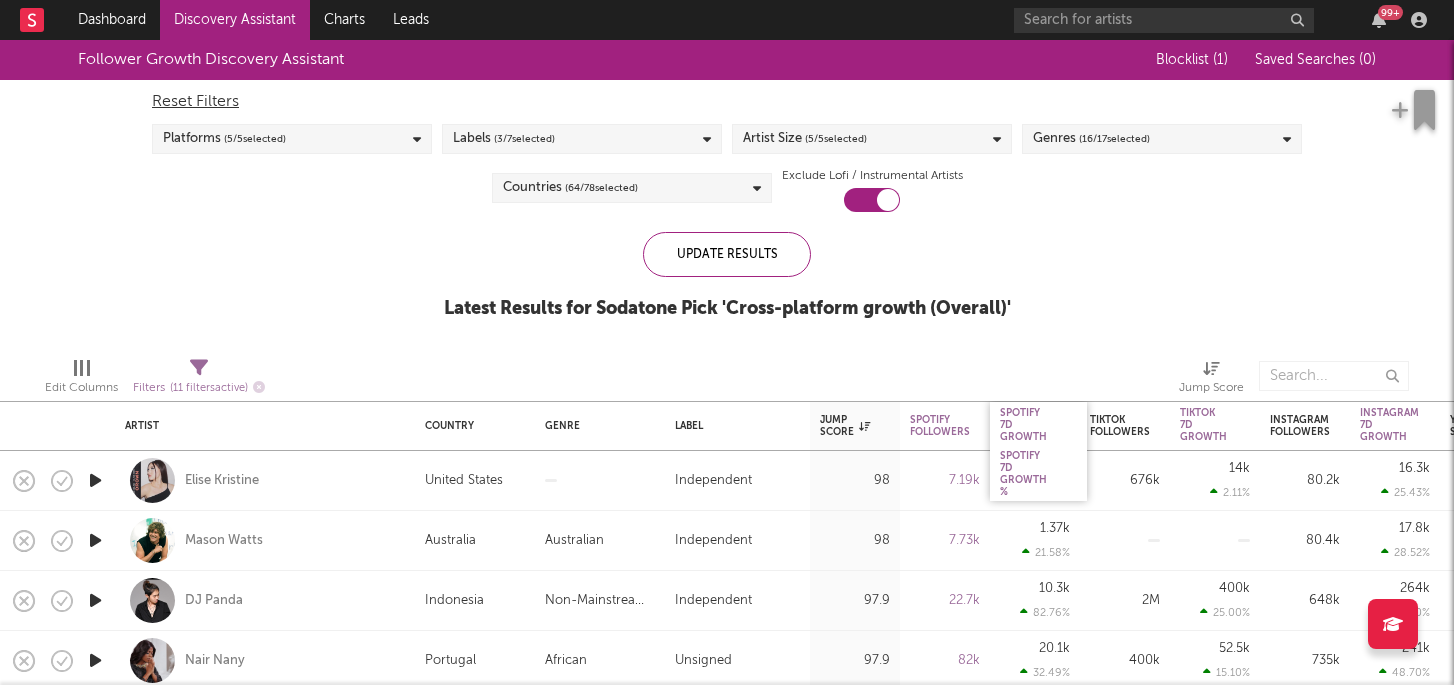 click on "Spotify 7D Growth" at bounding box center (1038, 424) 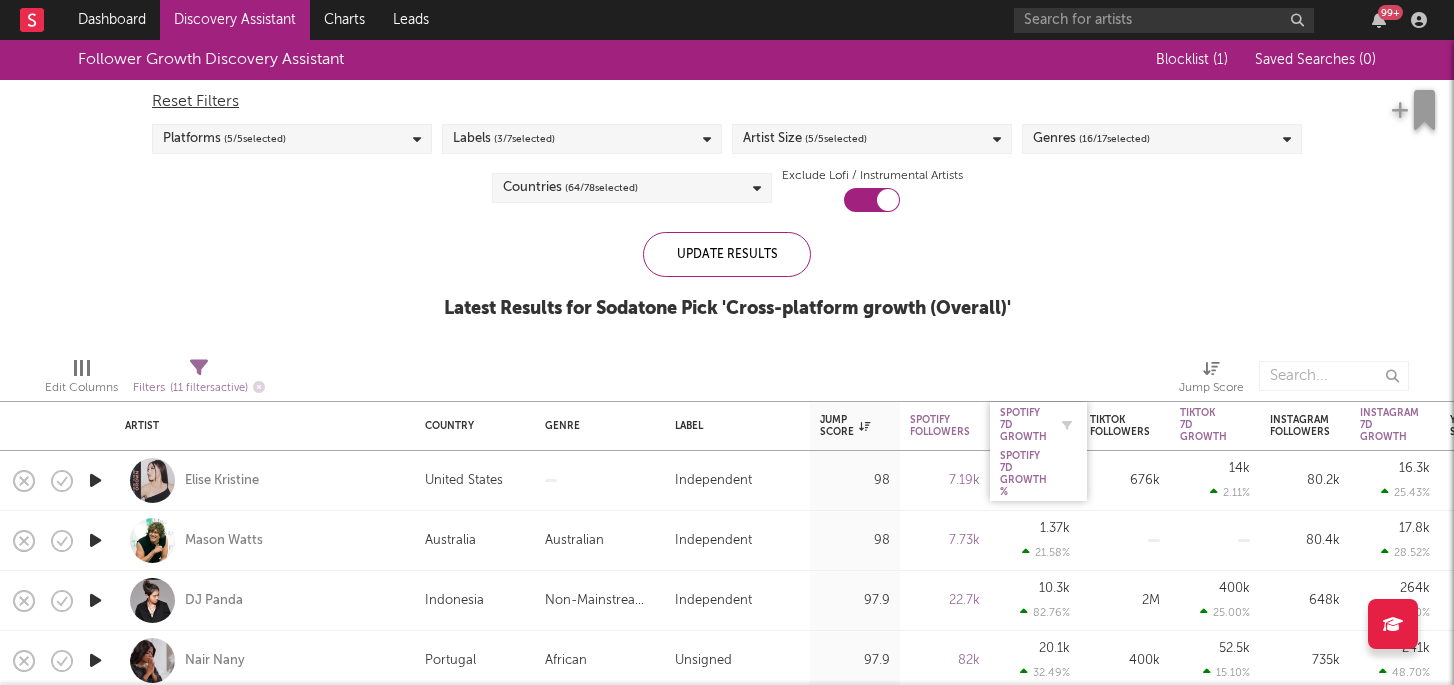 click on "Spotify 7D Growth" at bounding box center [1023, 425] 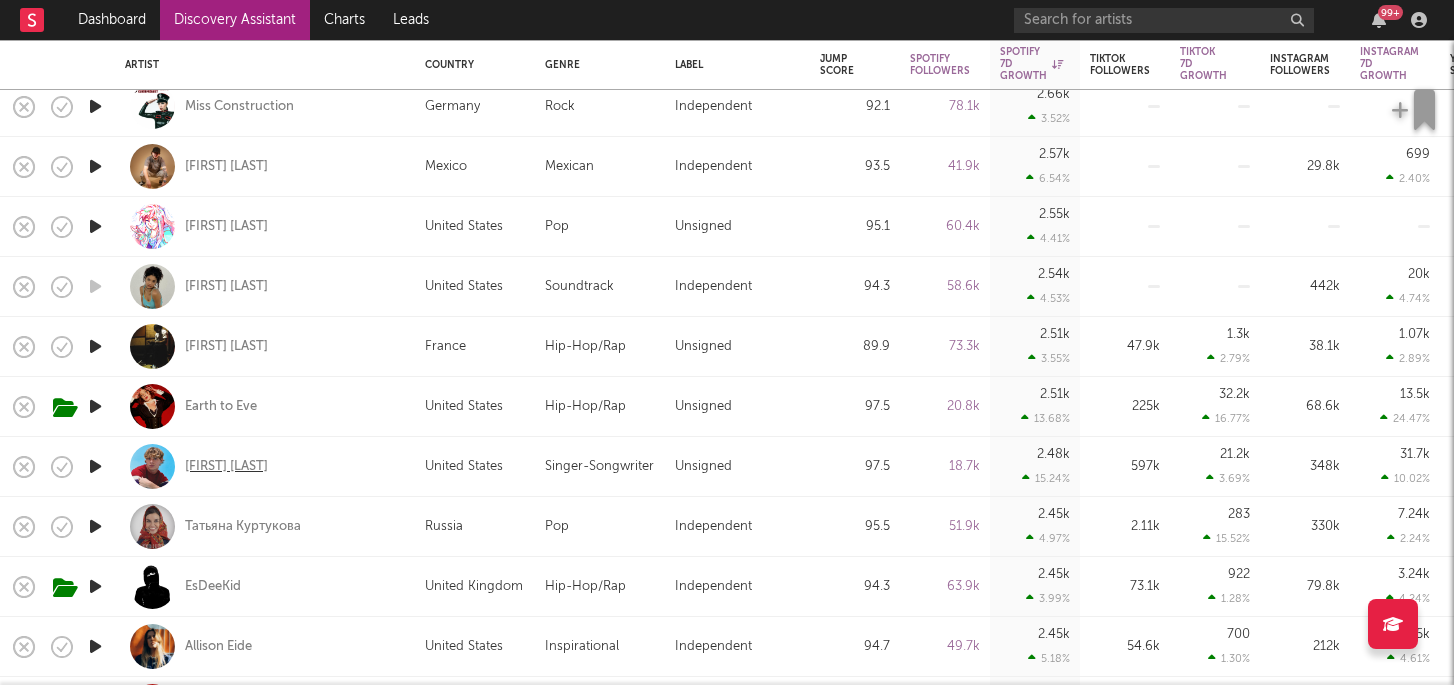 click on "Landon Boyce" at bounding box center [226, 467] 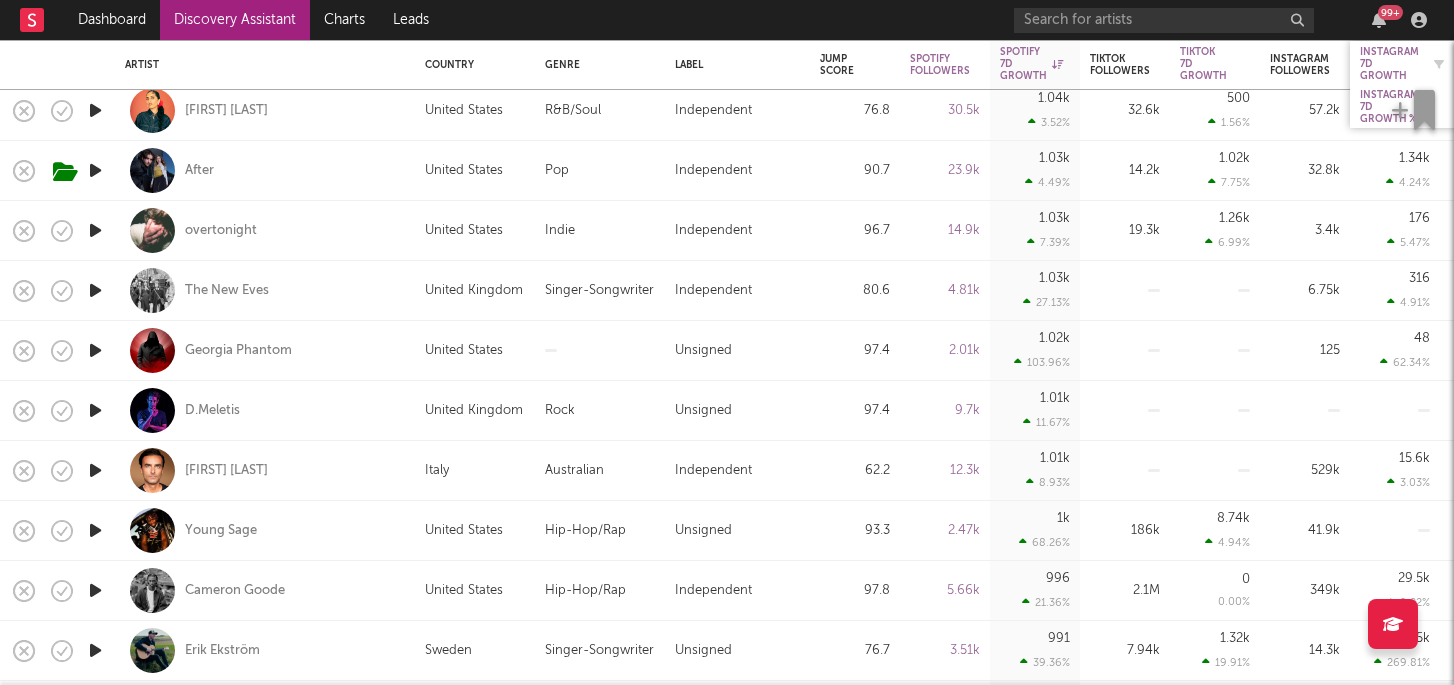click on "Instagram 7D Growth" at bounding box center (1389, 64) 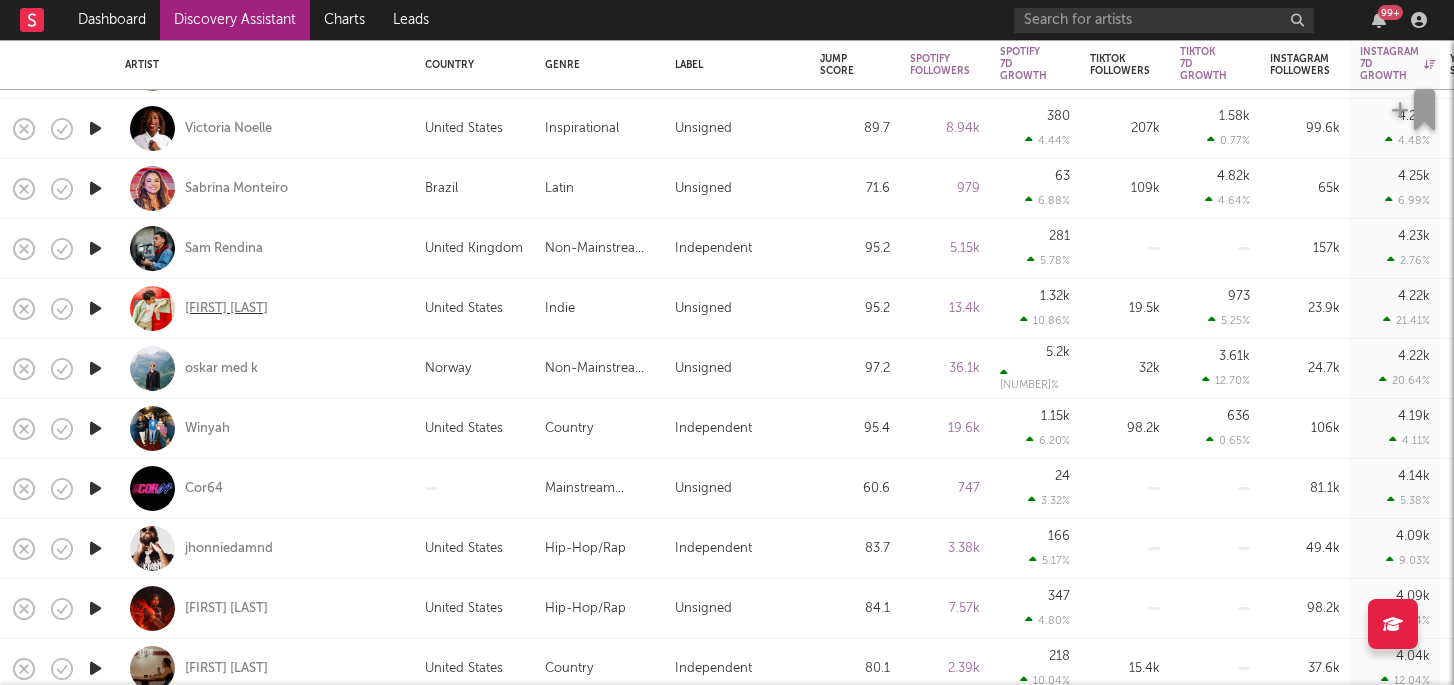 click on "Cam Rao" at bounding box center (226, 309) 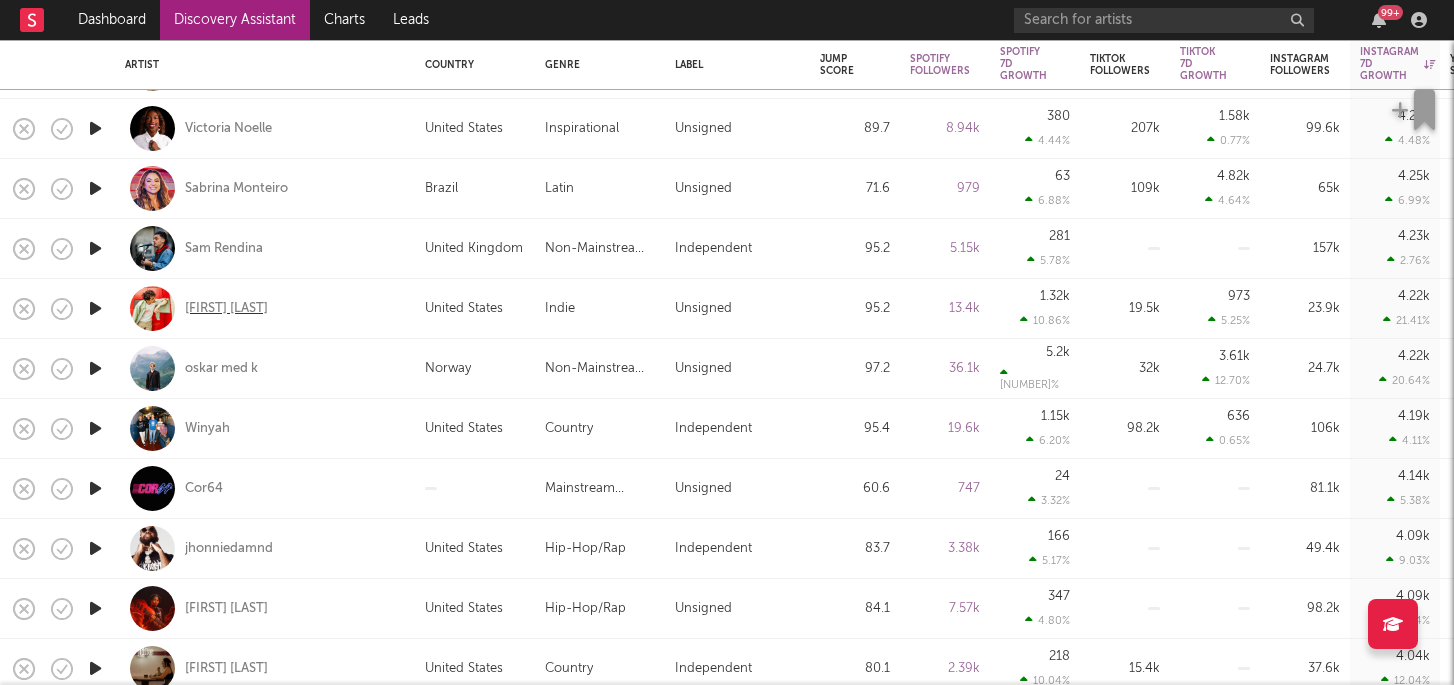 click on "Cam Rao" at bounding box center (226, 309) 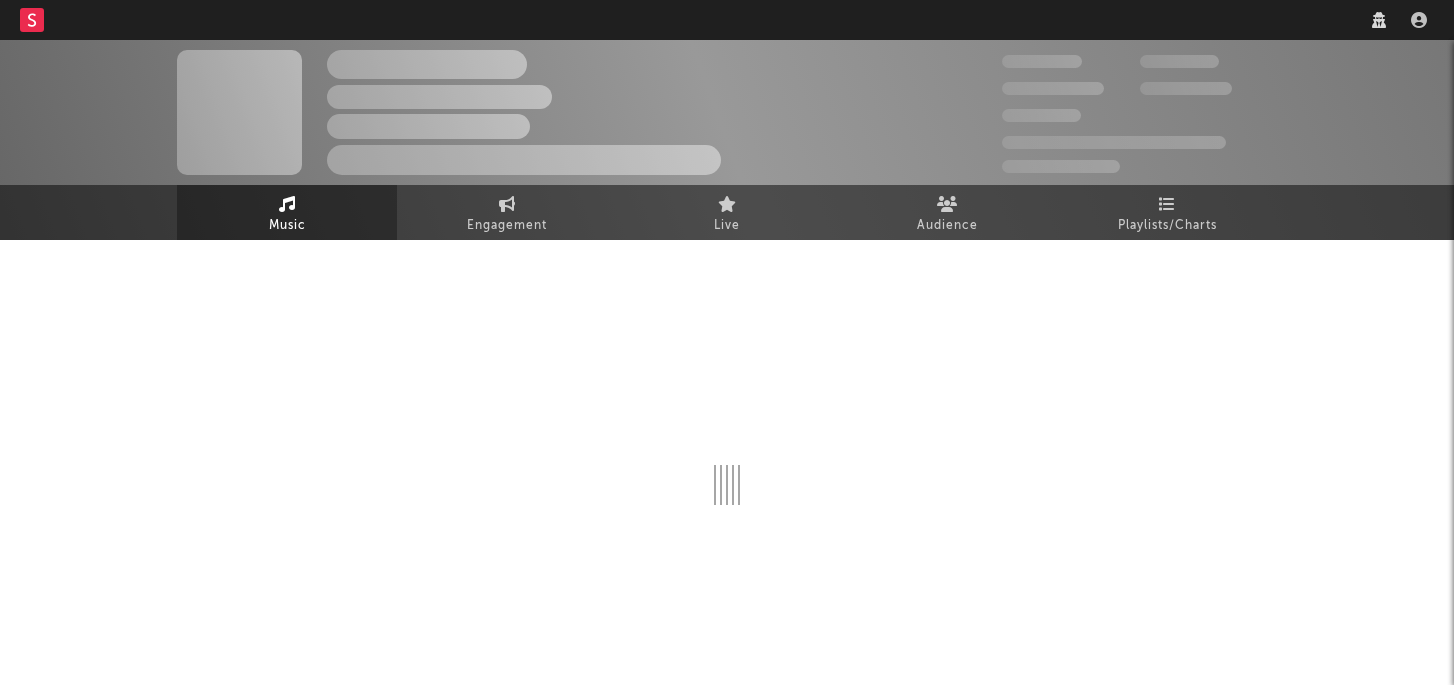 scroll, scrollTop: 0, scrollLeft: 0, axis: both 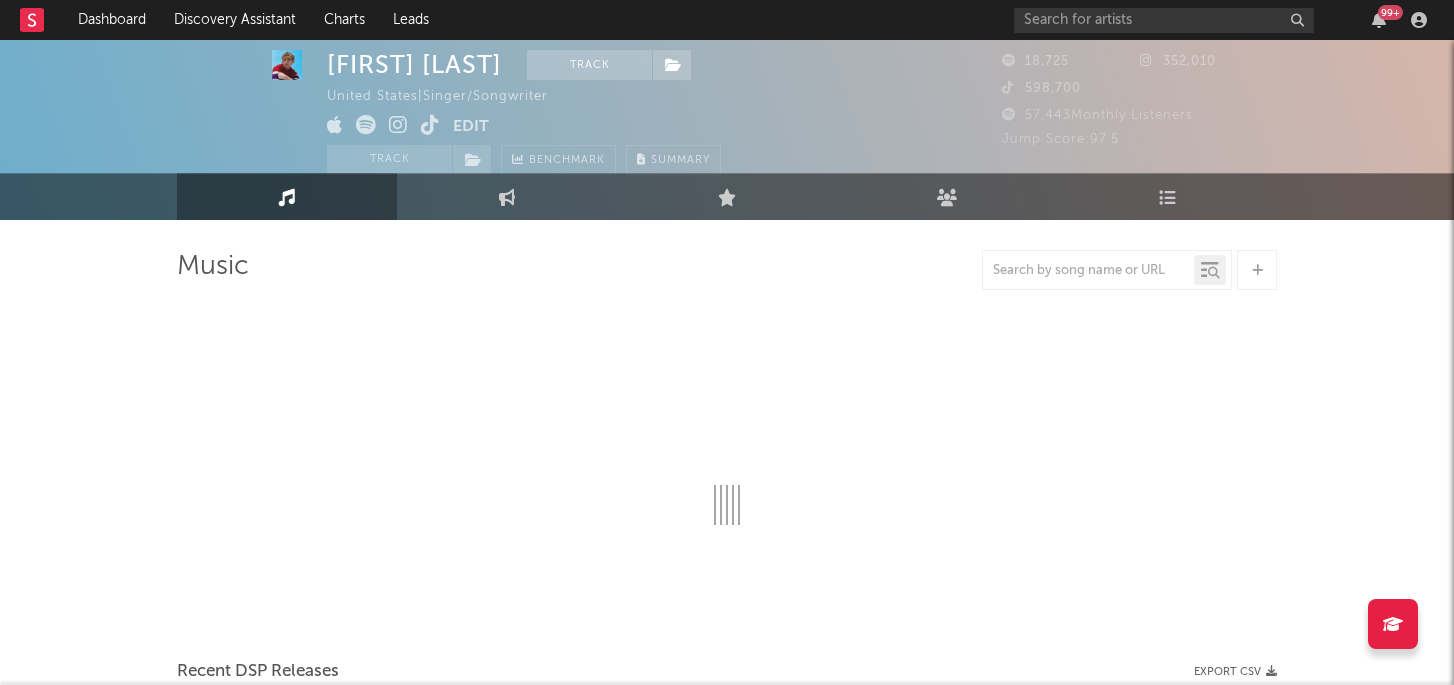 select on "6m" 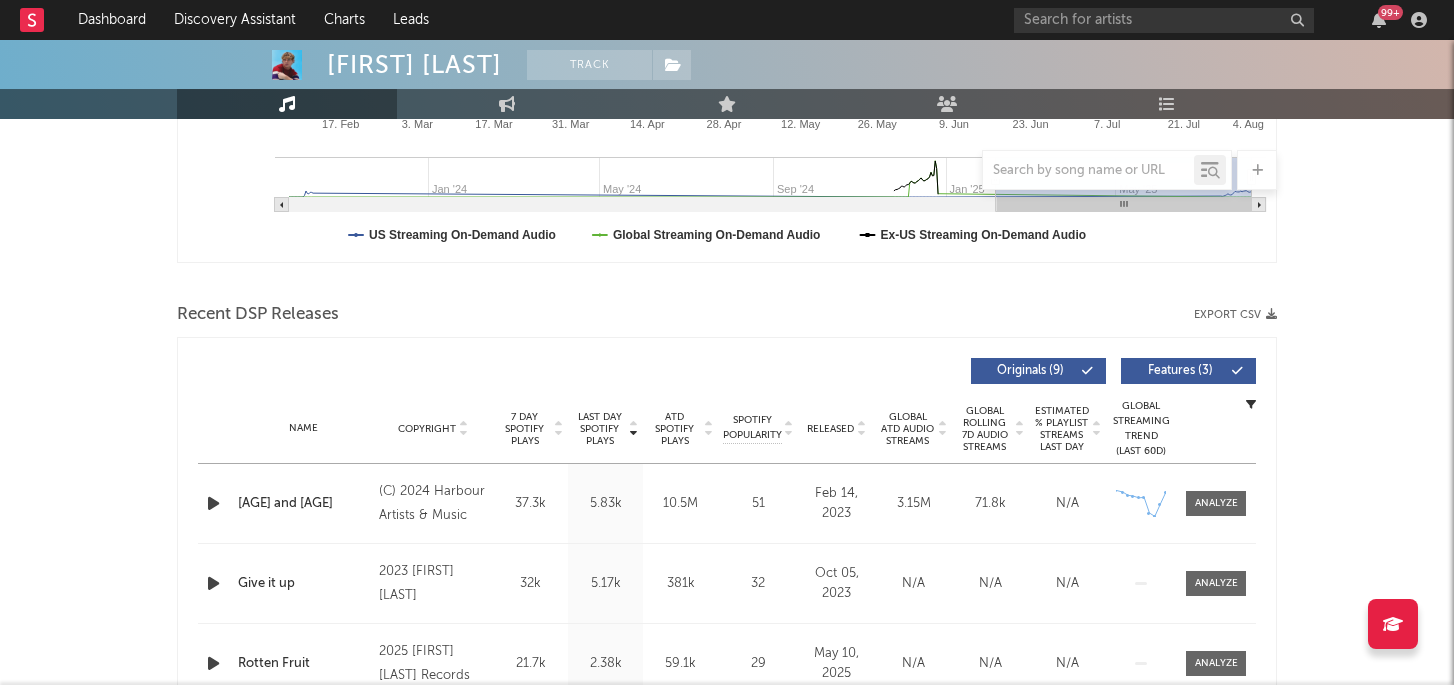 scroll, scrollTop: 531, scrollLeft: 0, axis: vertical 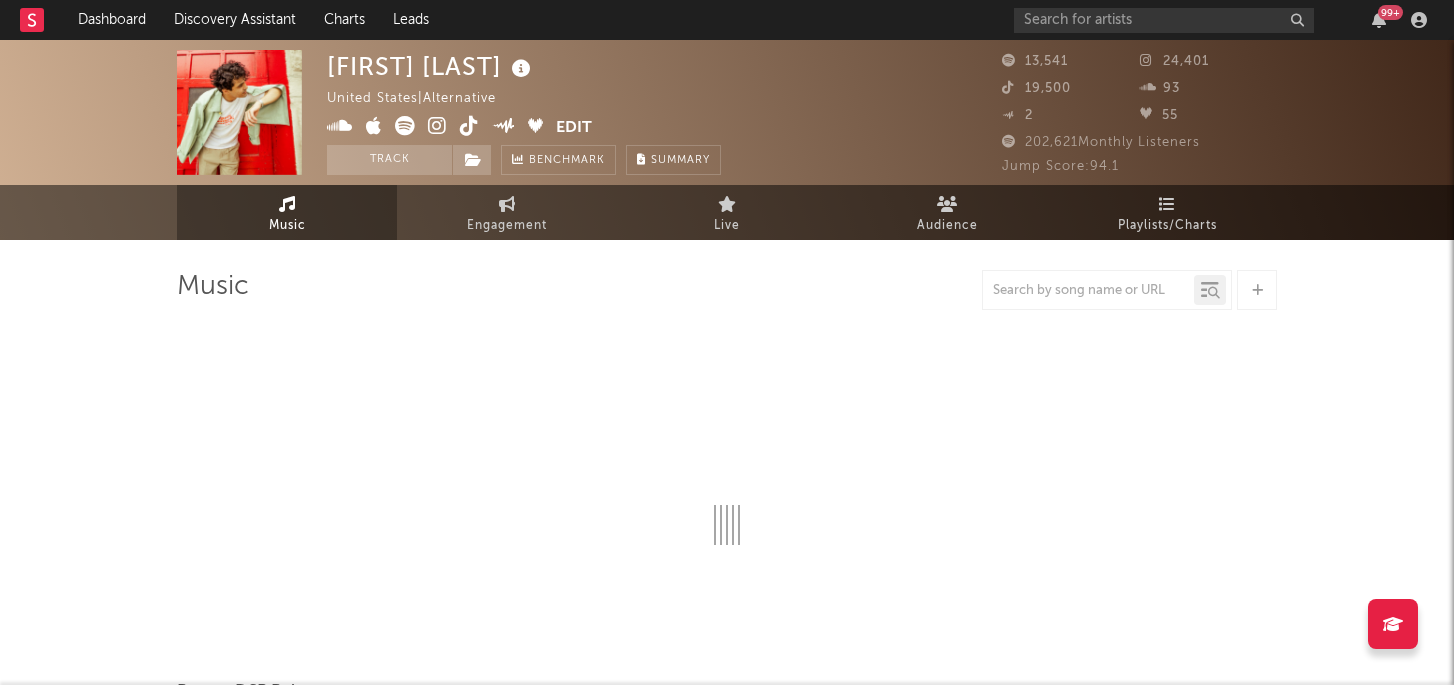 select on "6m" 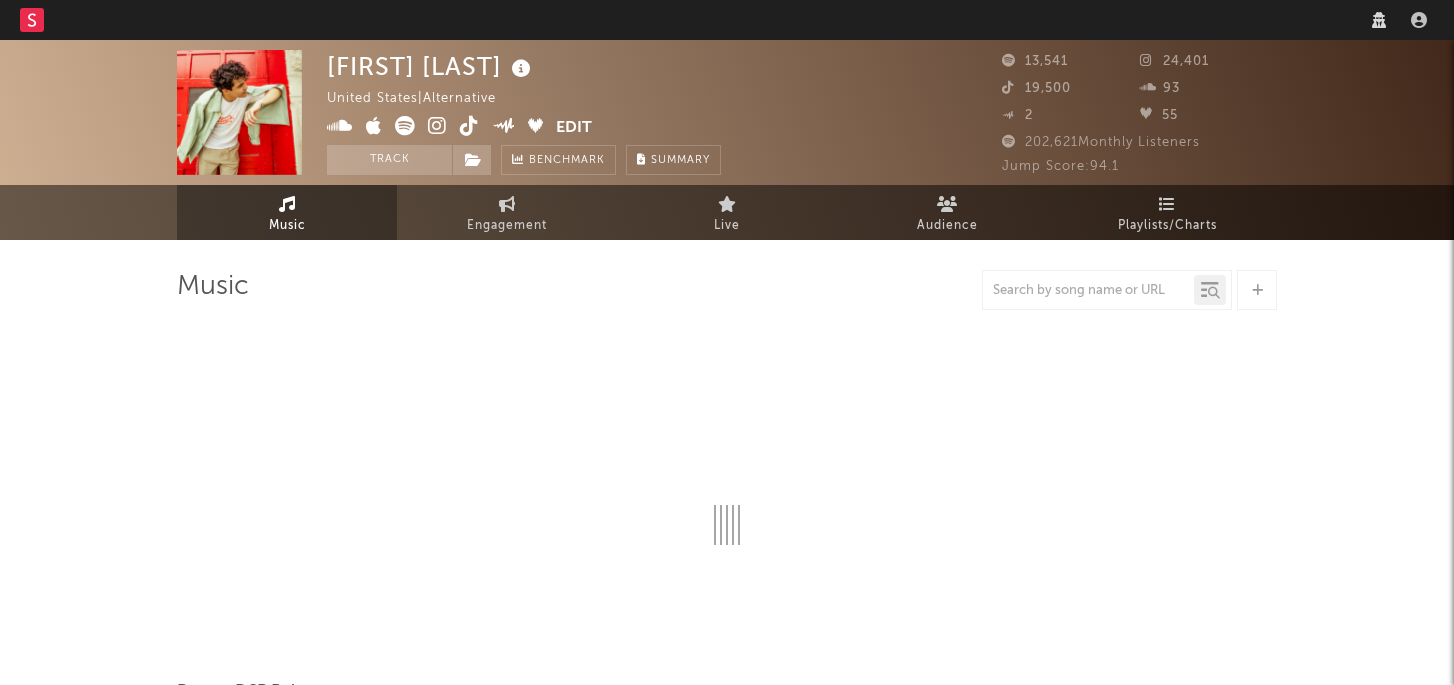 scroll, scrollTop: 0, scrollLeft: 0, axis: both 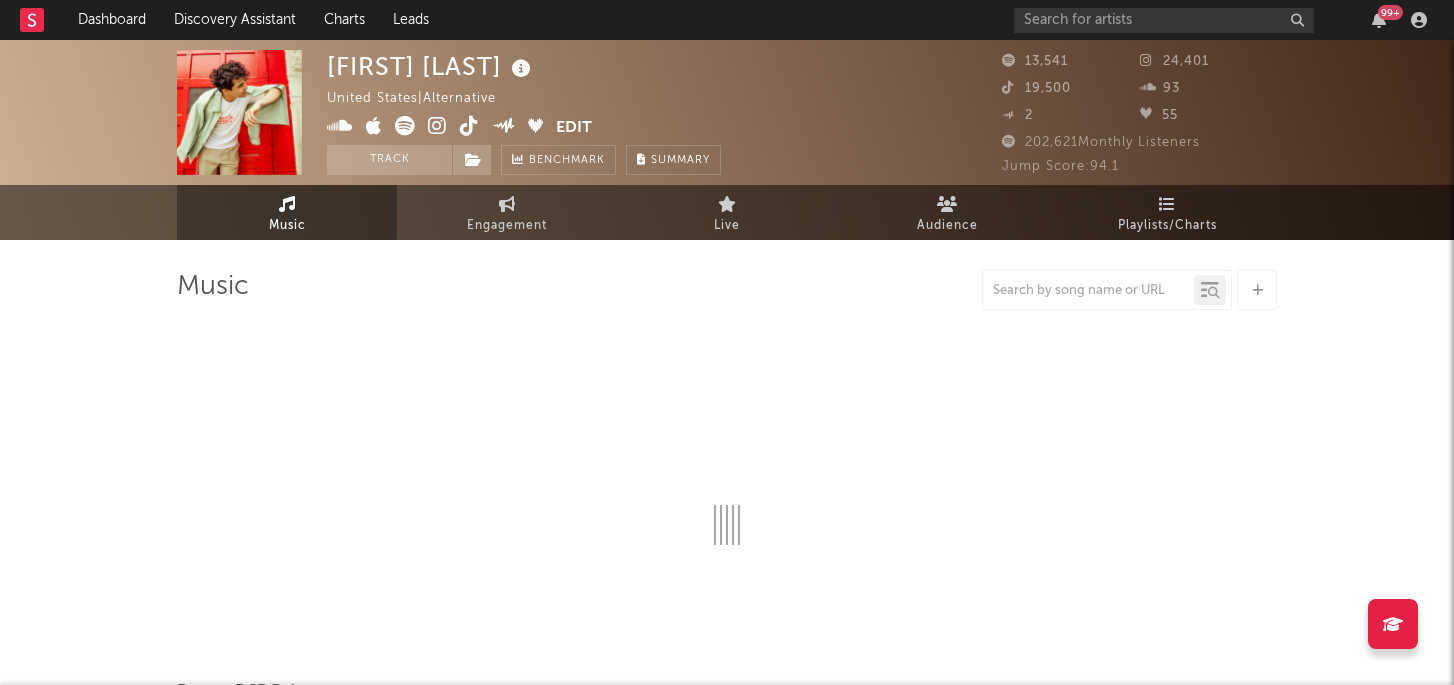 select on "6m" 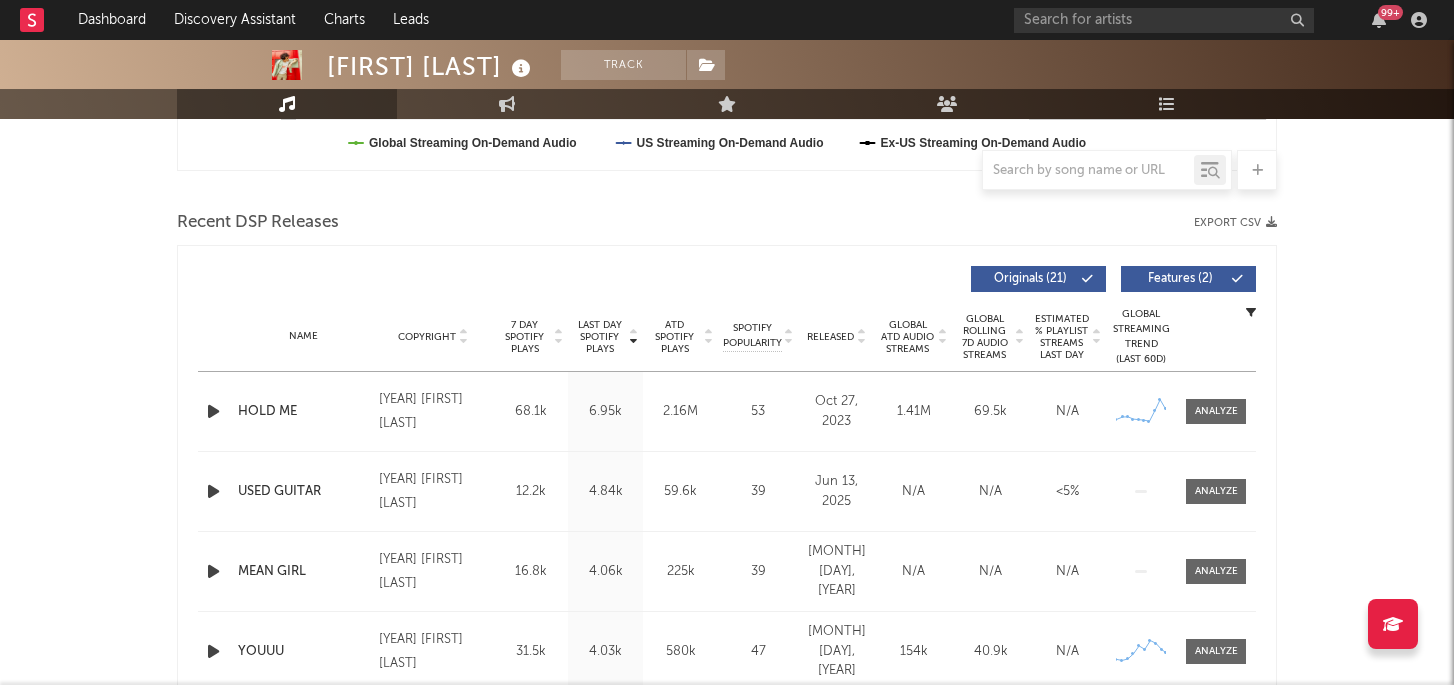 scroll, scrollTop: 623, scrollLeft: 0, axis: vertical 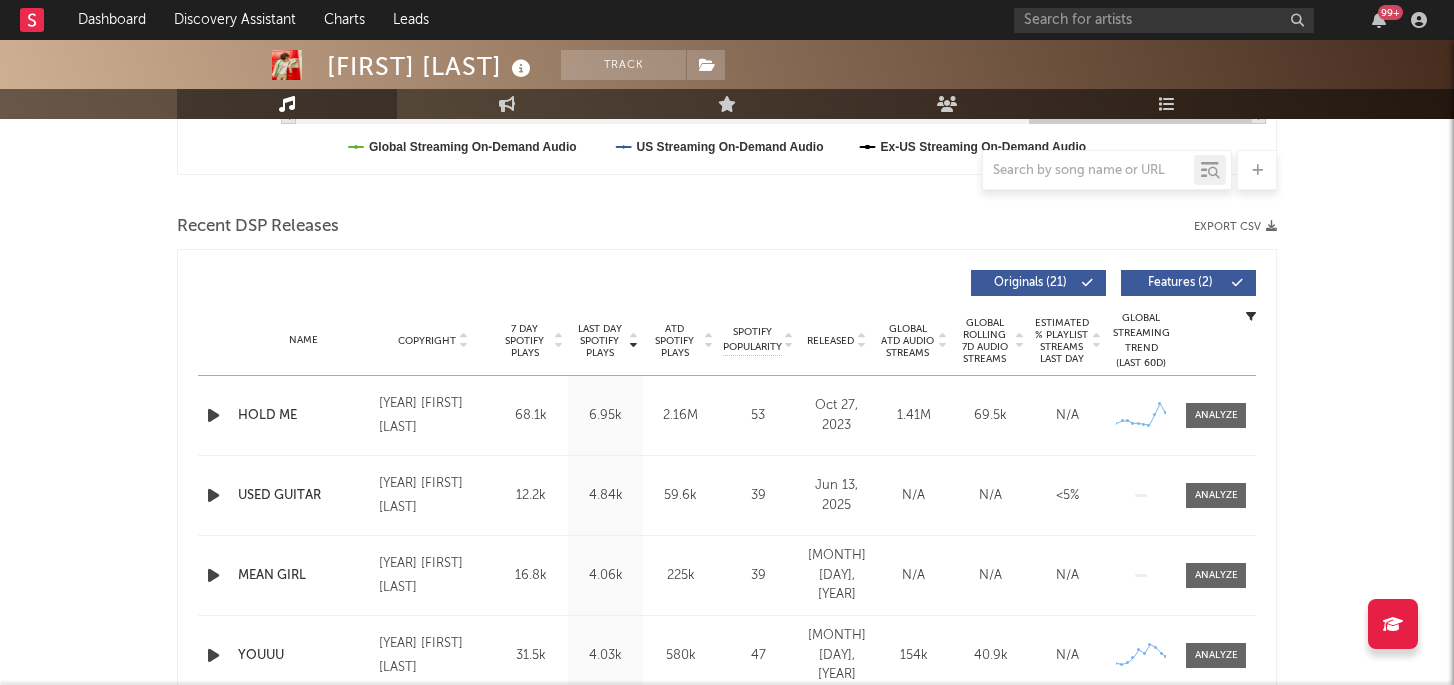 click at bounding box center [213, 415] 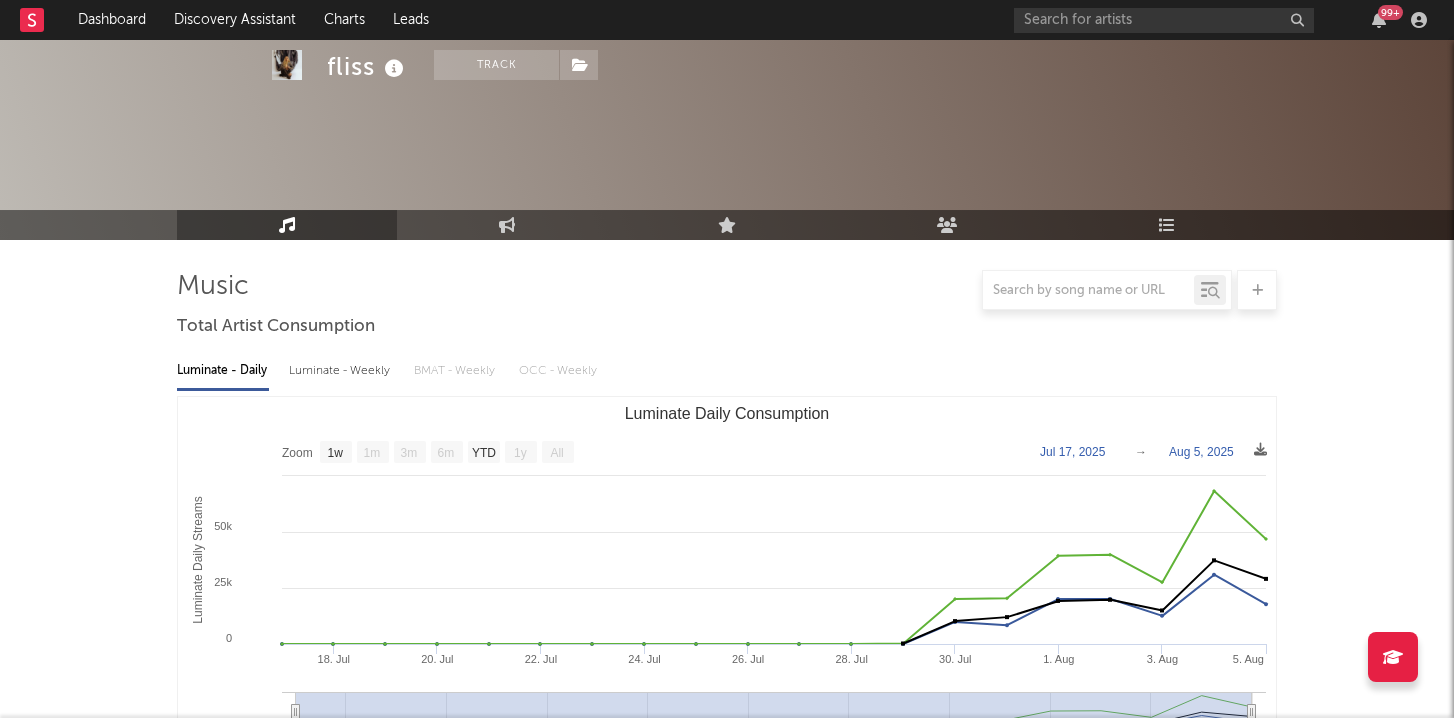 select on "1w" 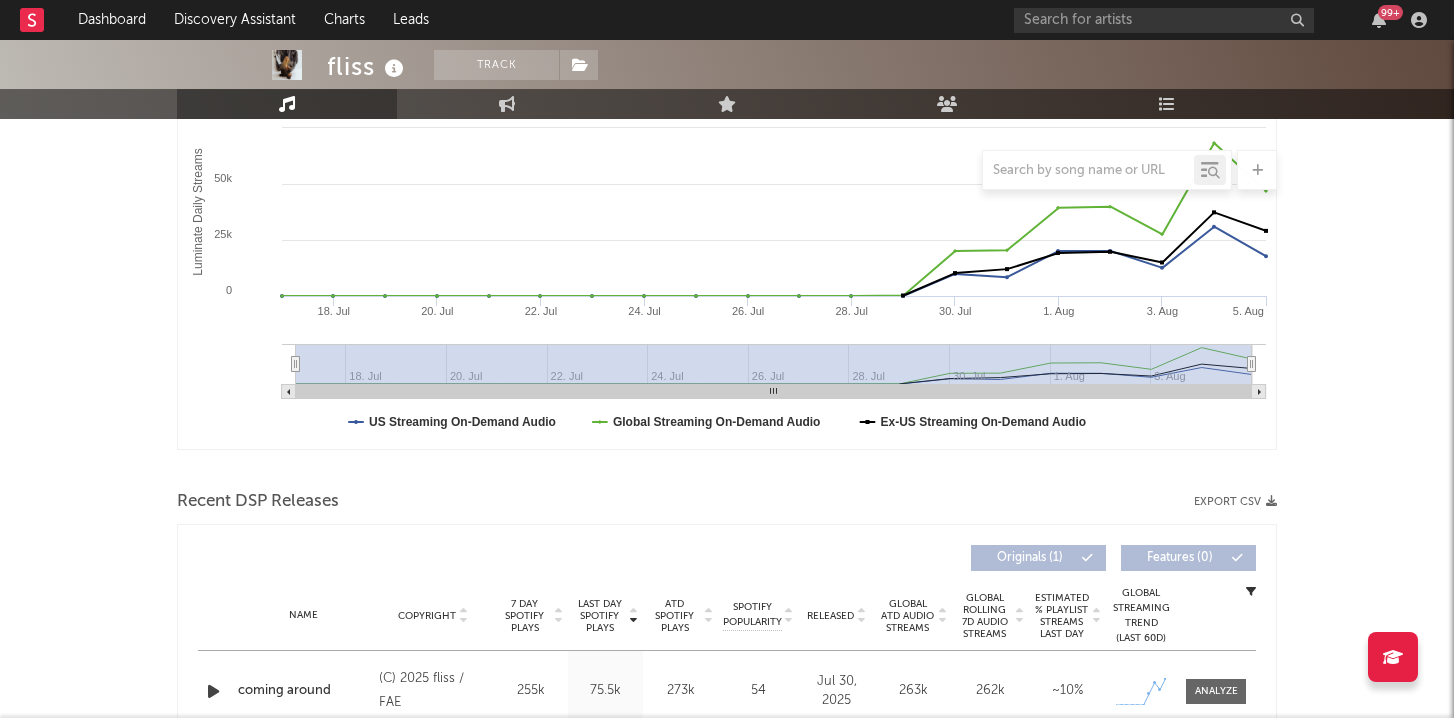 scroll, scrollTop: 0, scrollLeft: 0, axis: both 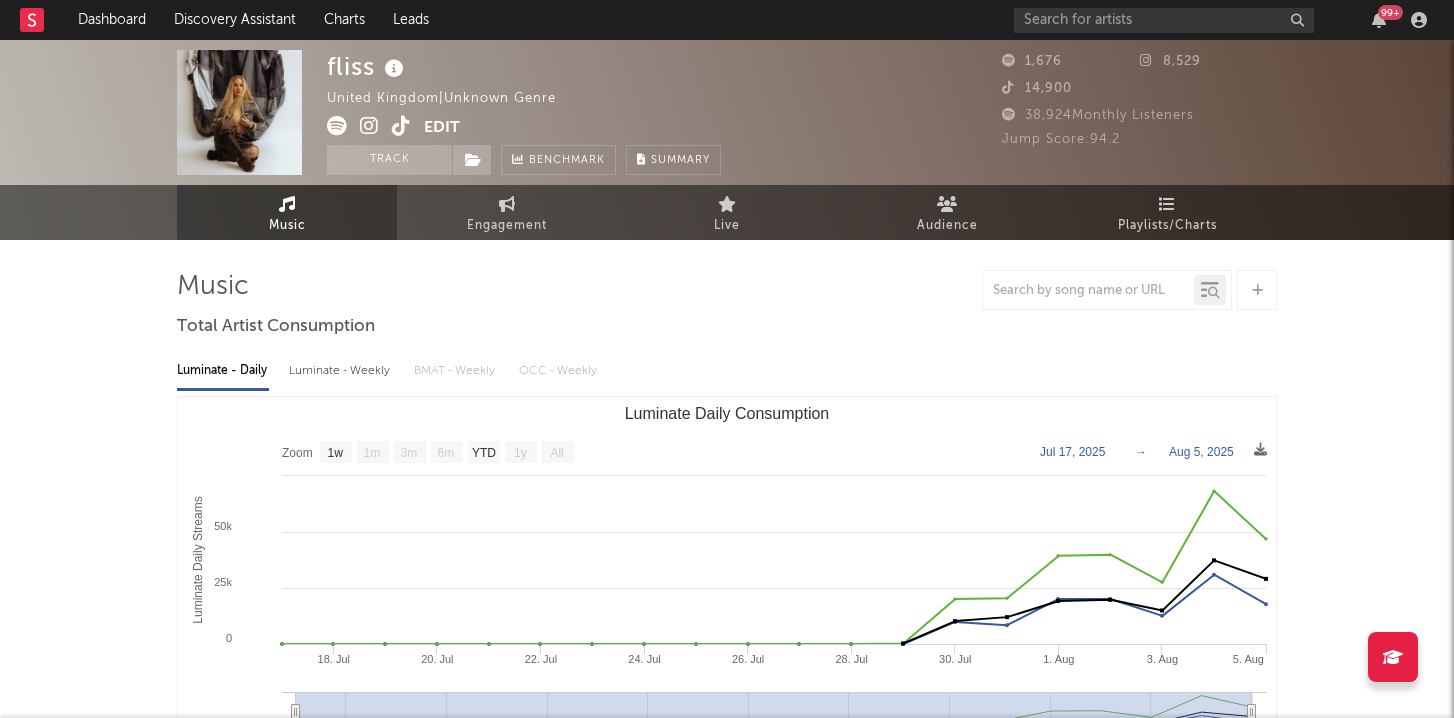 click at bounding box center (369, 126) 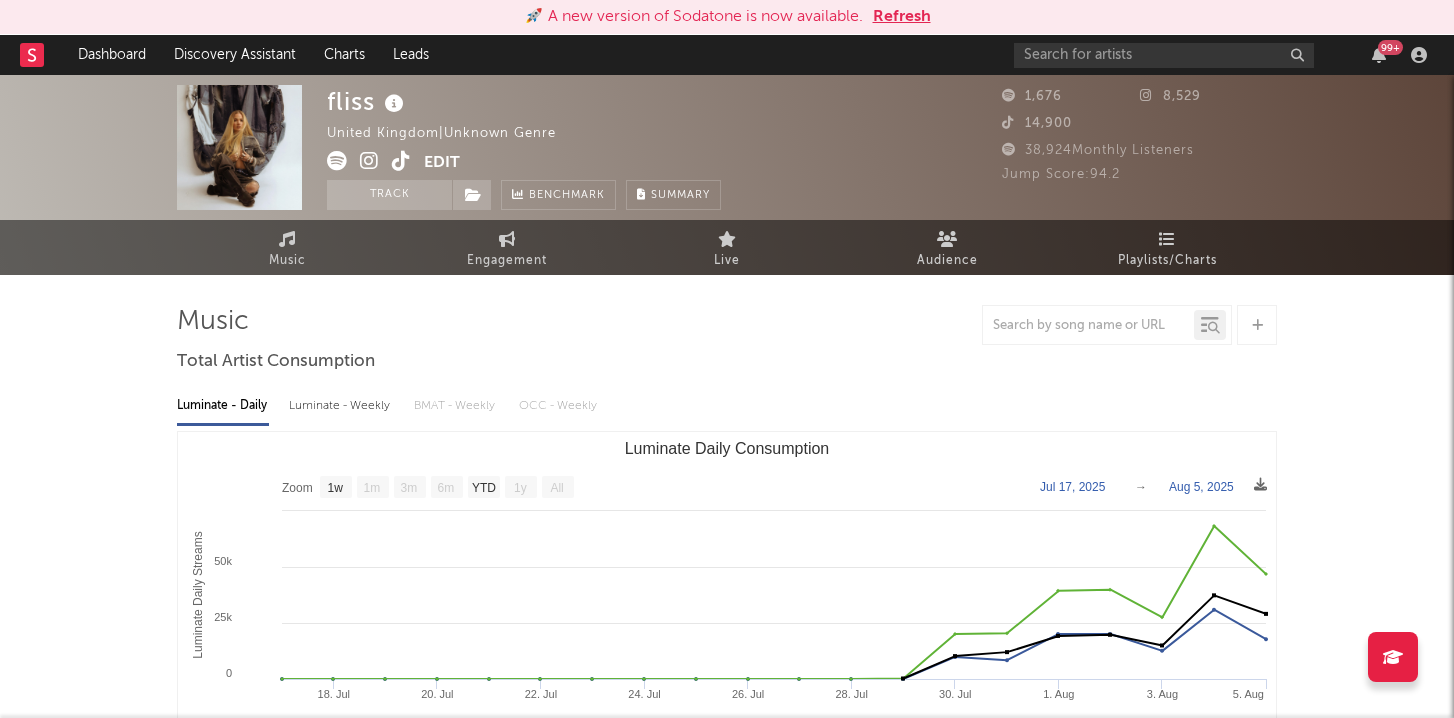 click at bounding box center (369, 161) 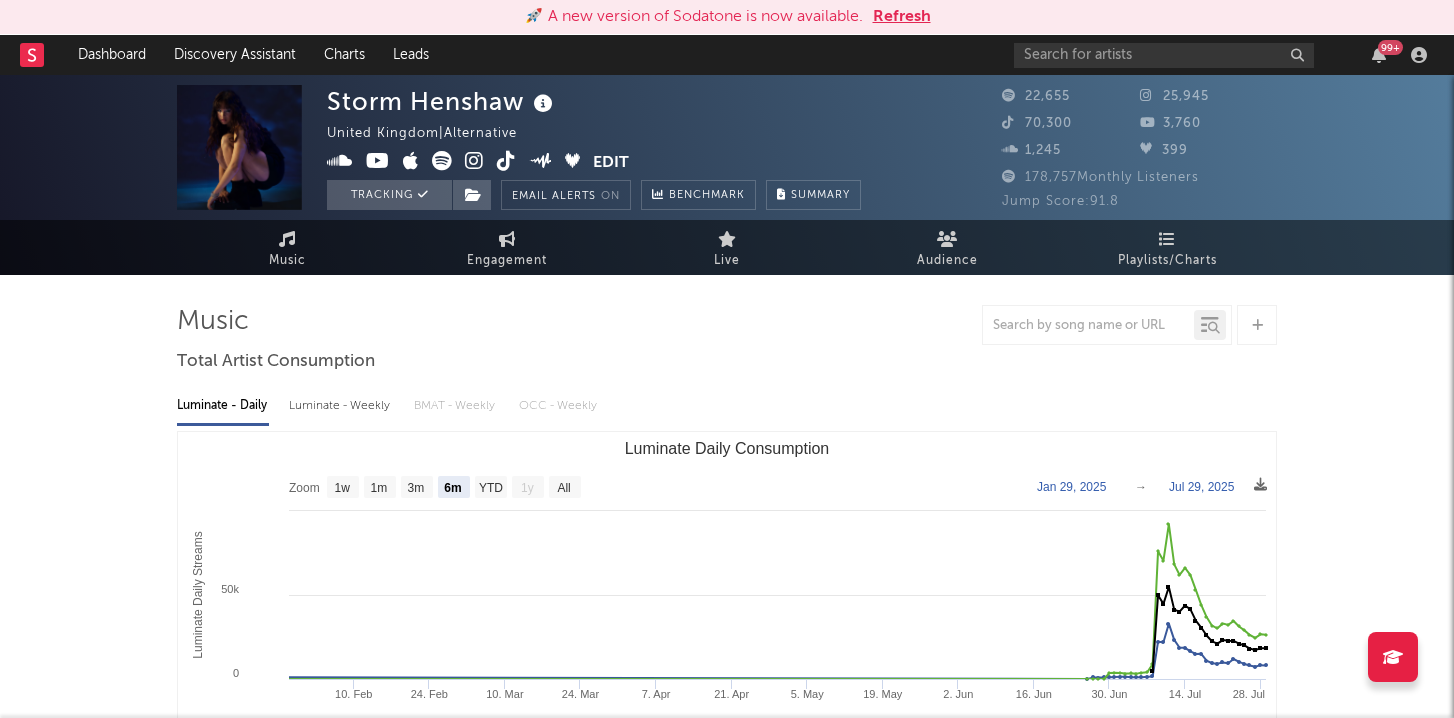 select on "6m" 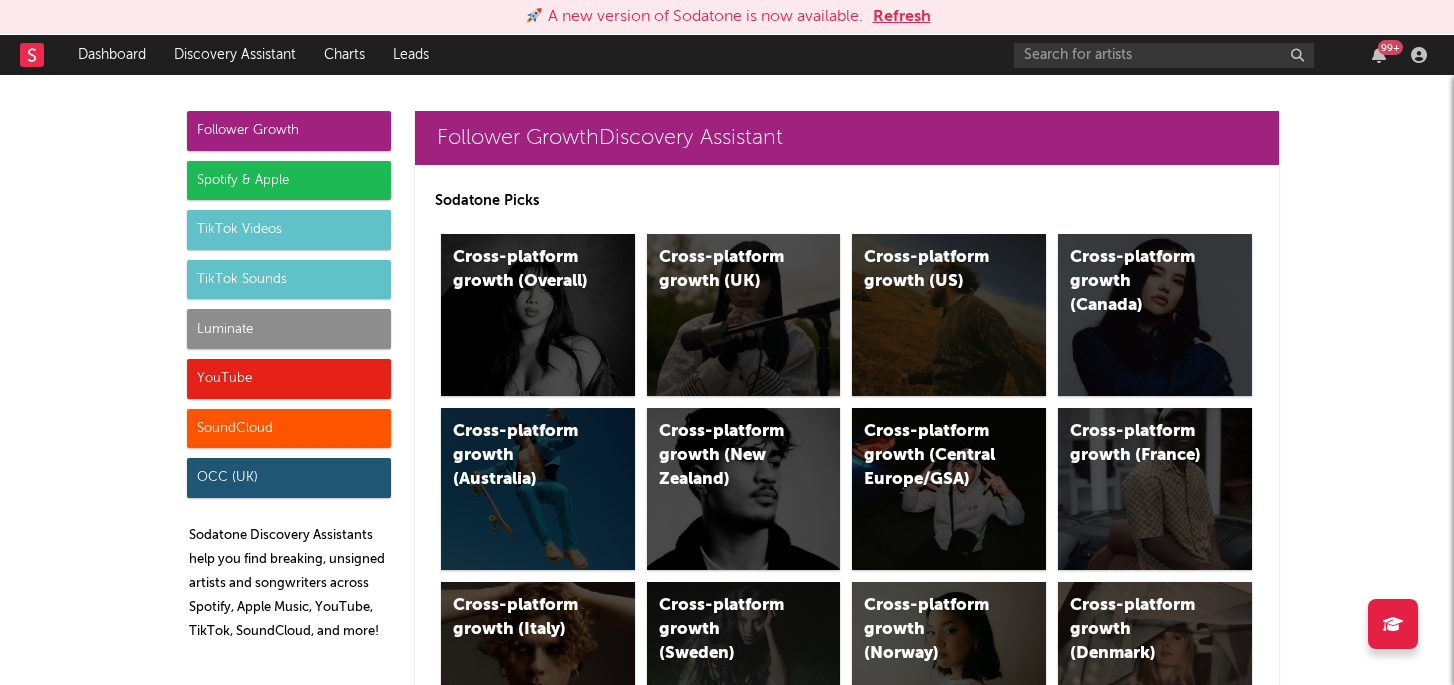 scroll, scrollTop: 0, scrollLeft: 0, axis: both 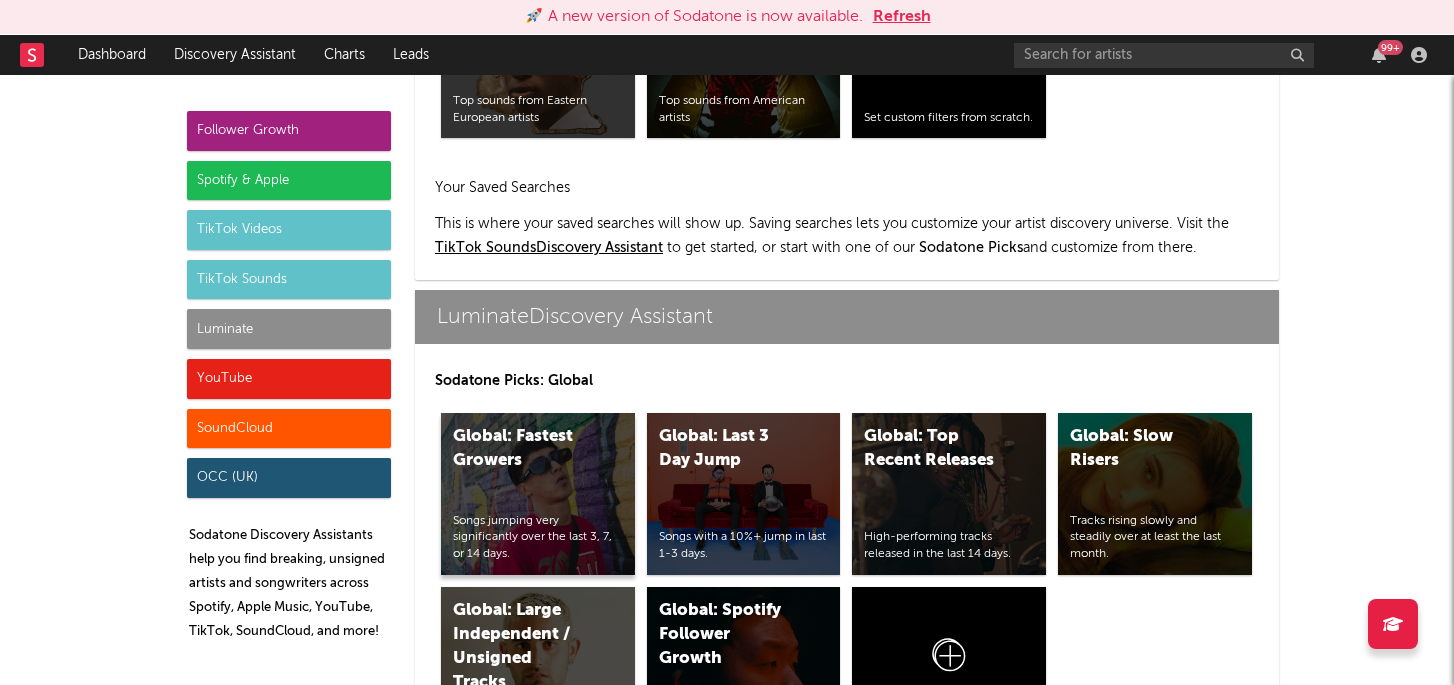 click on "Global: Fastest Growers Songs jumping very significantly over the last 3, 7, or 14 days." at bounding box center (538, 494) 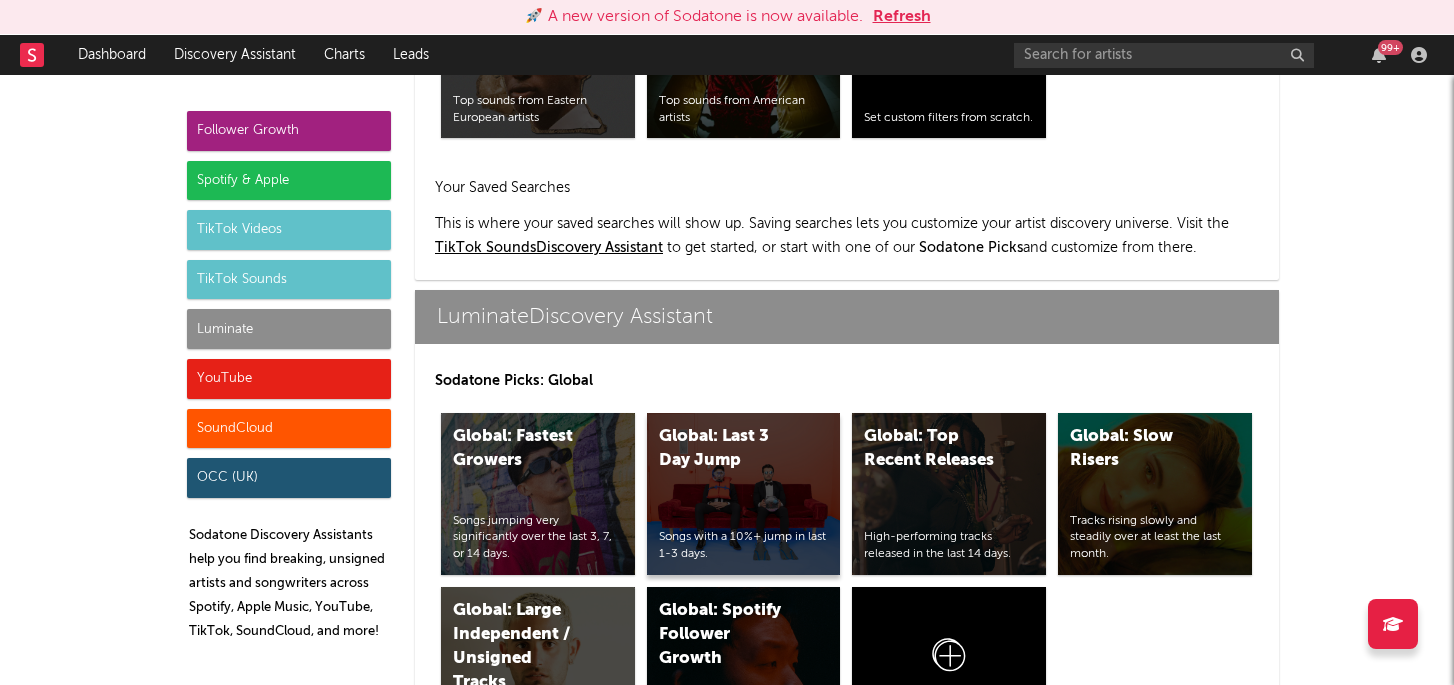 click on "Global: Last 3 Day Jump" at bounding box center [727, 449] 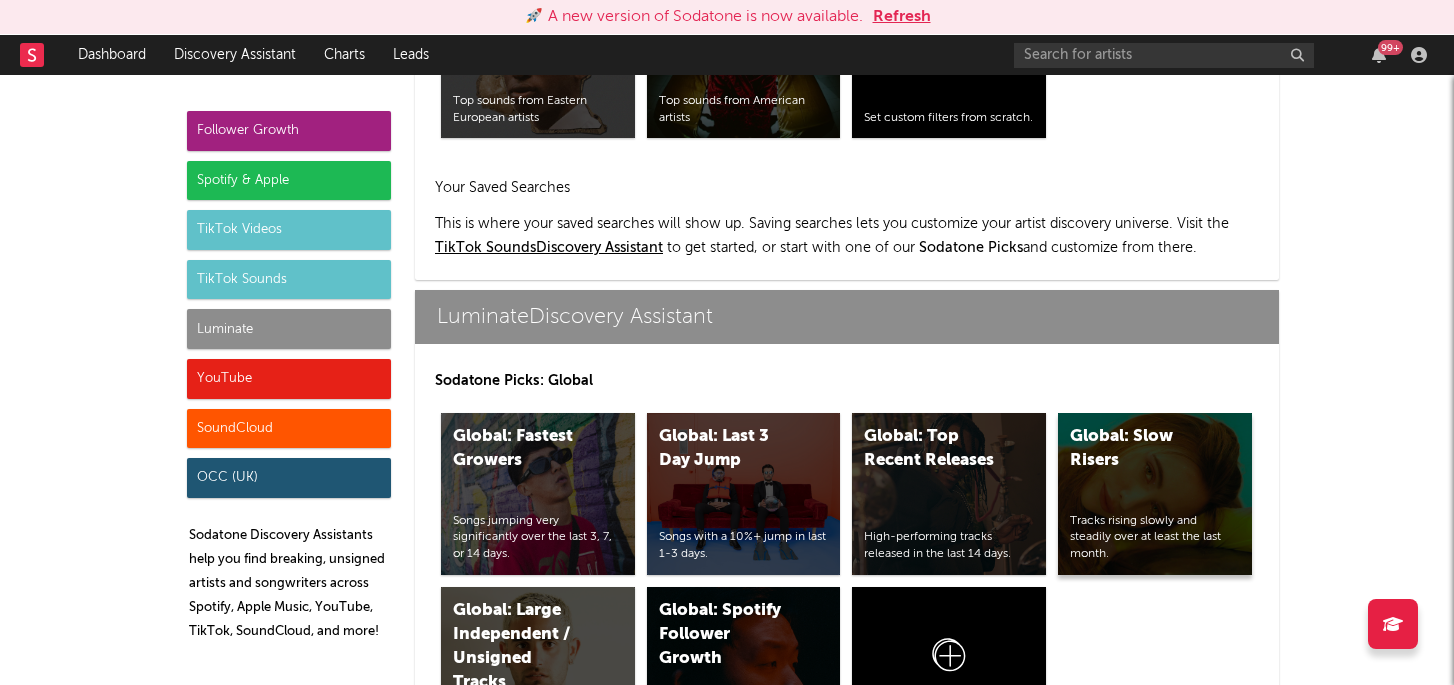 click on "Global: Slow Risers Tracks rising slowly and steadily over at least the last month." at bounding box center [1155, 494] 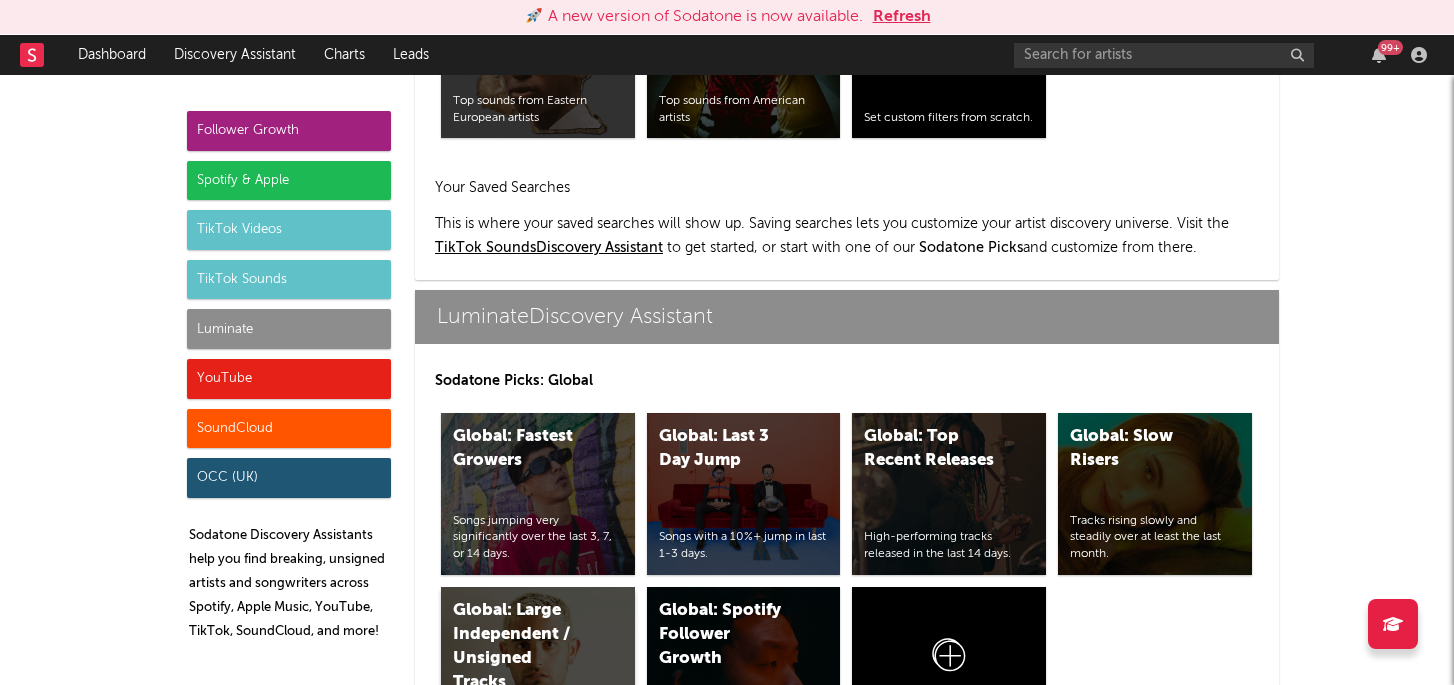 click on "Global: Large Independent / Unsigned Tracks Summary of largest tracks that may be available." at bounding box center [538, 668] 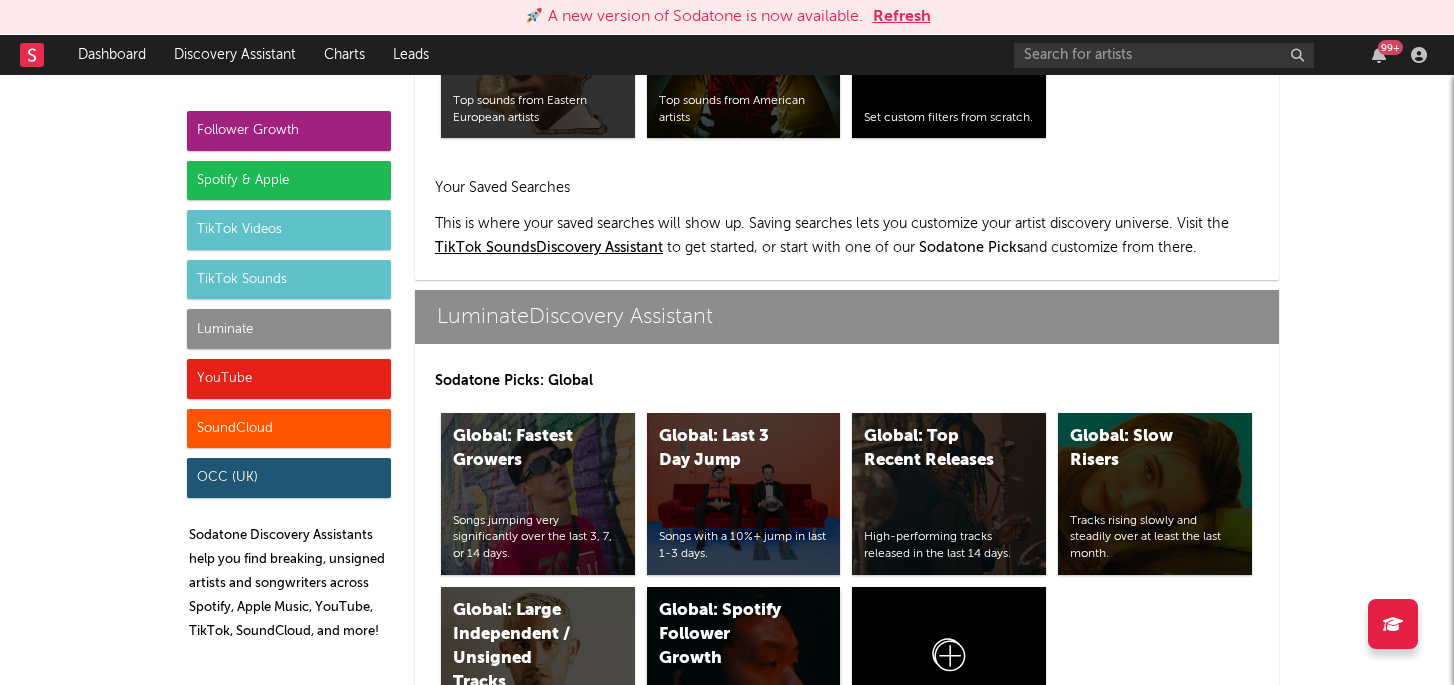 click on "Global: Spotify Follower Growth" at bounding box center (727, 635) 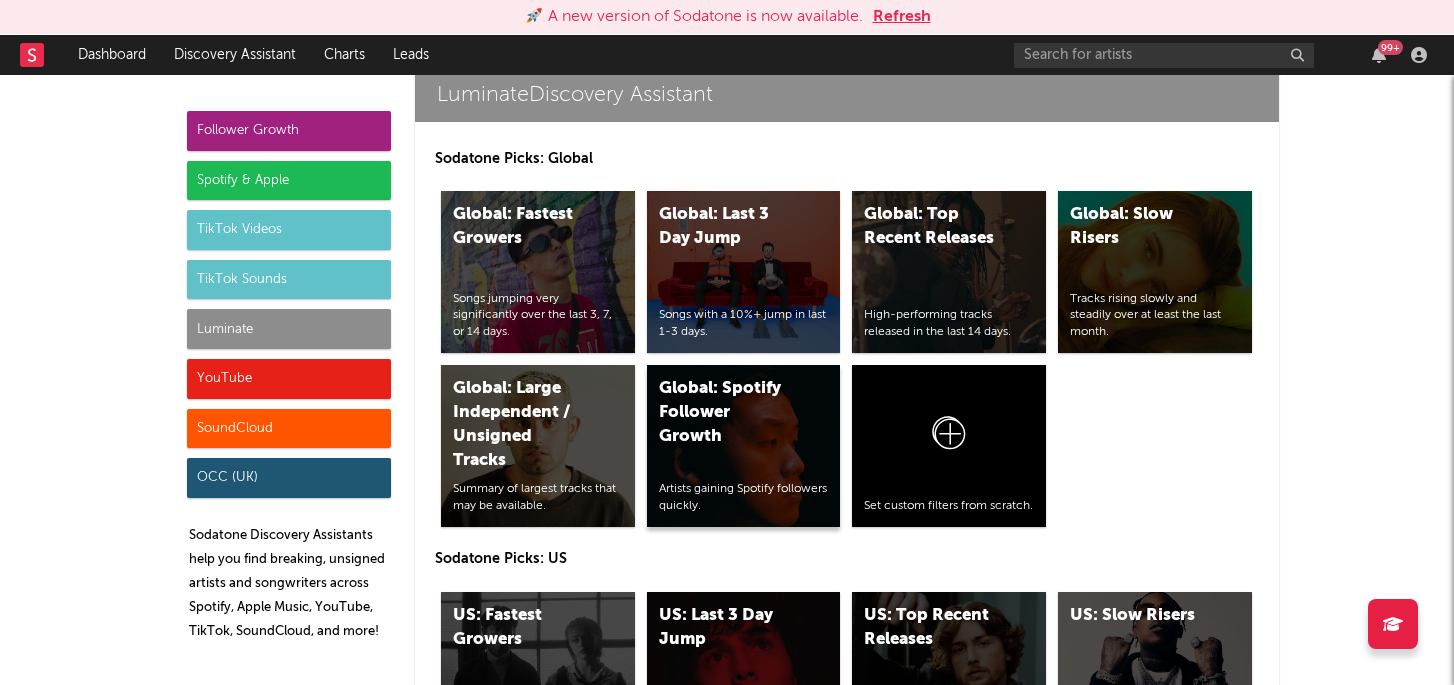 scroll, scrollTop: 9382, scrollLeft: 0, axis: vertical 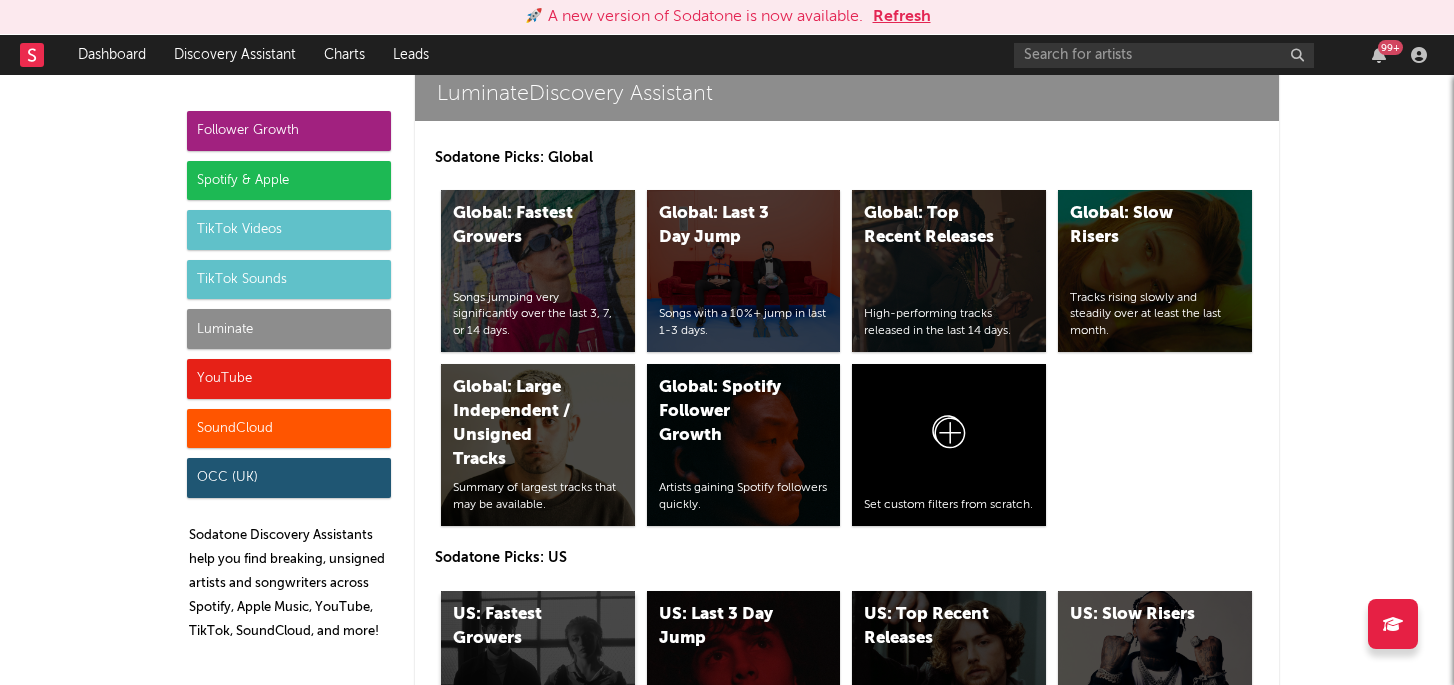 click on "US: Fastest Growers Songs jumping very significantly over the last 3, 7, or 14 days." at bounding box center (538, 672) 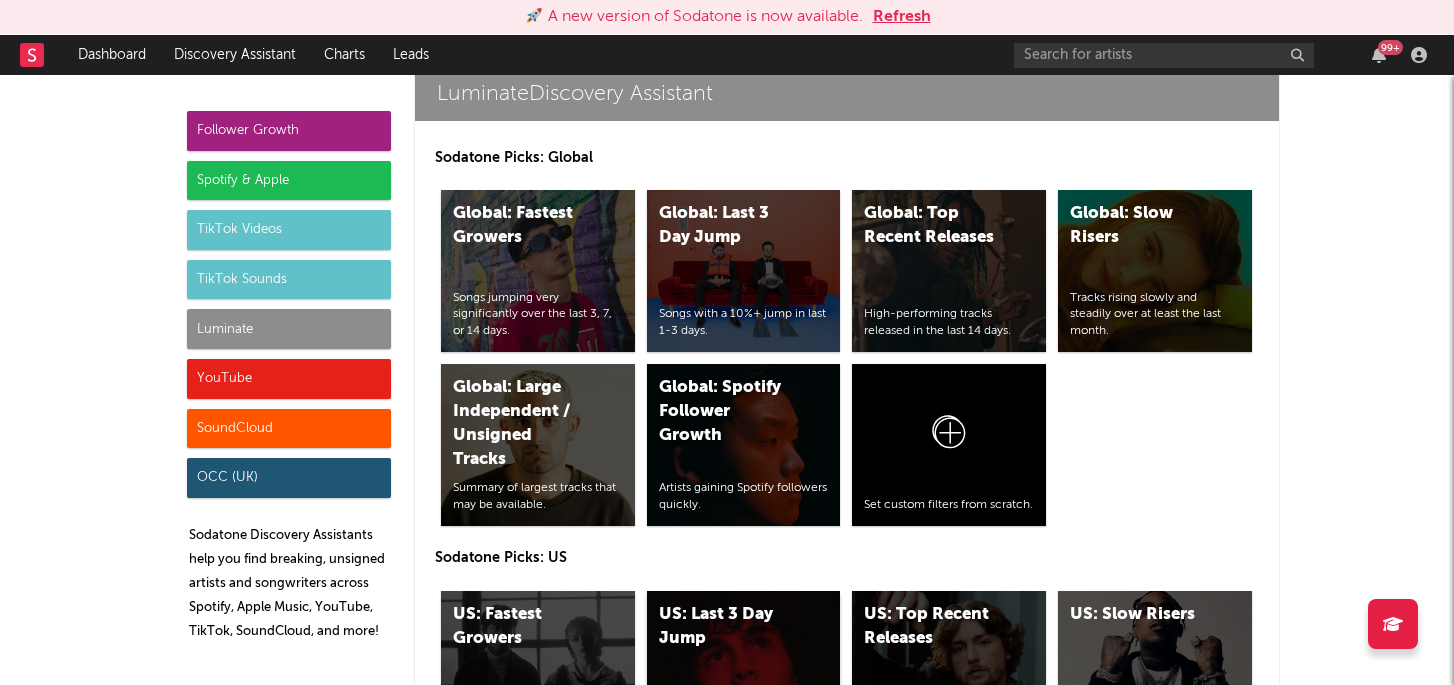 click on "US: Last 3 Day Jump Songs with a 10%+ jump in last 1-3 days." at bounding box center [744, 672] 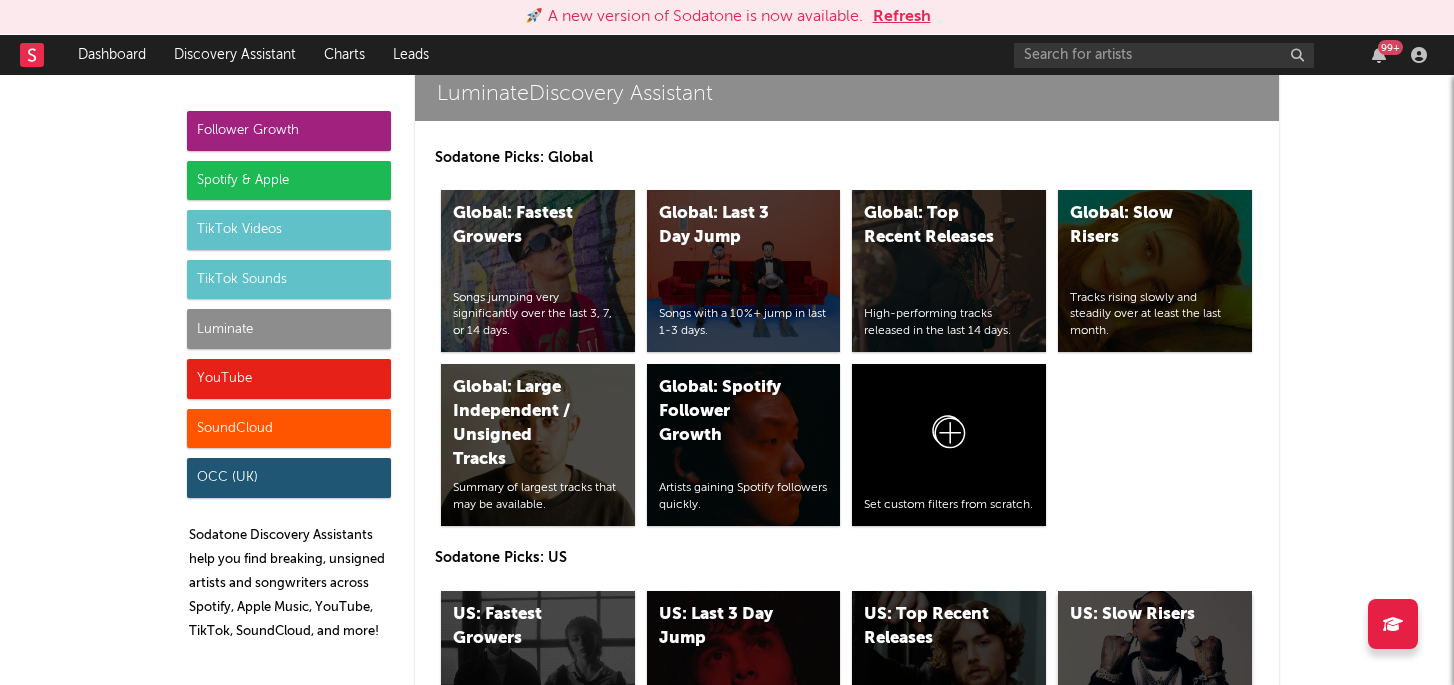 click on "US: Slow Risers Tracks rising slowly and steadily over at least the last month." at bounding box center (1155, 672) 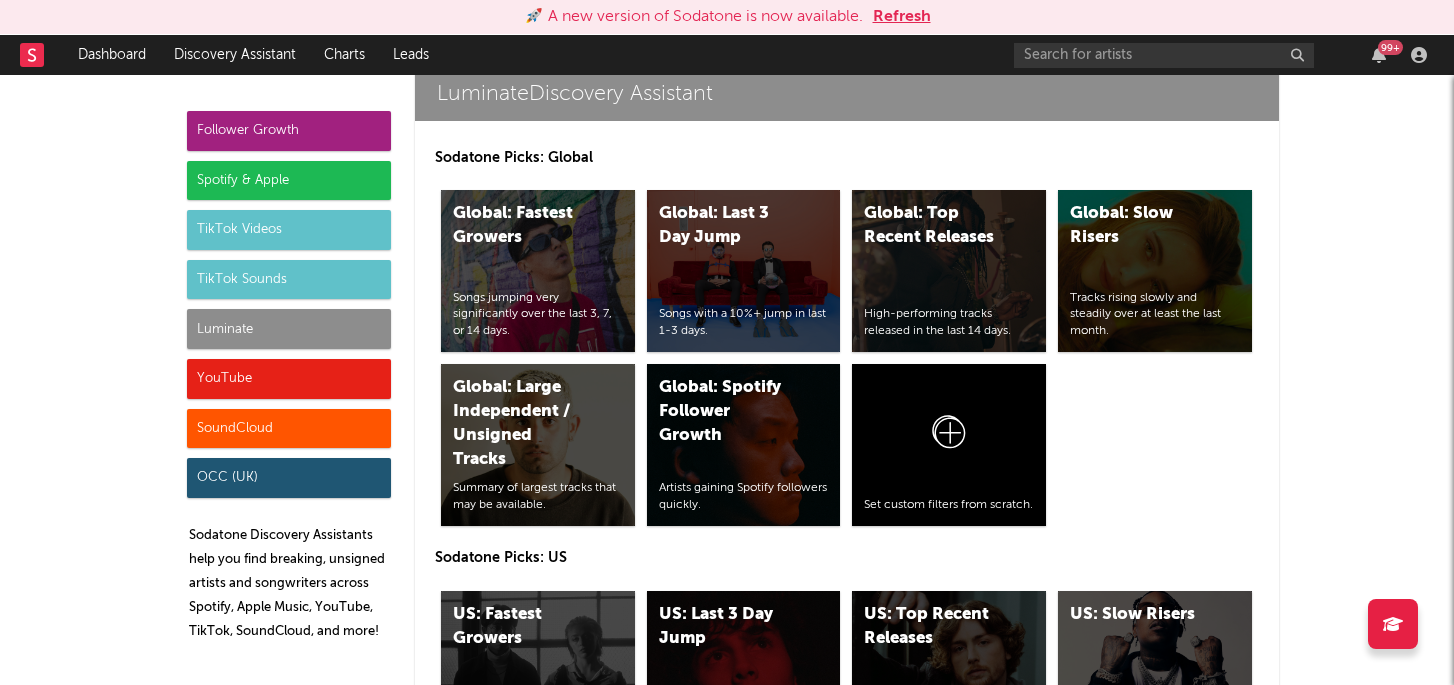 click on "US: Large Independent / Unsigned Tracks" at bounding box center (521, 825) 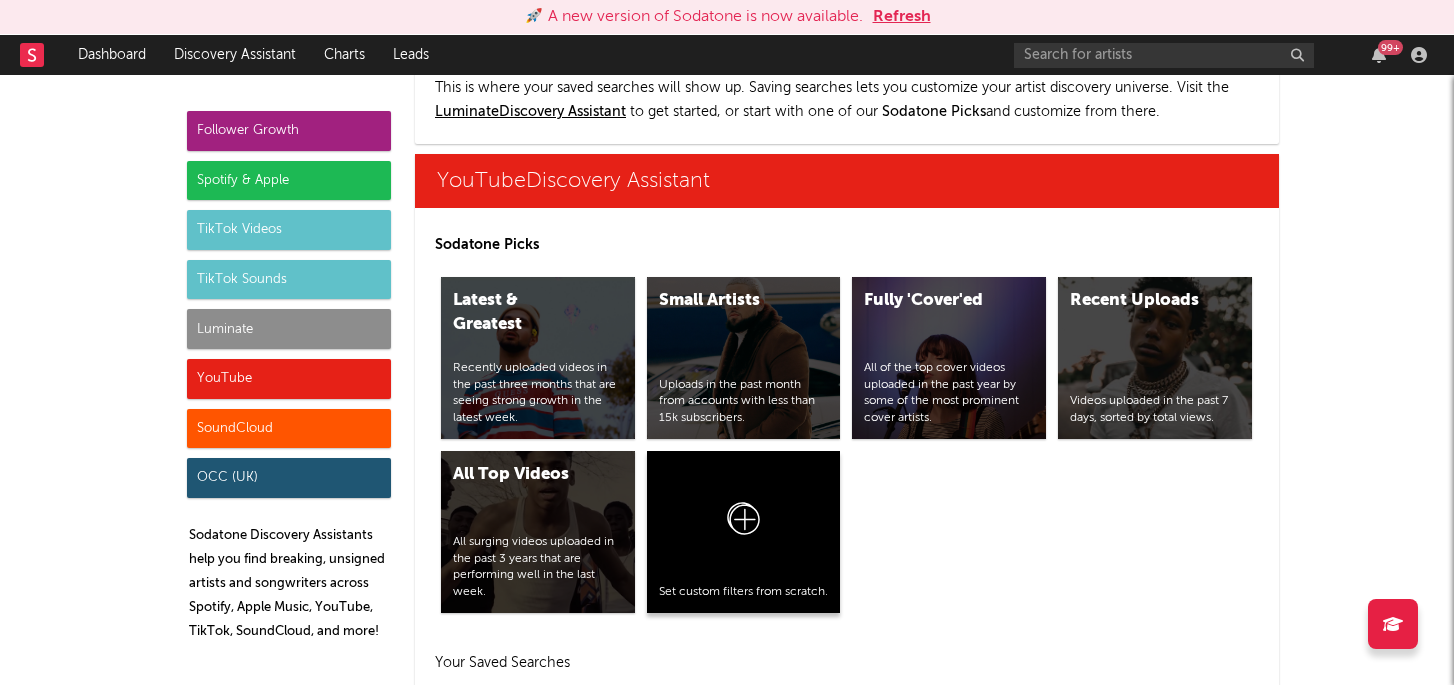 scroll, scrollTop: 11843, scrollLeft: 0, axis: vertical 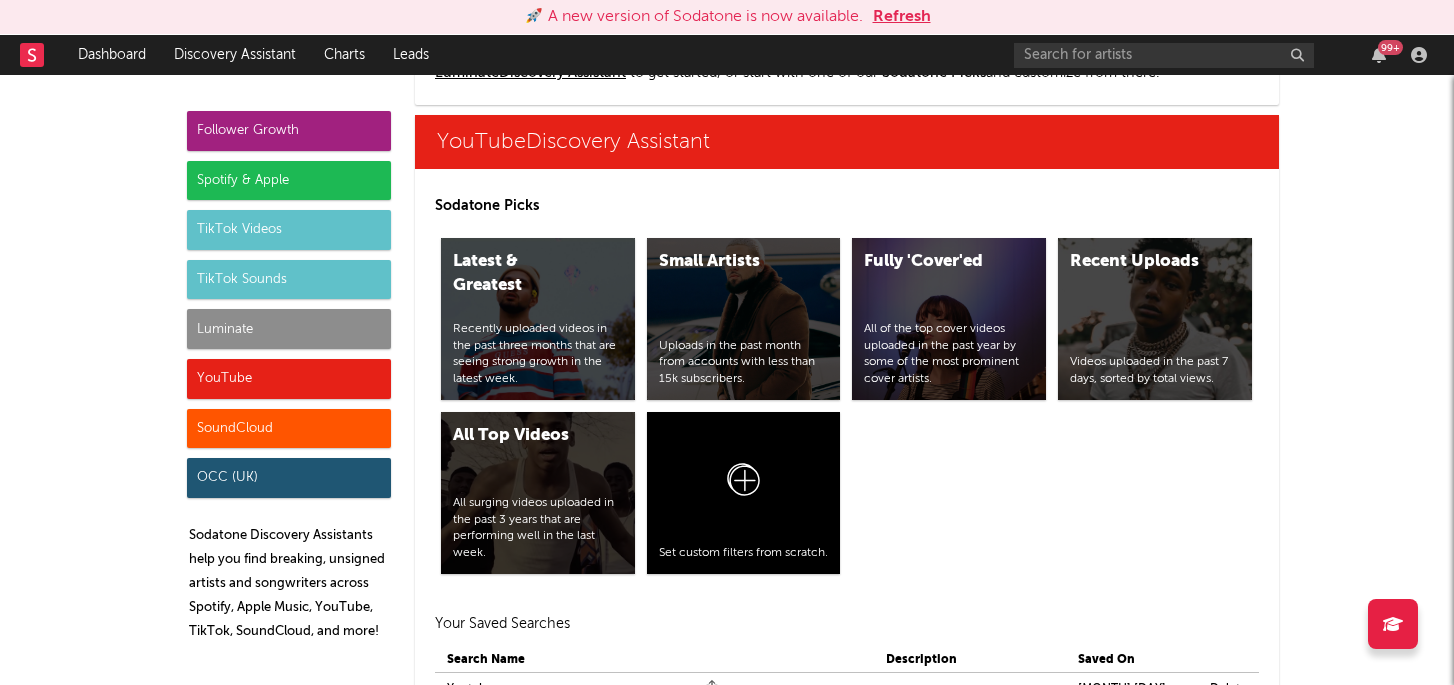 click on "DAILY YOUTUBE" at bounding box center [493, 801] 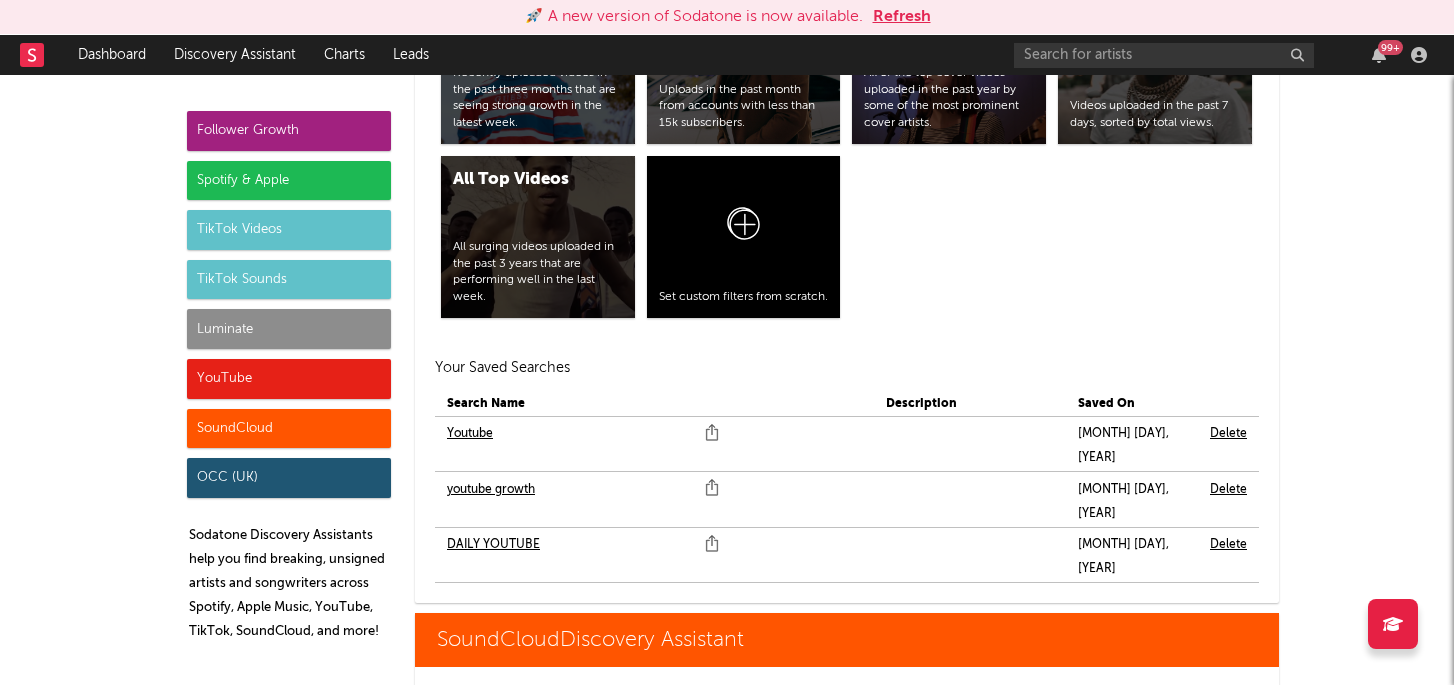 scroll, scrollTop: 12104, scrollLeft: 0, axis: vertical 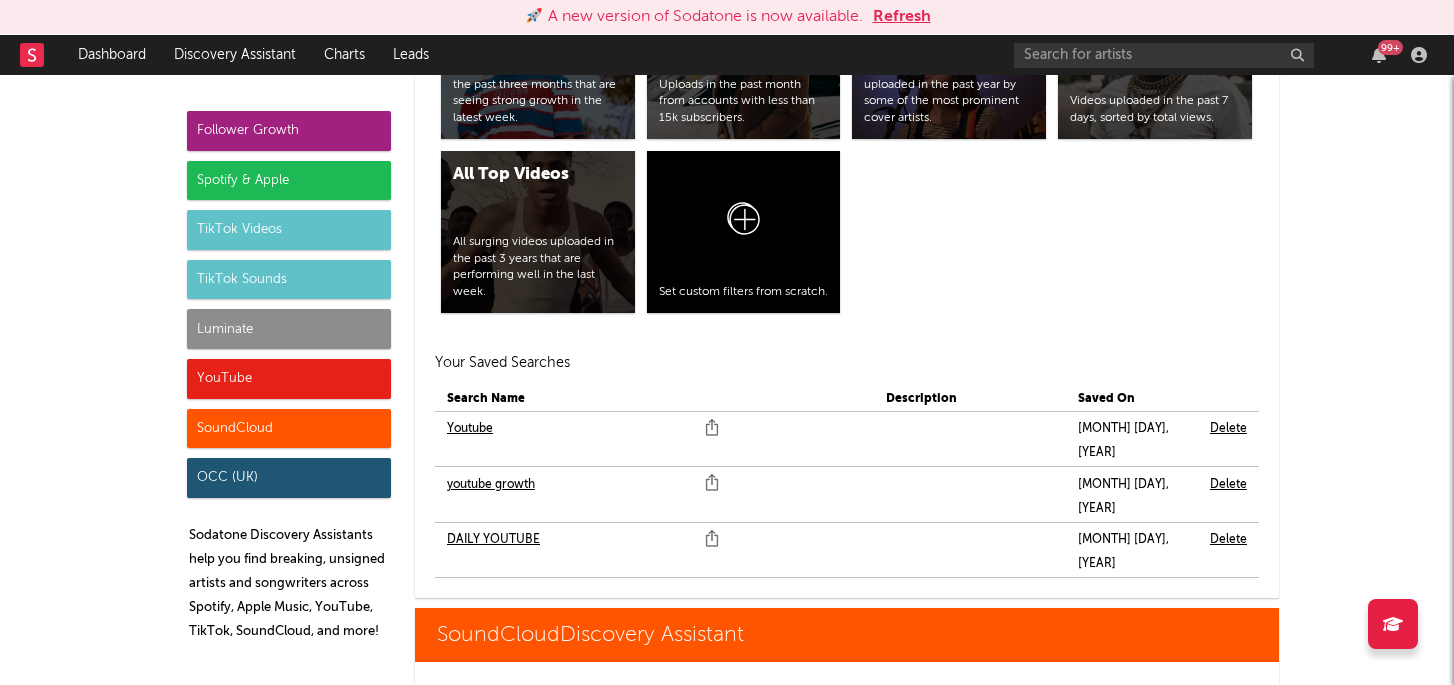 click on "All Top Tracks All surging tracks released in the past year that are performing well in the latest month." at bounding box center (744, 812) 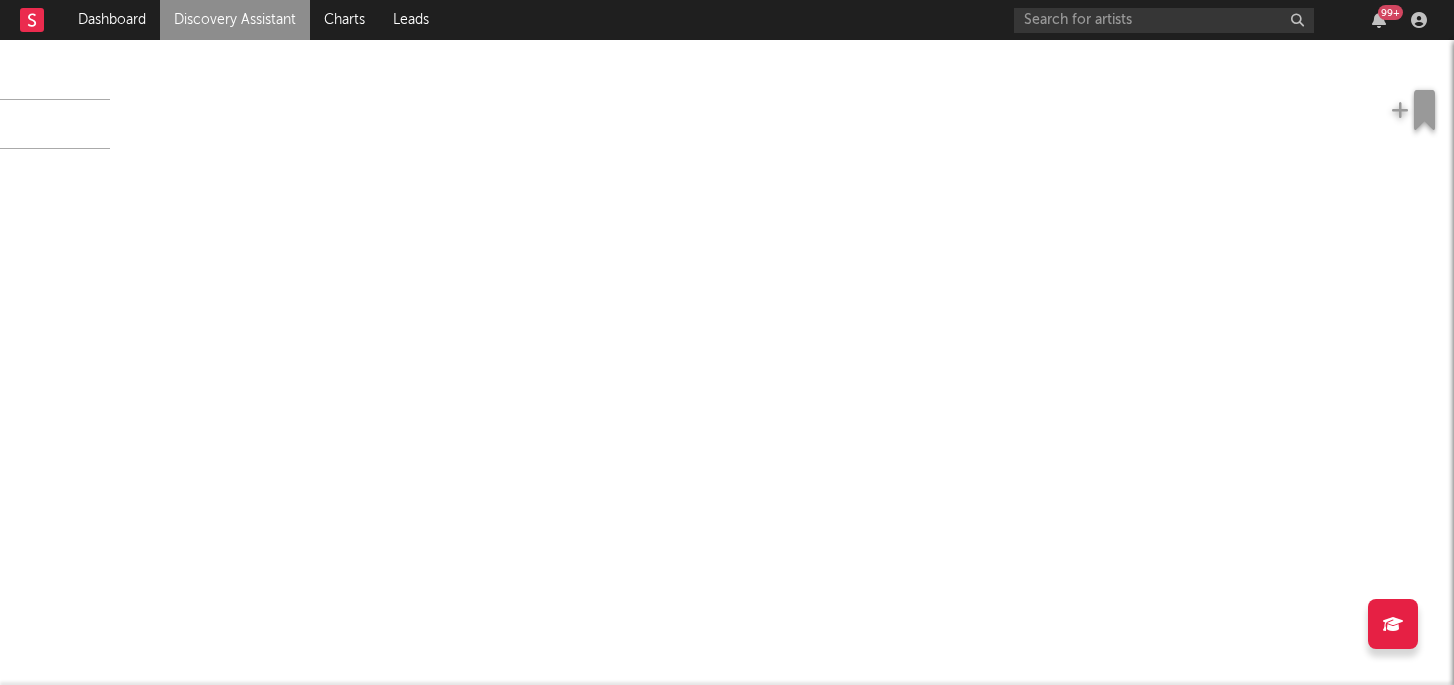 scroll, scrollTop: 0, scrollLeft: 0, axis: both 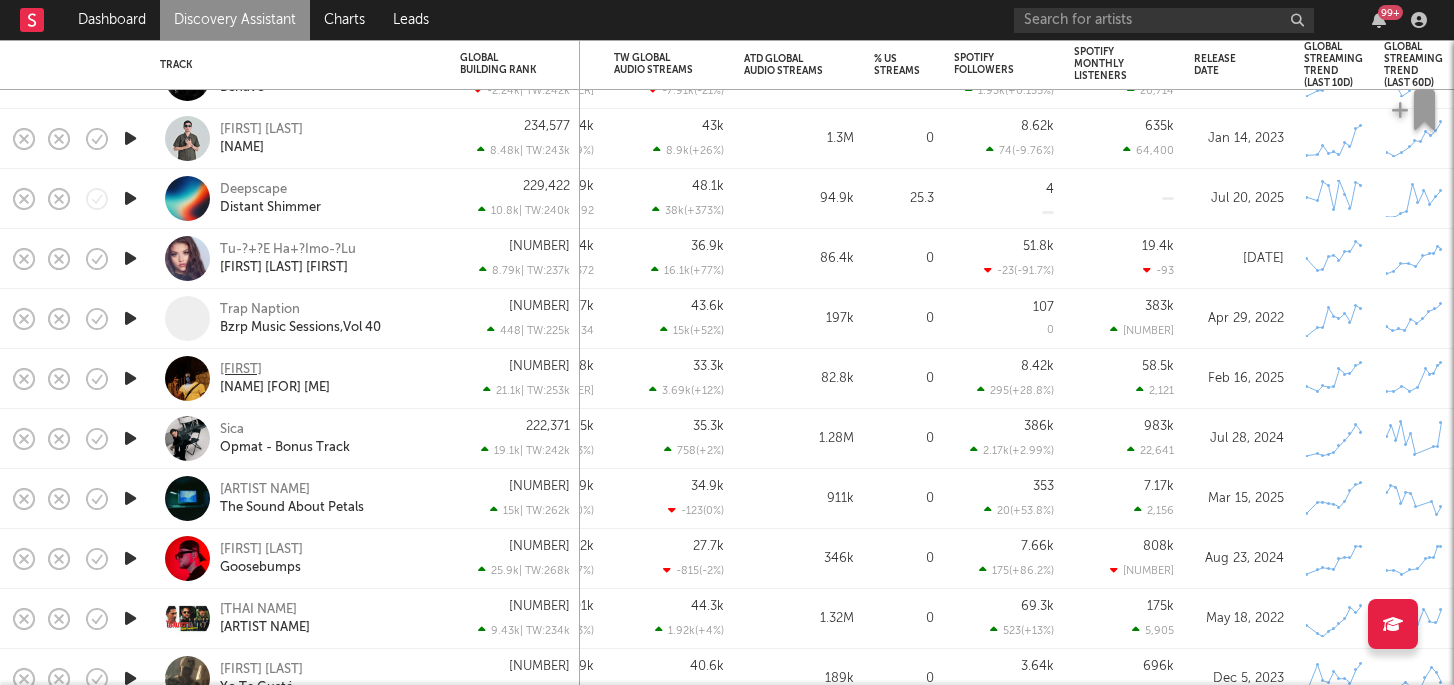 click on "[FIRST]" at bounding box center (241, 370) 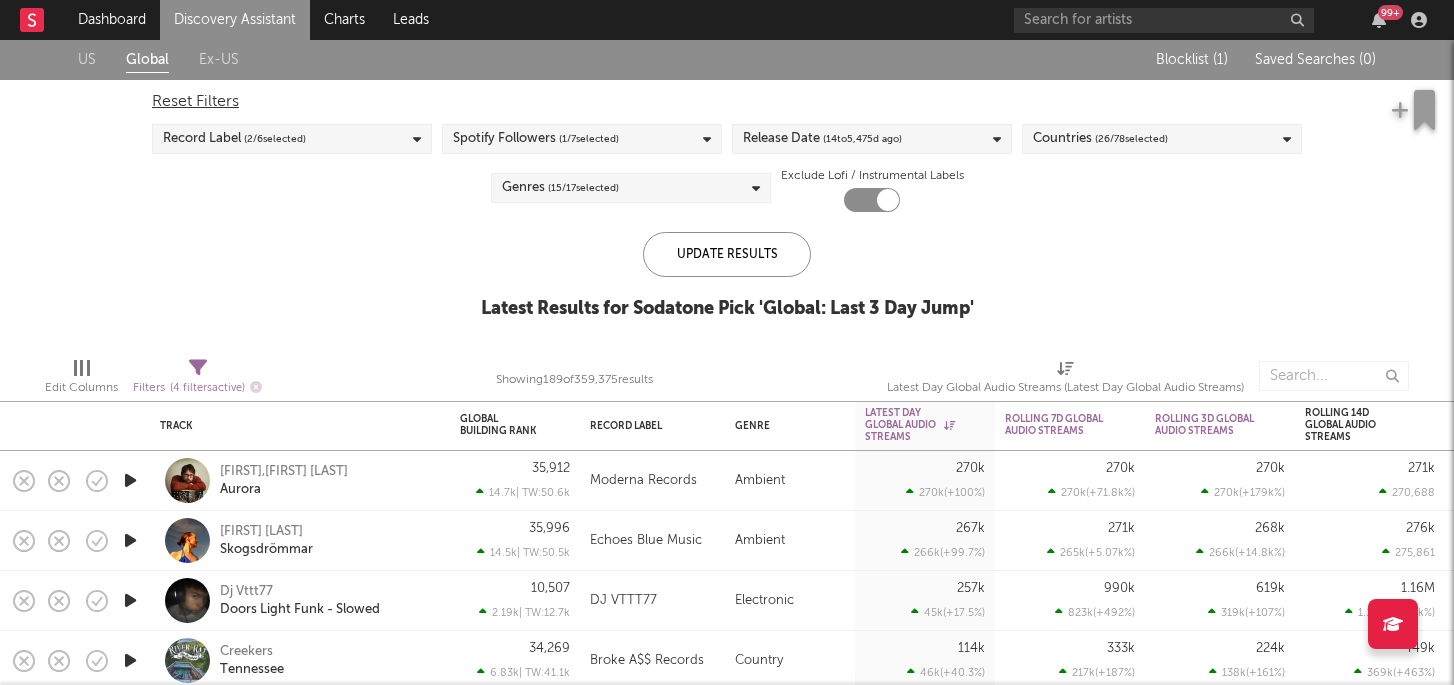scroll, scrollTop: 0, scrollLeft: 0, axis: both 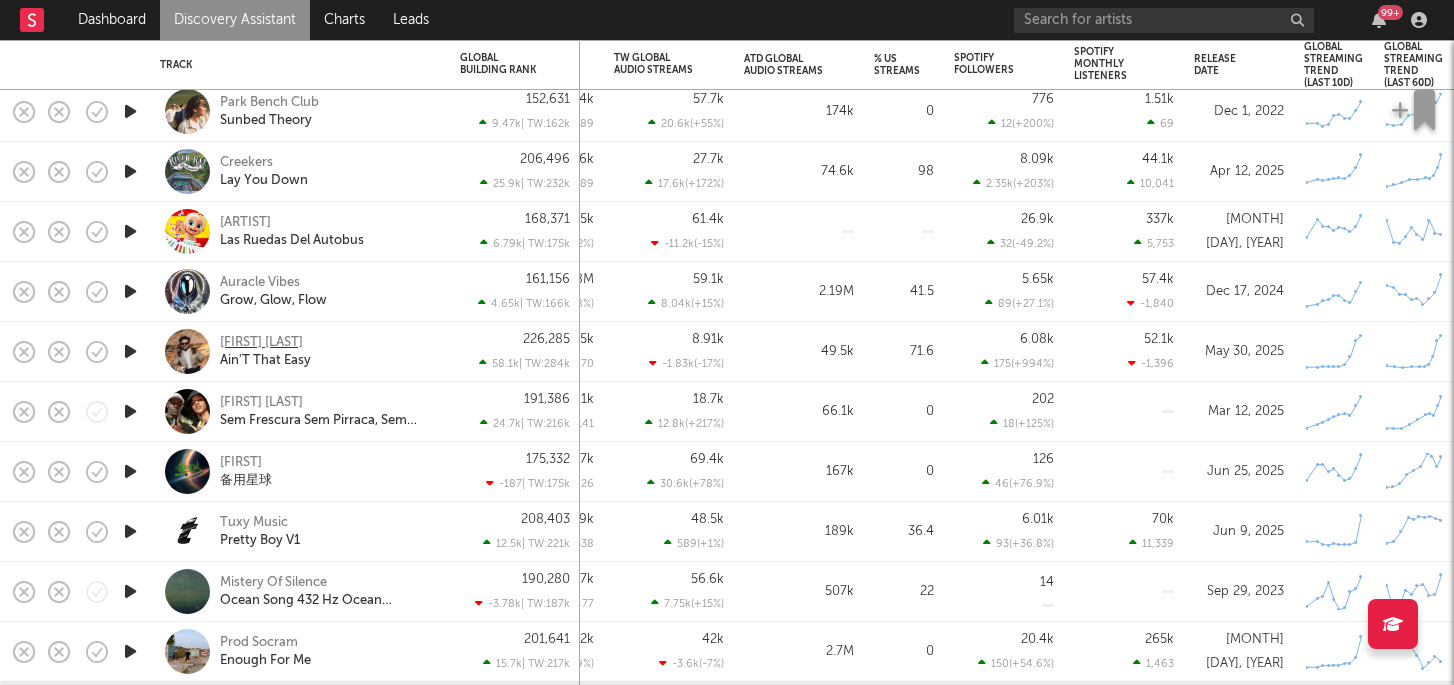 click on "[FIRST] [LAST]" at bounding box center (261, 343) 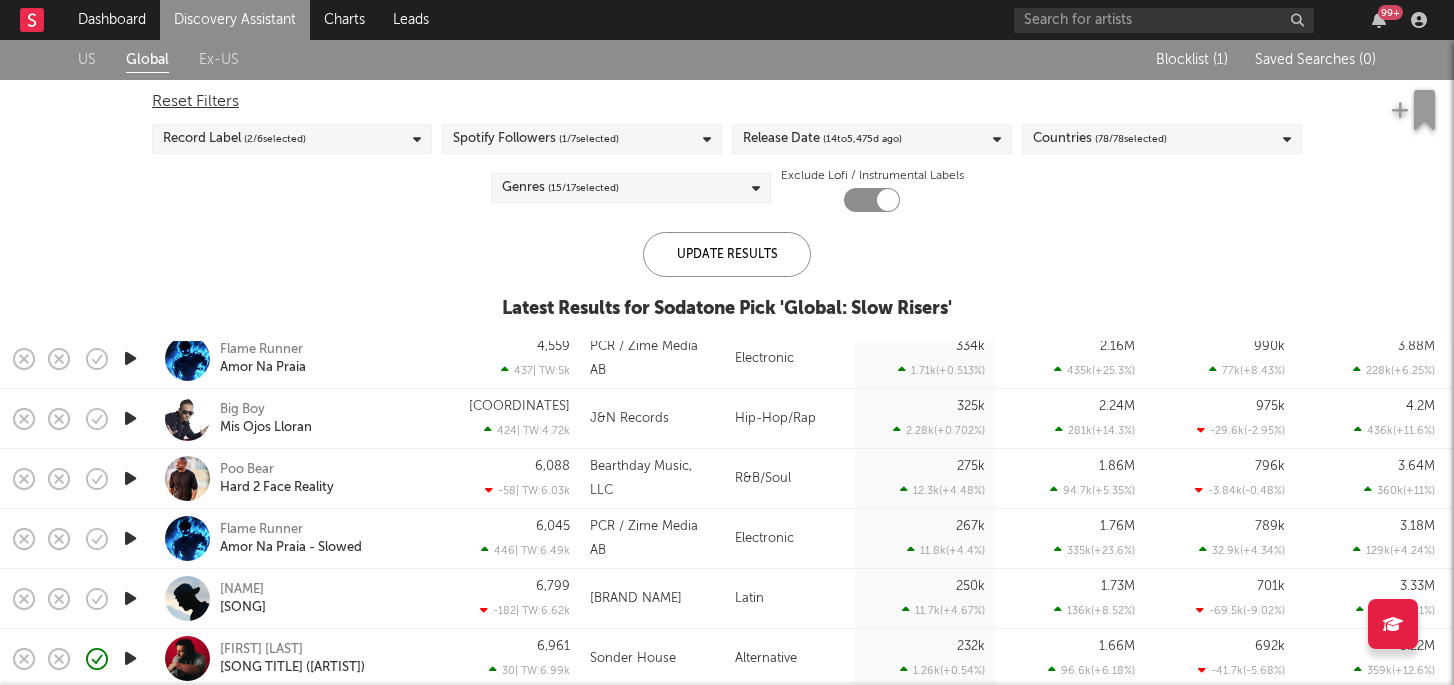 scroll, scrollTop: 0, scrollLeft: 0, axis: both 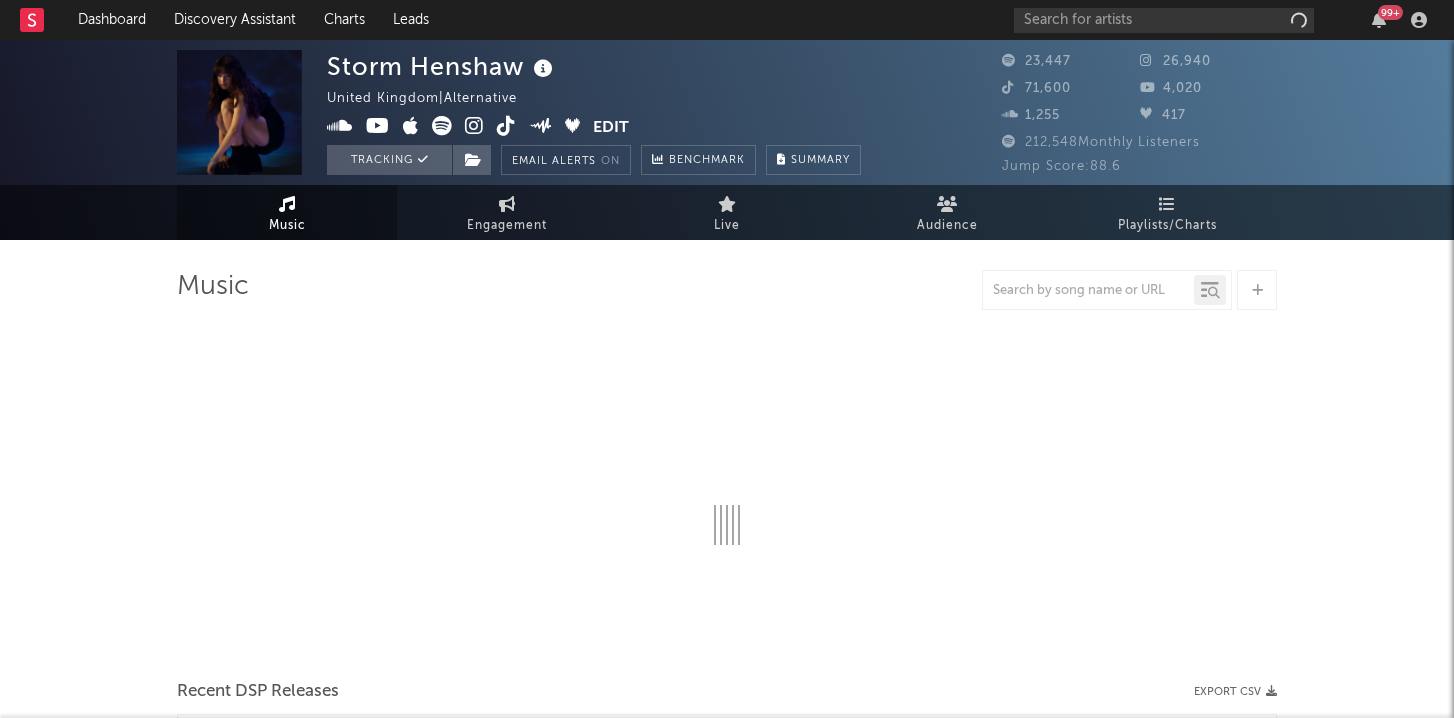 select on "6m" 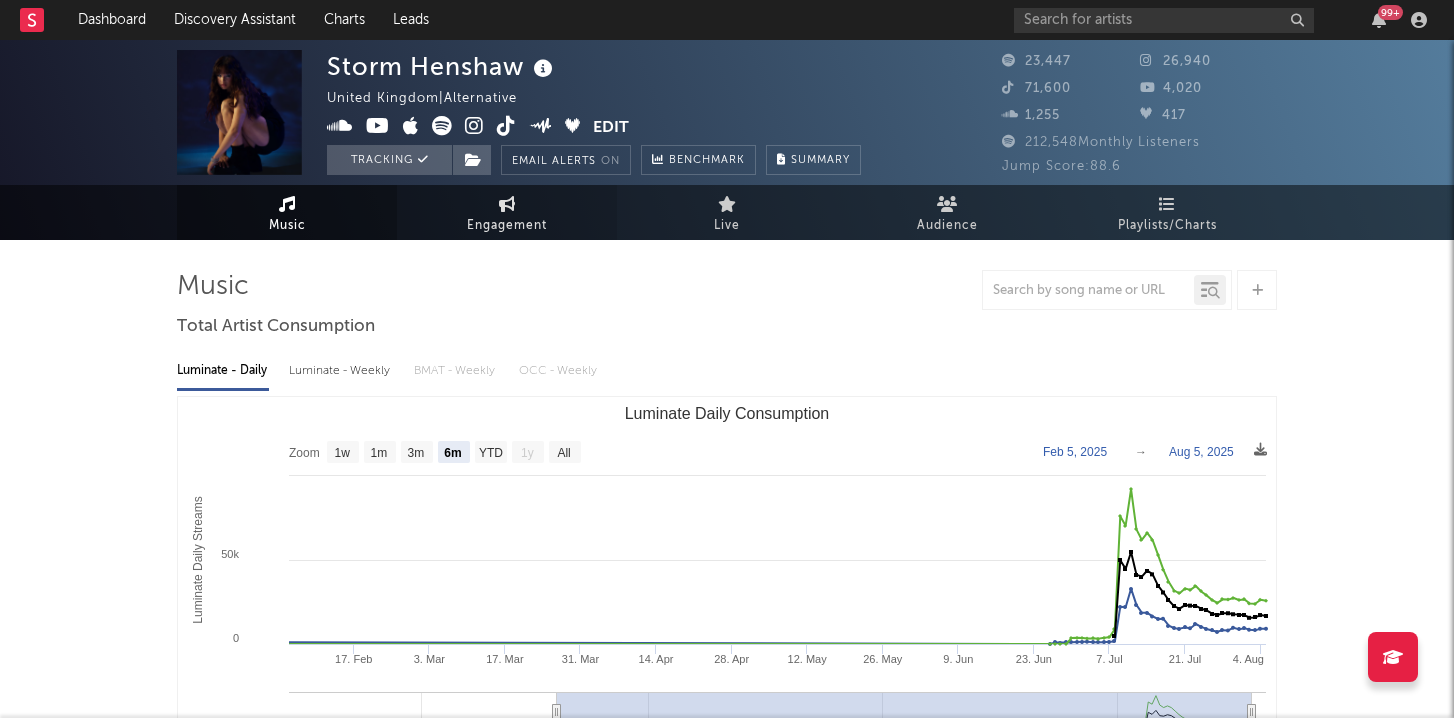 click on "Engagement" at bounding box center [507, 226] 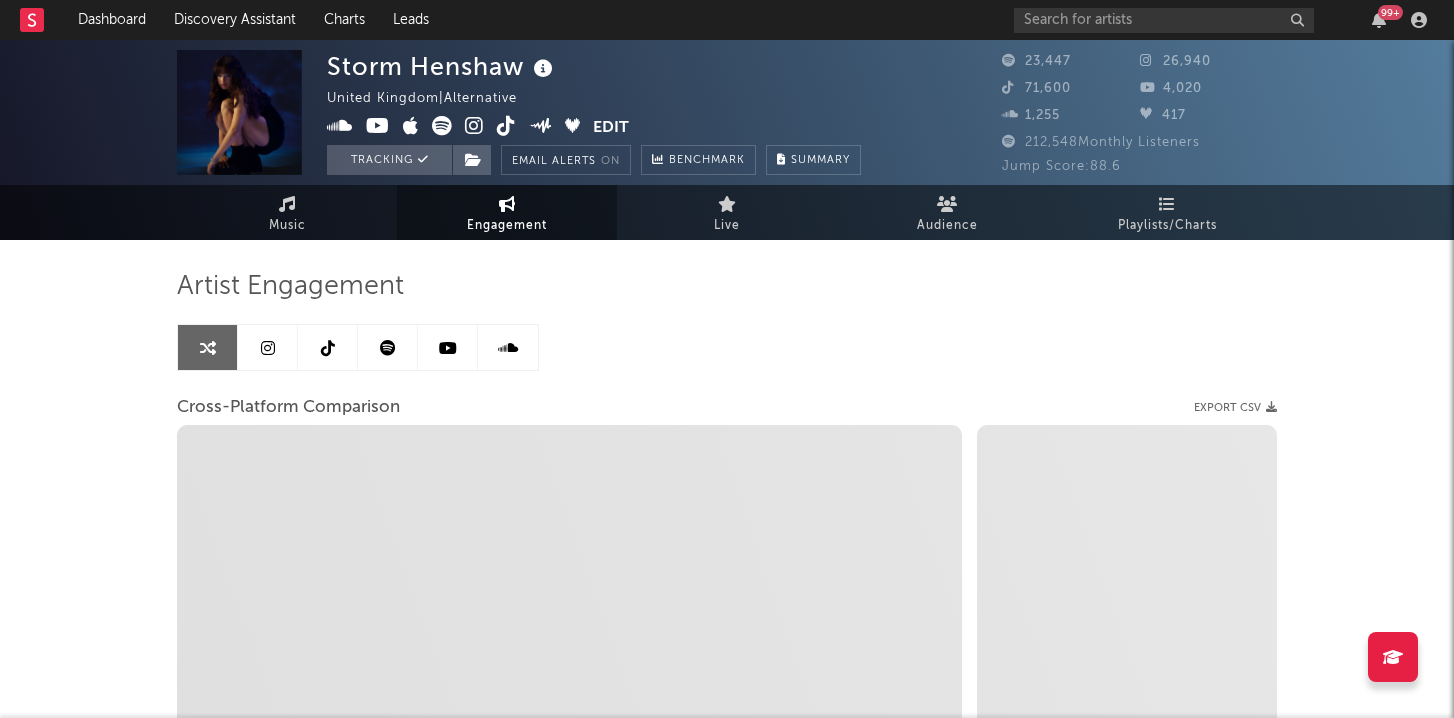 click at bounding box center [268, 347] 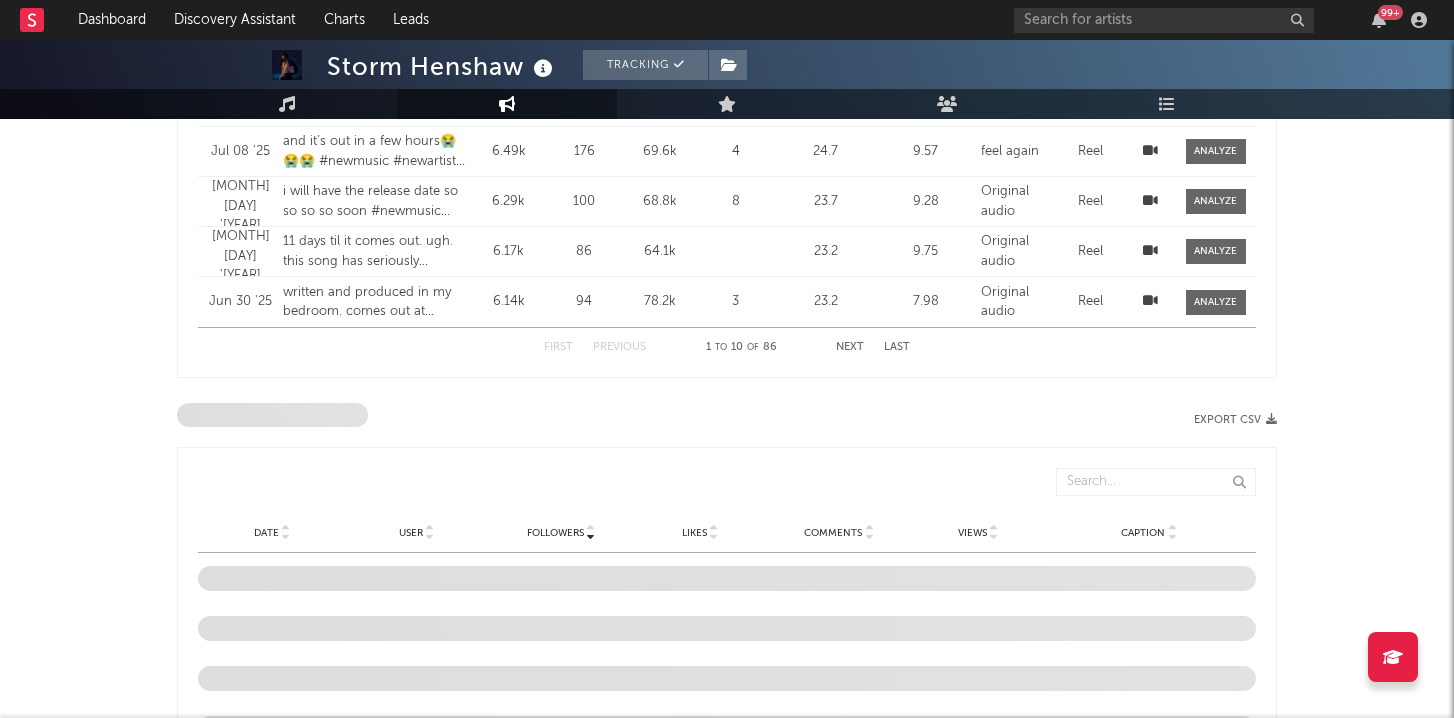 scroll, scrollTop: 2231, scrollLeft: 0, axis: vertical 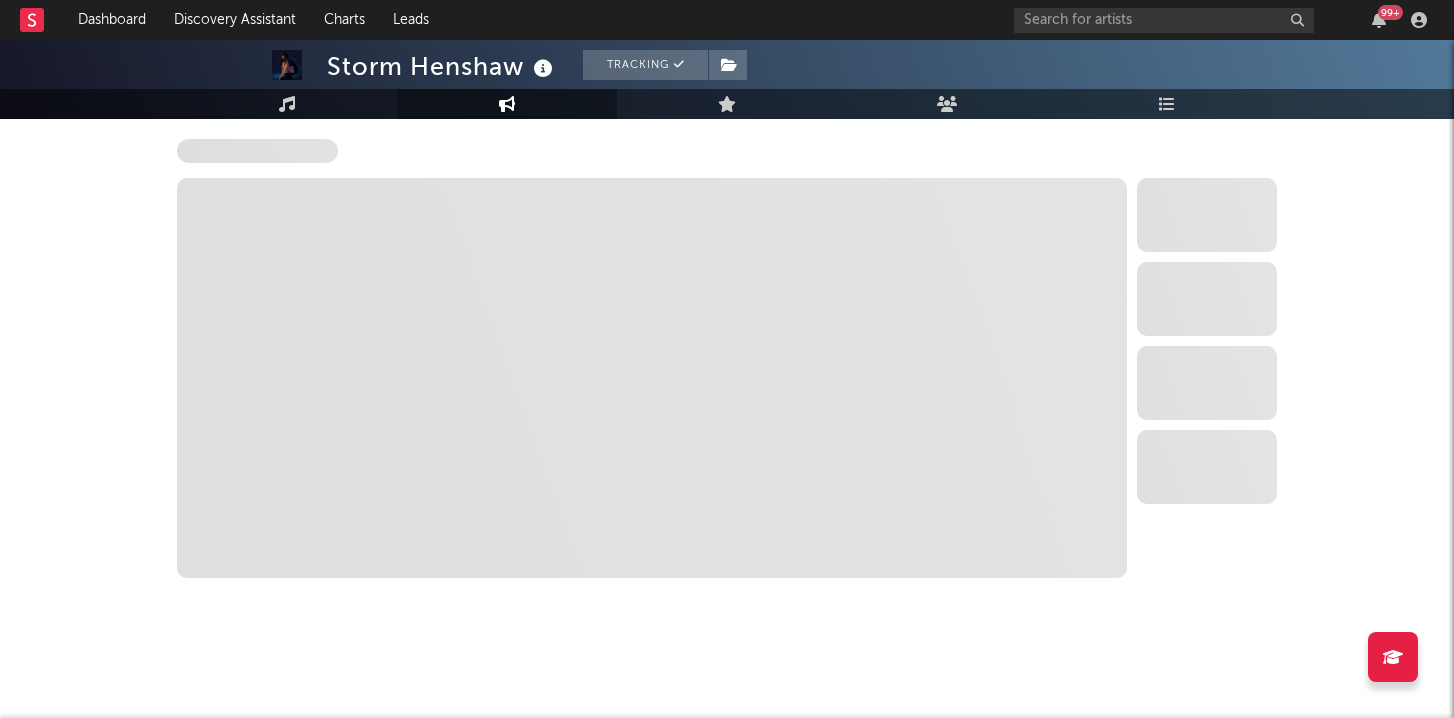 select on "6m" 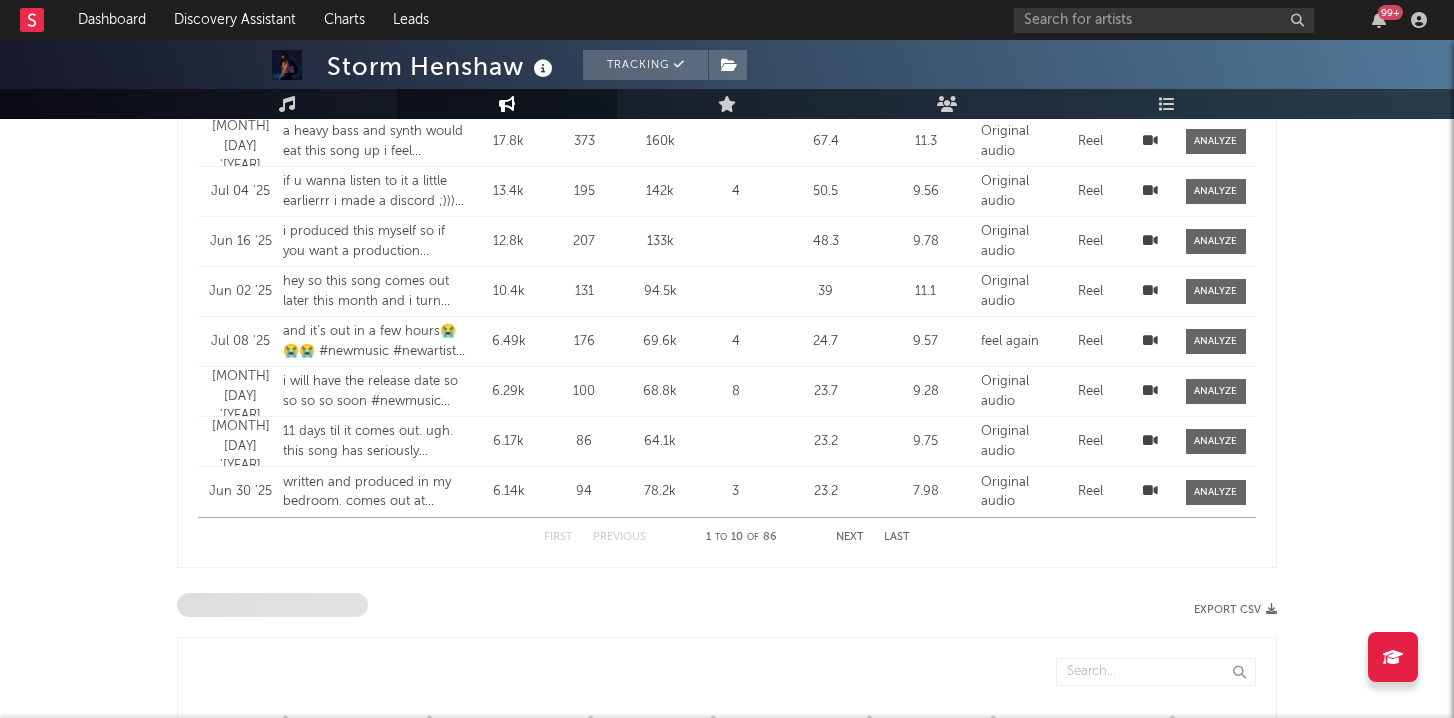 scroll, scrollTop: 0, scrollLeft: 0, axis: both 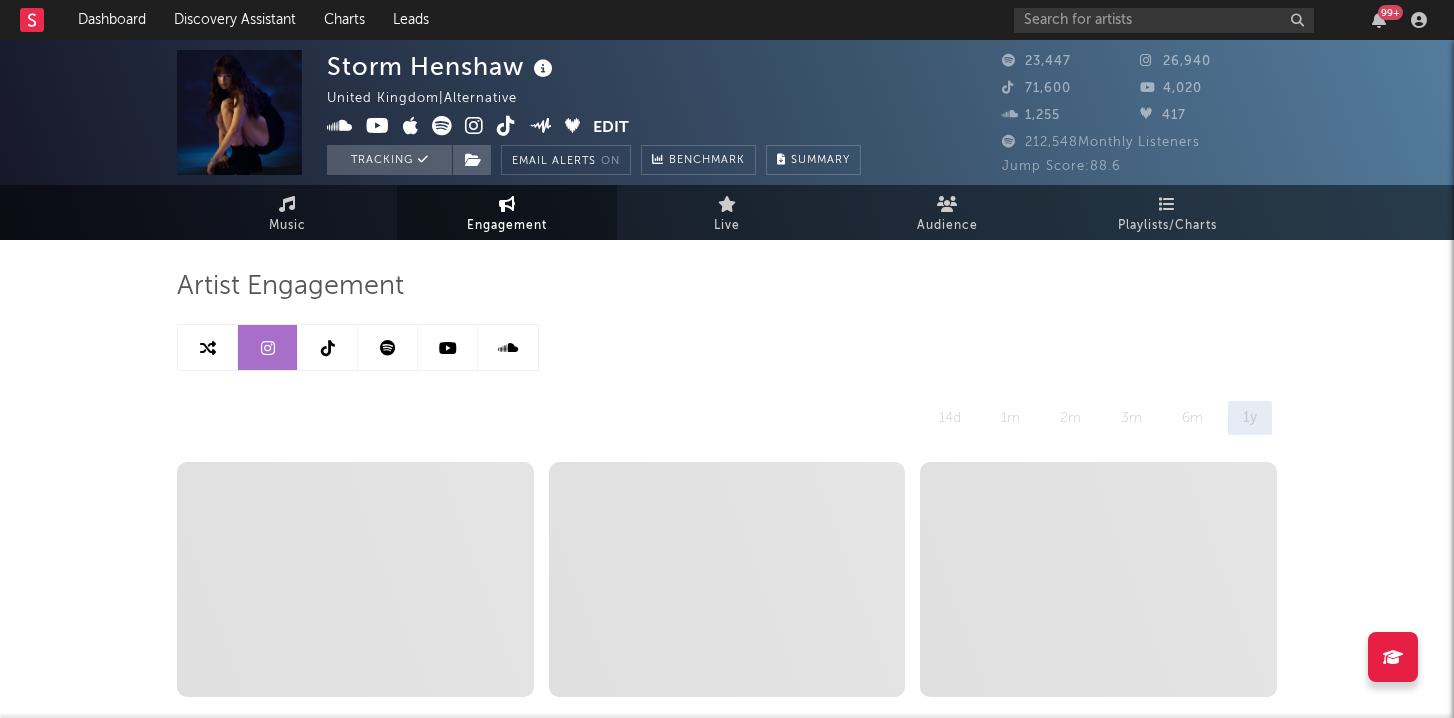 click at bounding box center (388, 347) 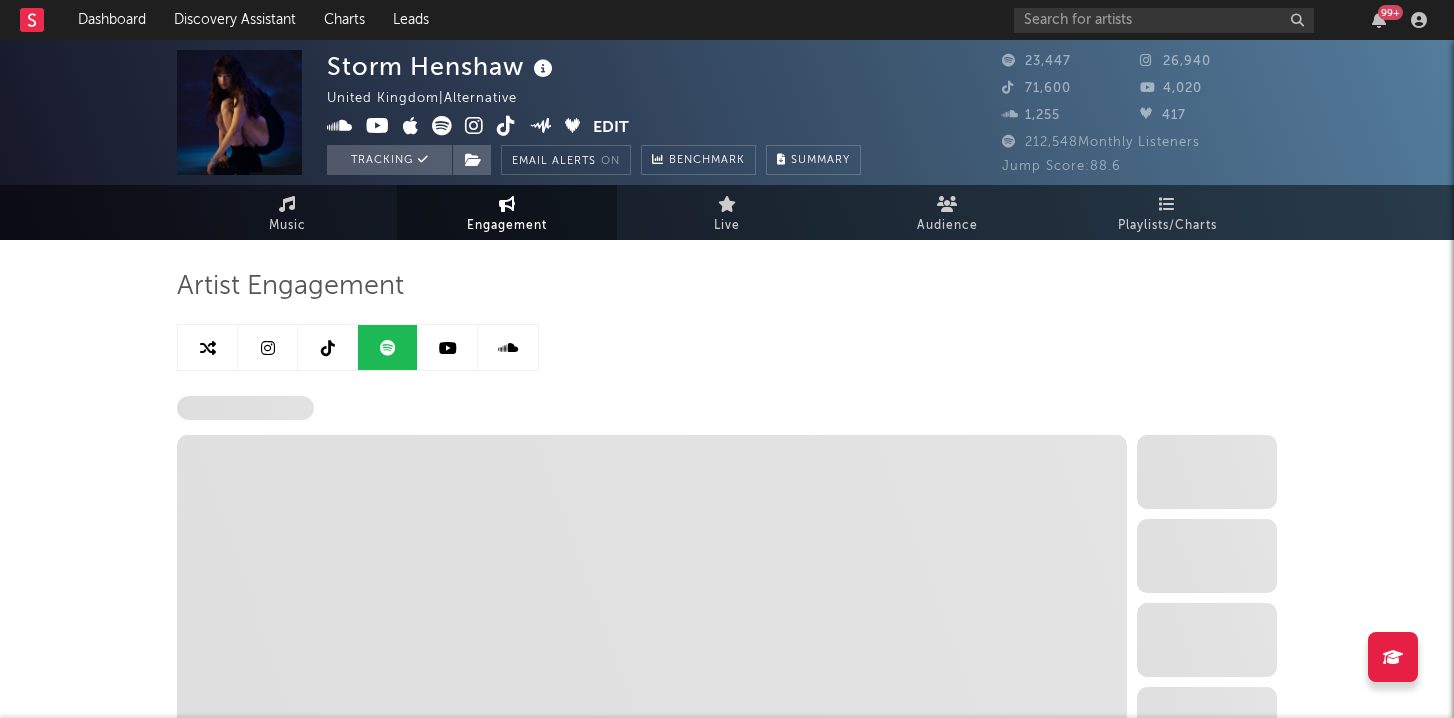 select on "6m" 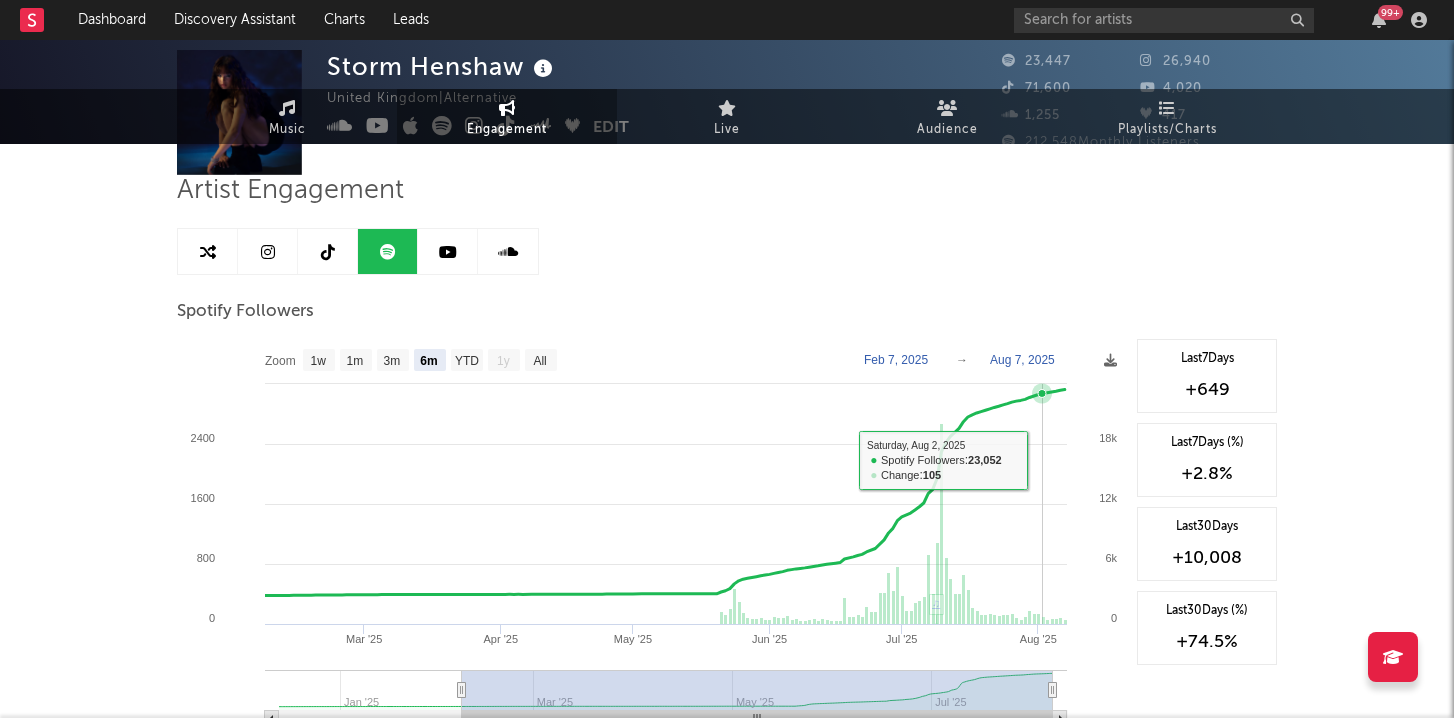 scroll, scrollTop: 134, scrollLeft: 0, axis: vertical 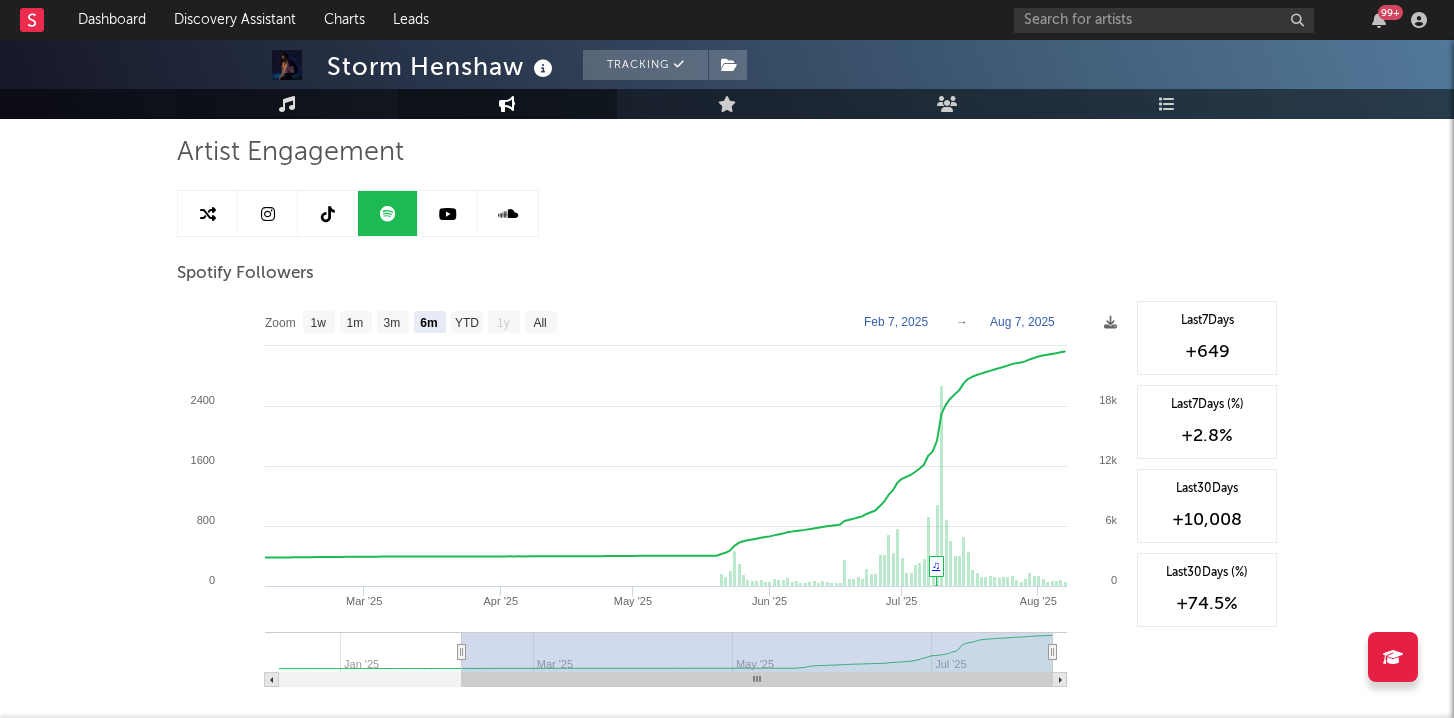 click on "Music" at bounding box center [287, 104] 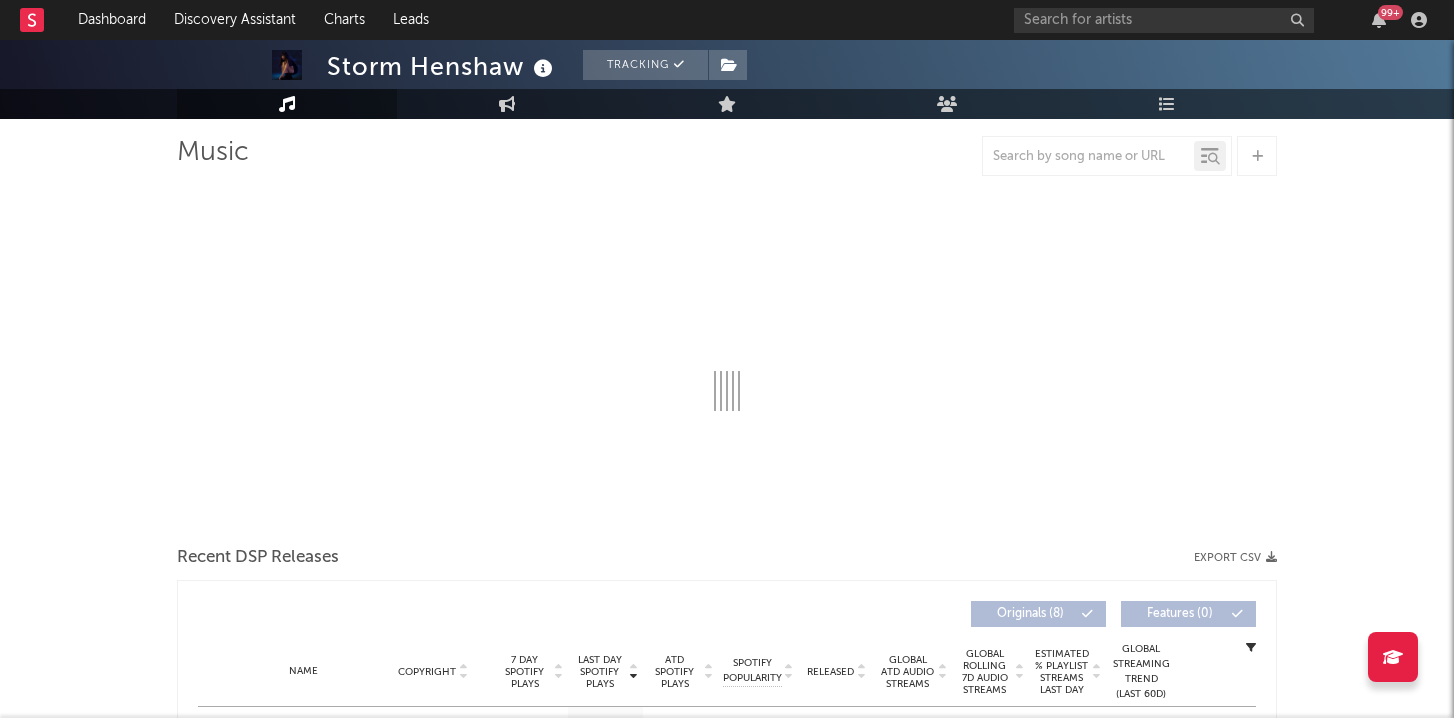 select on "6m" 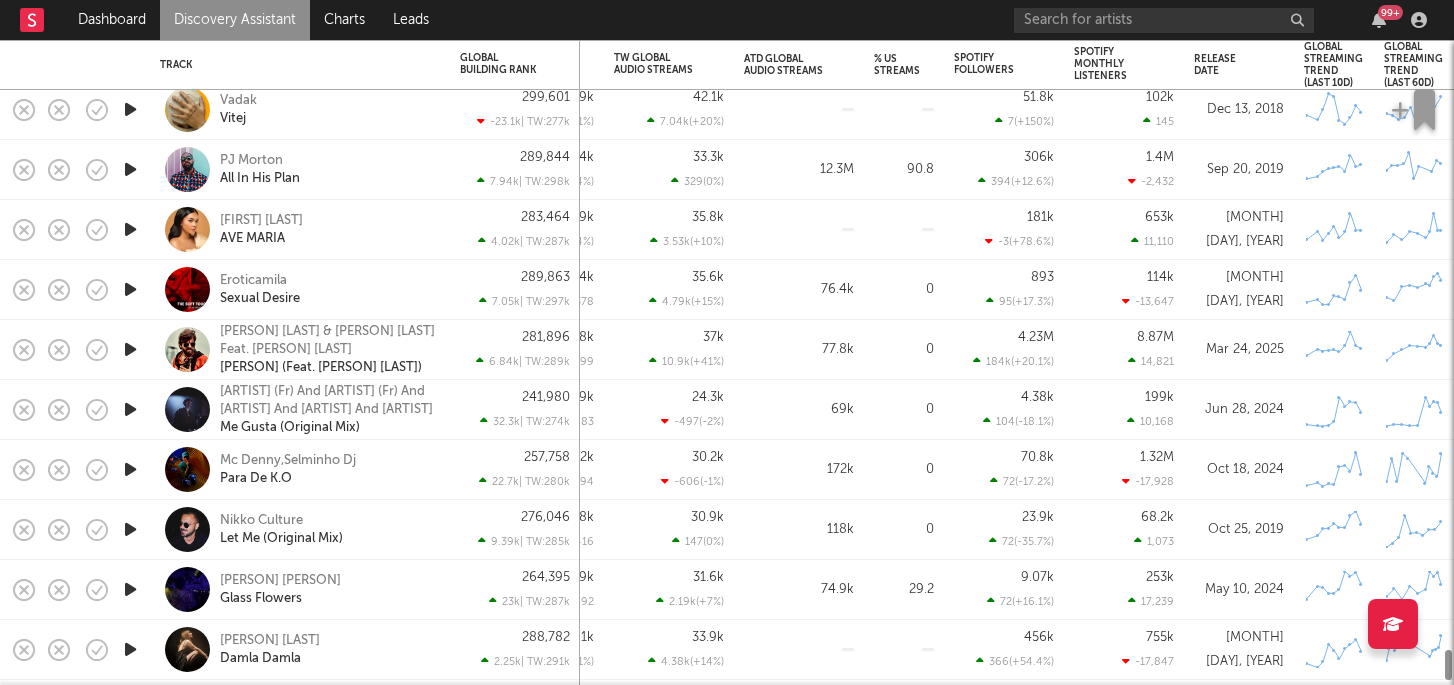 scroll, scrollTop: 0, scrollLeft: 0, axis: both 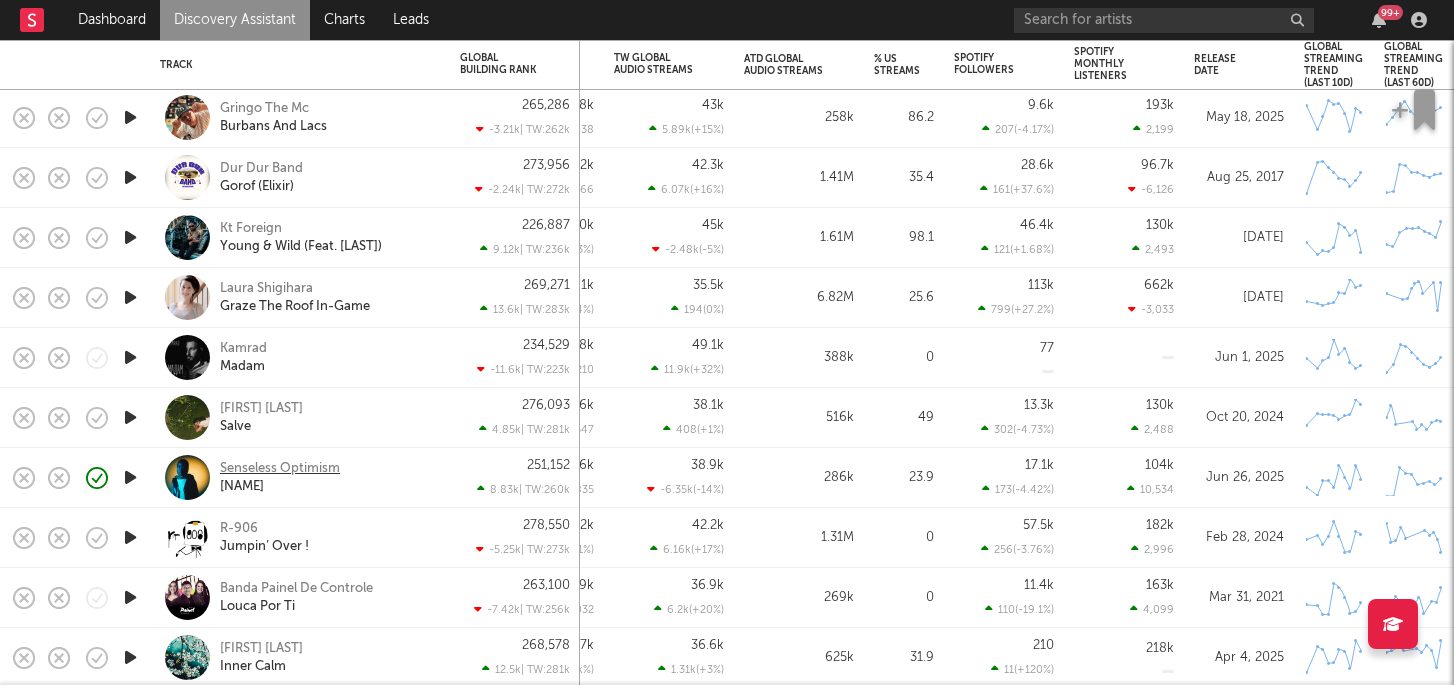 click on "Senseless Optimism" at bounding box center [280, 469] 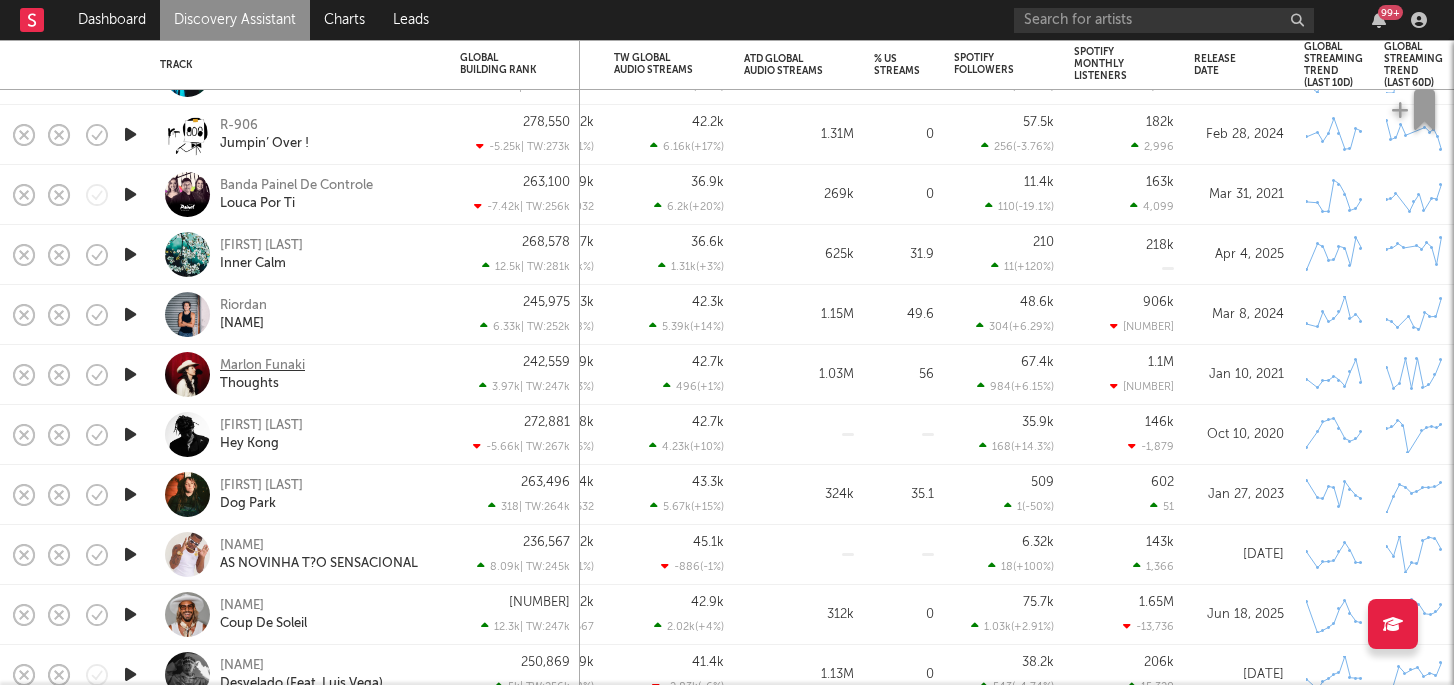 click on "Marlon Funaki" at bounding box center [262, 366] 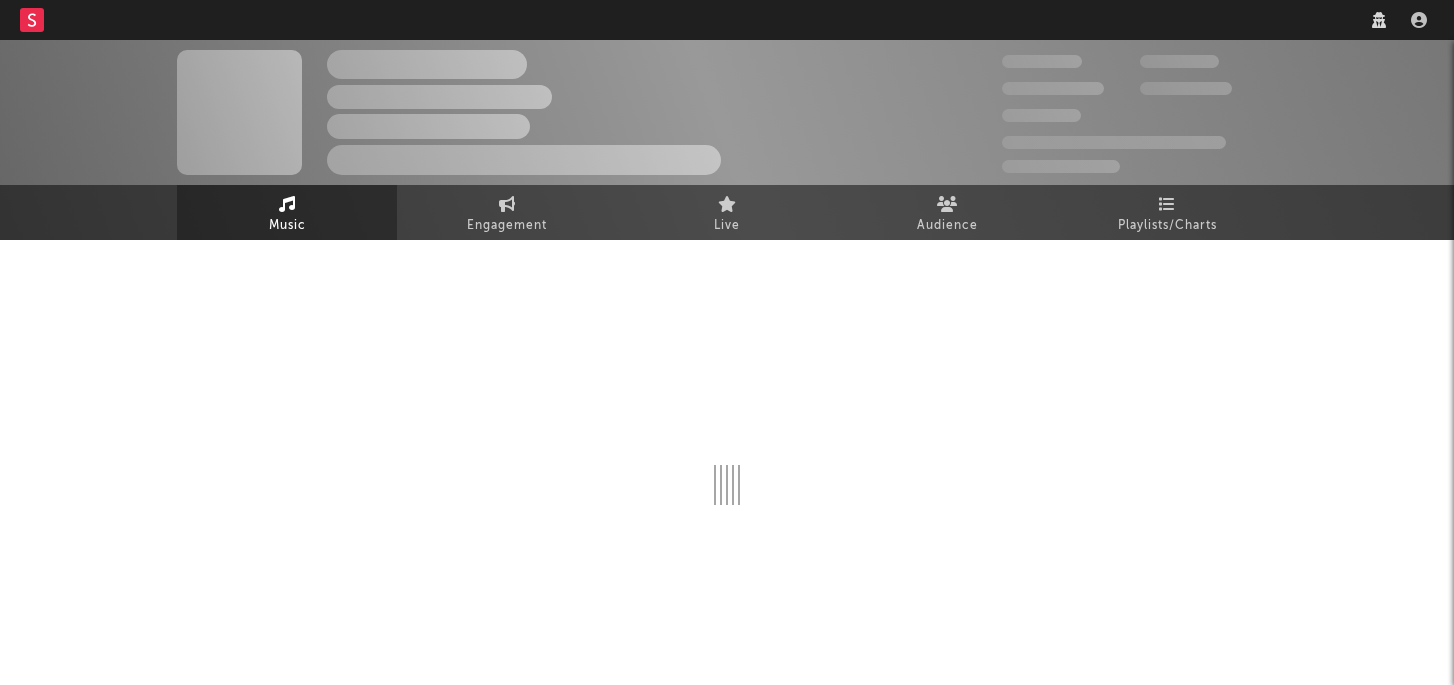 scroll, scrollTop: 0, scrollLeft: 0, axis: both 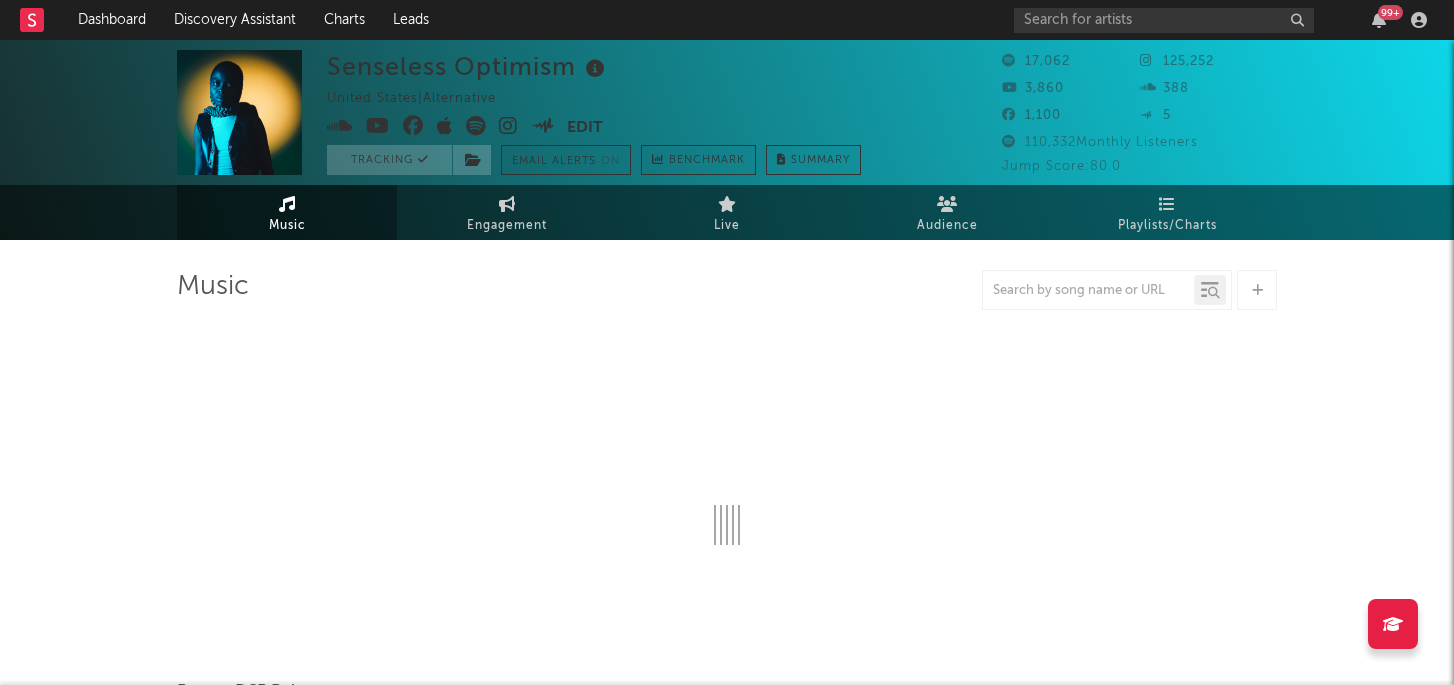 select on "6m" 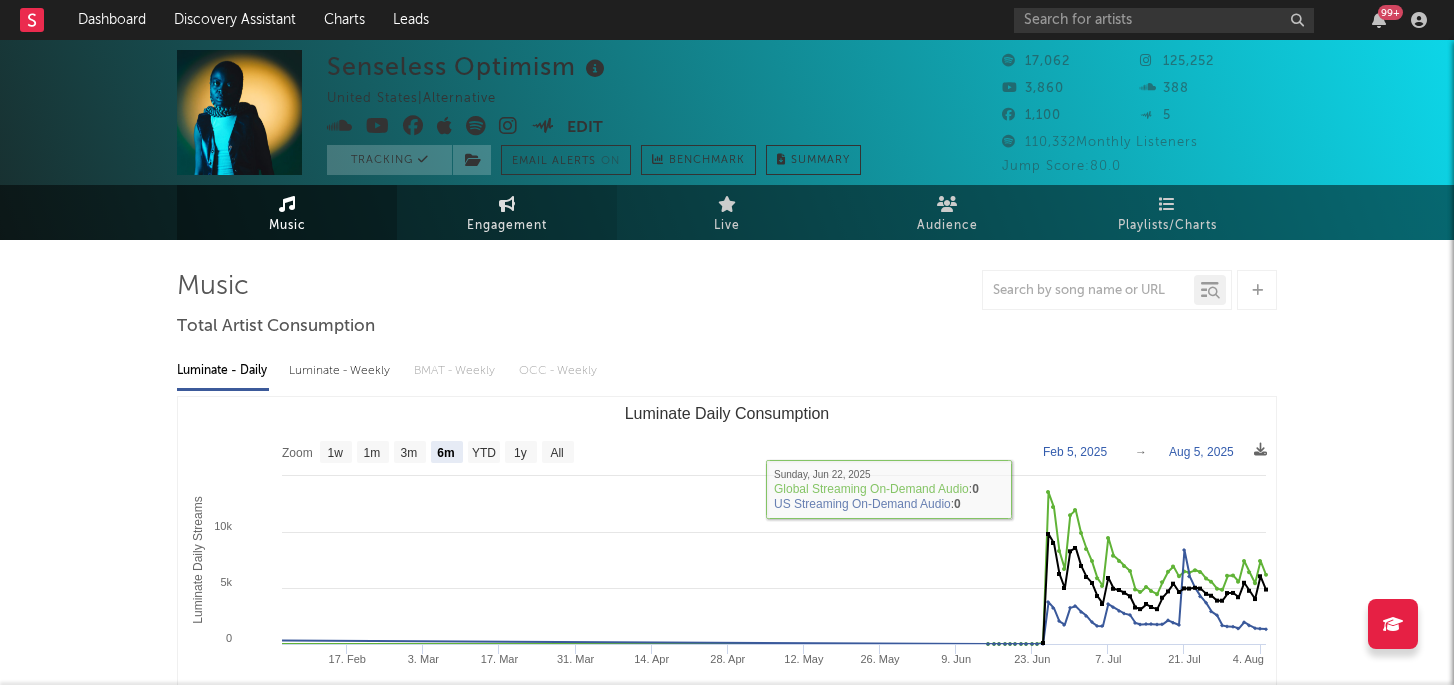 click on "Engagement" at bounding box center [507, 226] 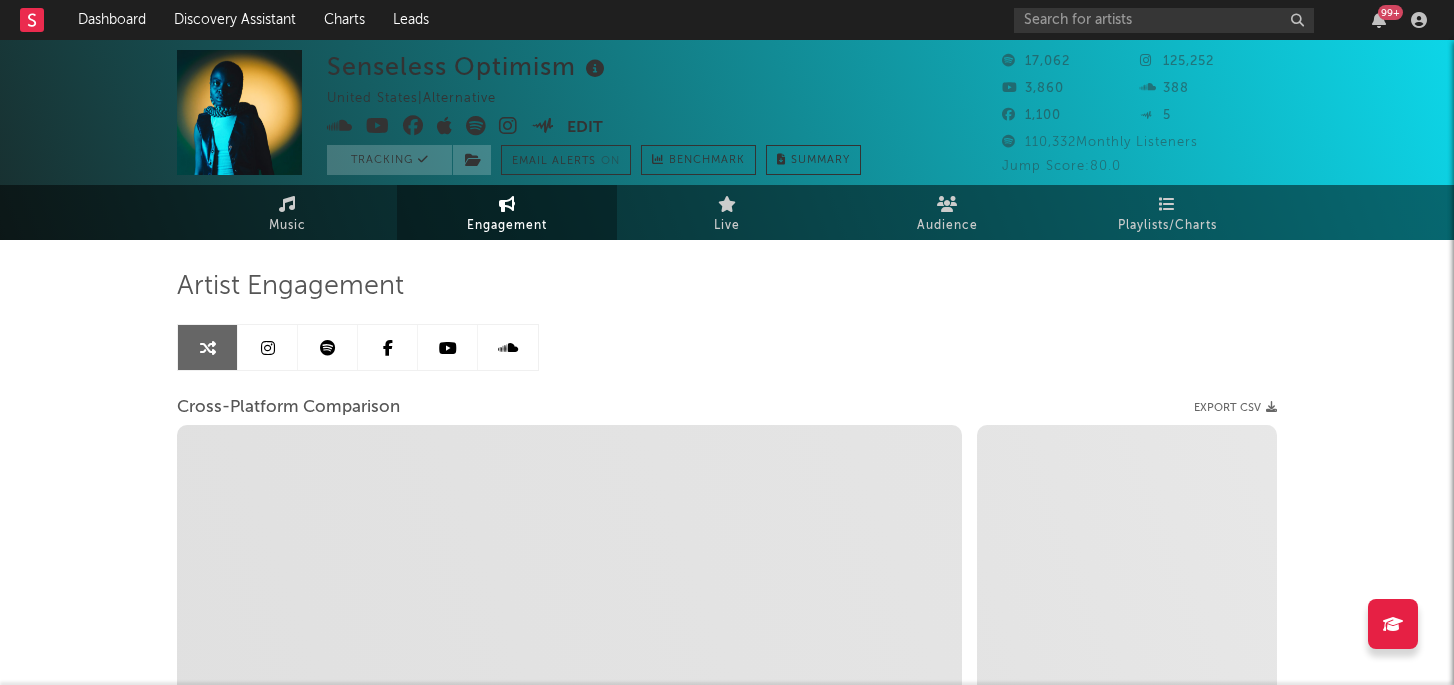 select on "1w" 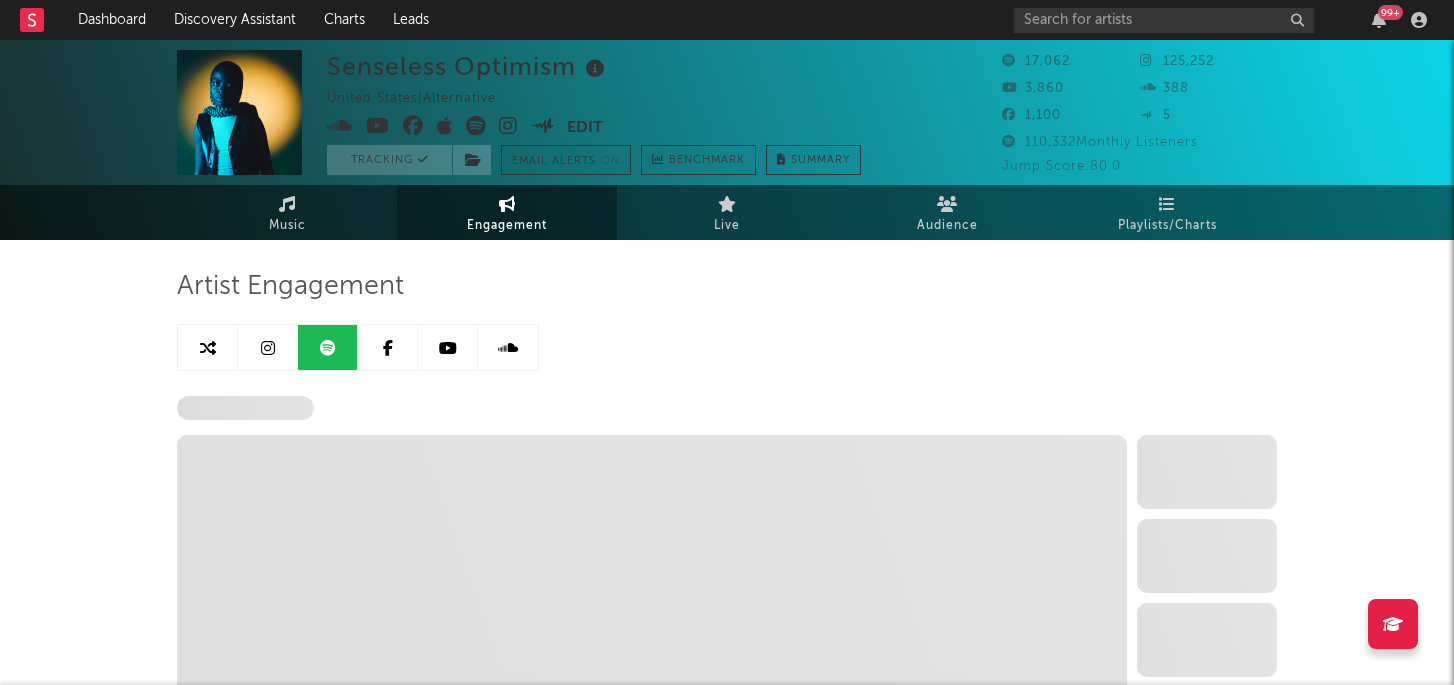 select on "6m" 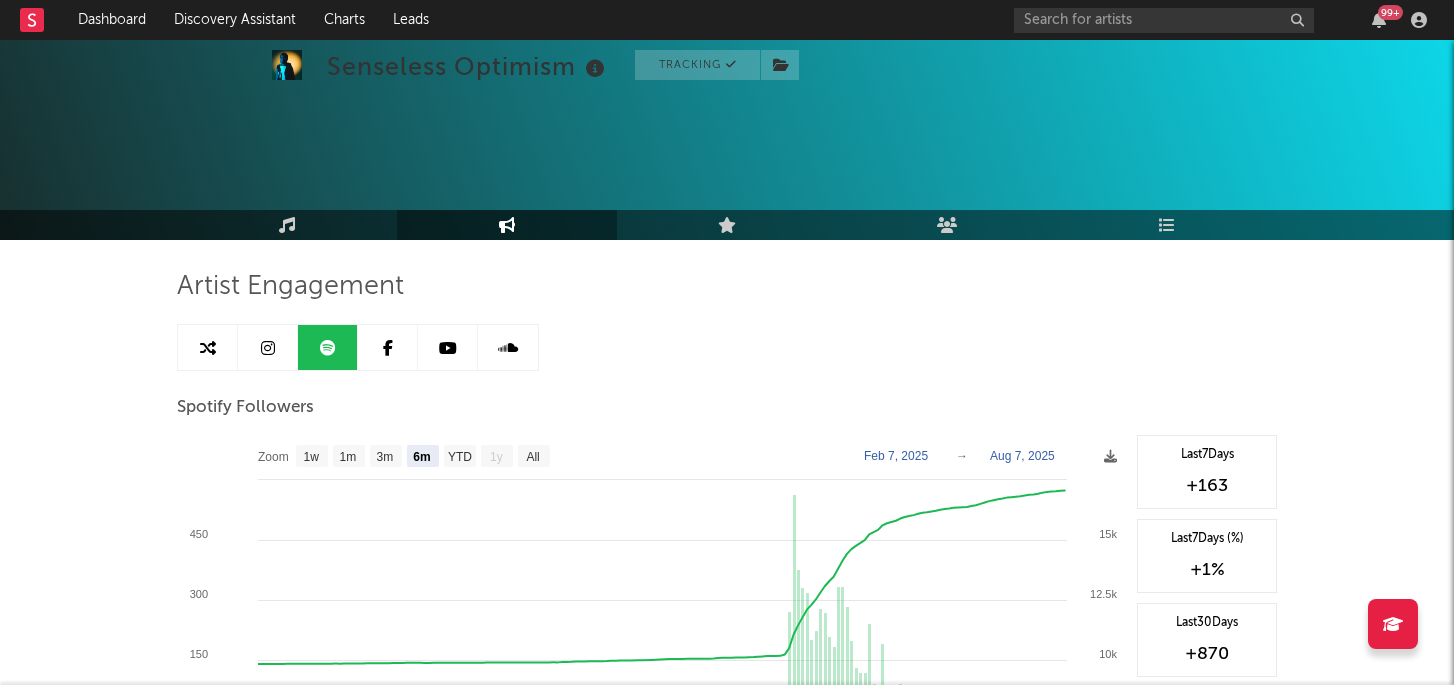 scroll, scrollTop: 117, scrollLeft: 0, axis: vertical 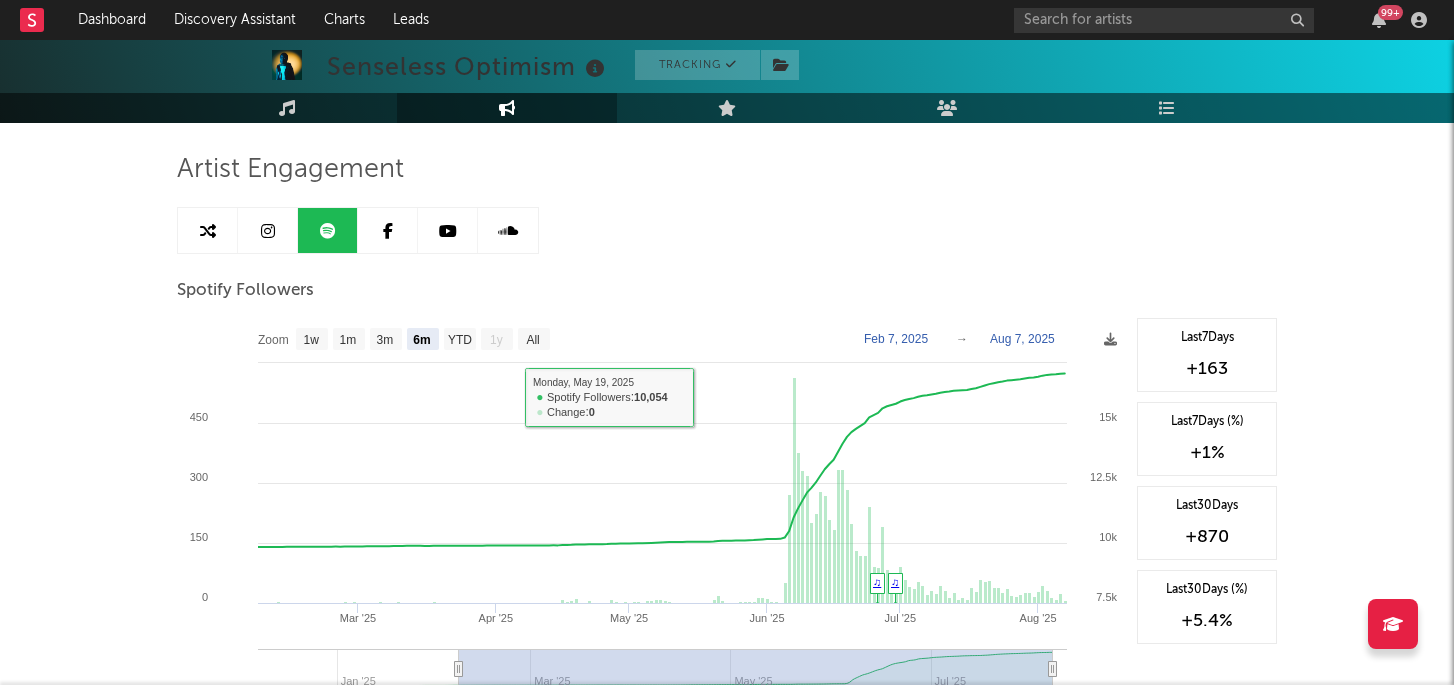 click at bounding box center (268, 231) 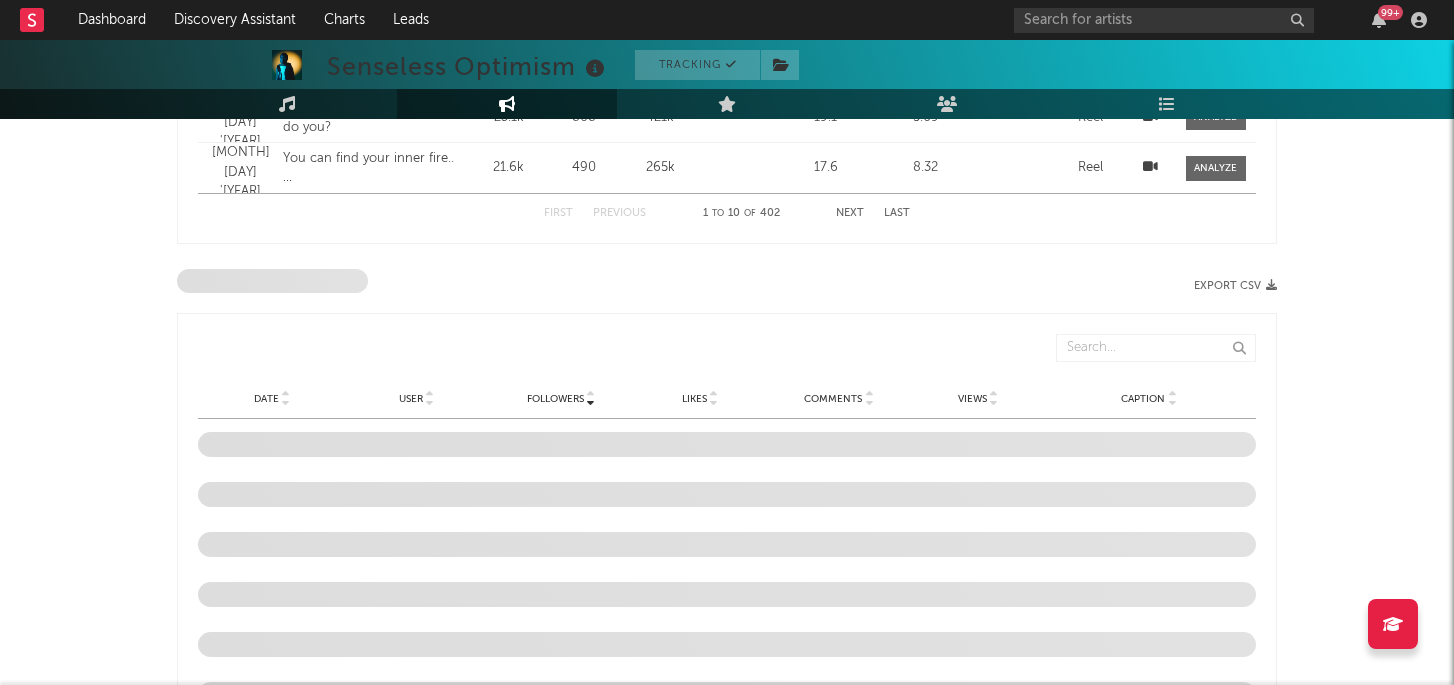 select on "6m" 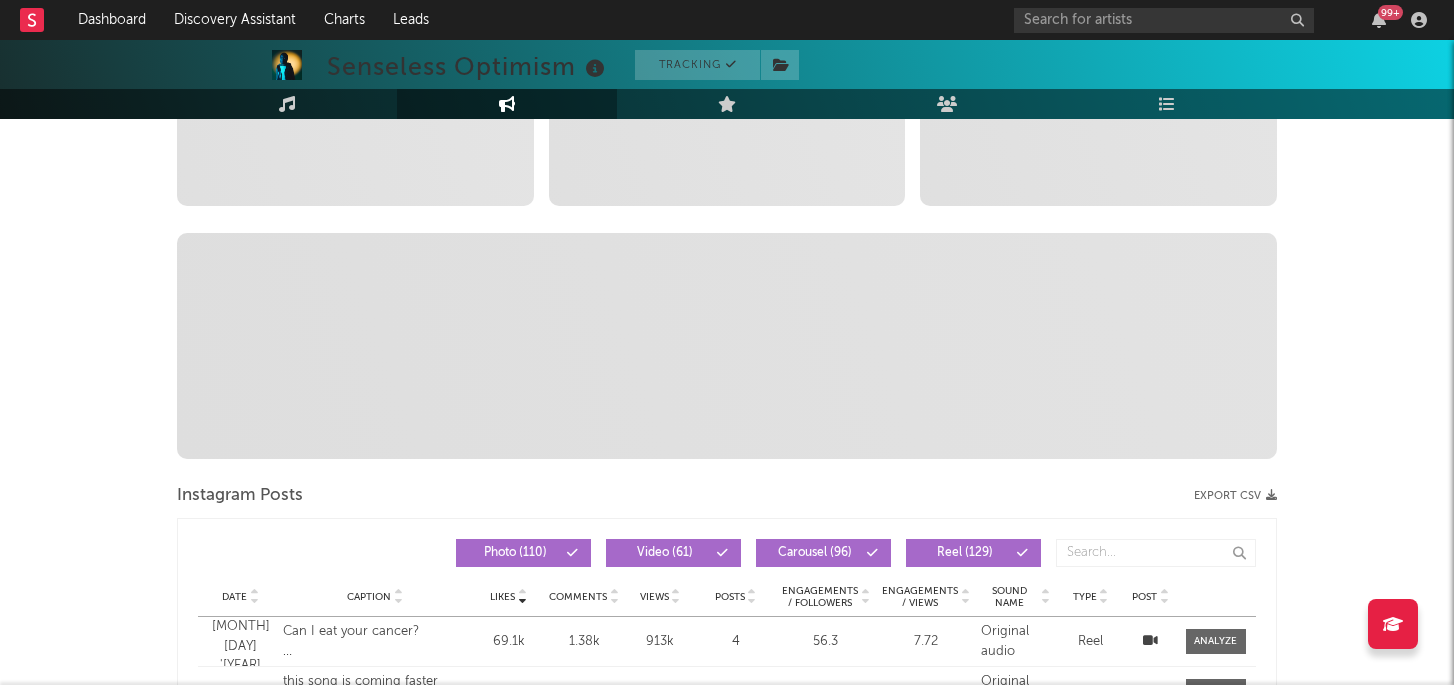 scroll, scrollTop: 211, scrollLeft: 0, axis: vertical 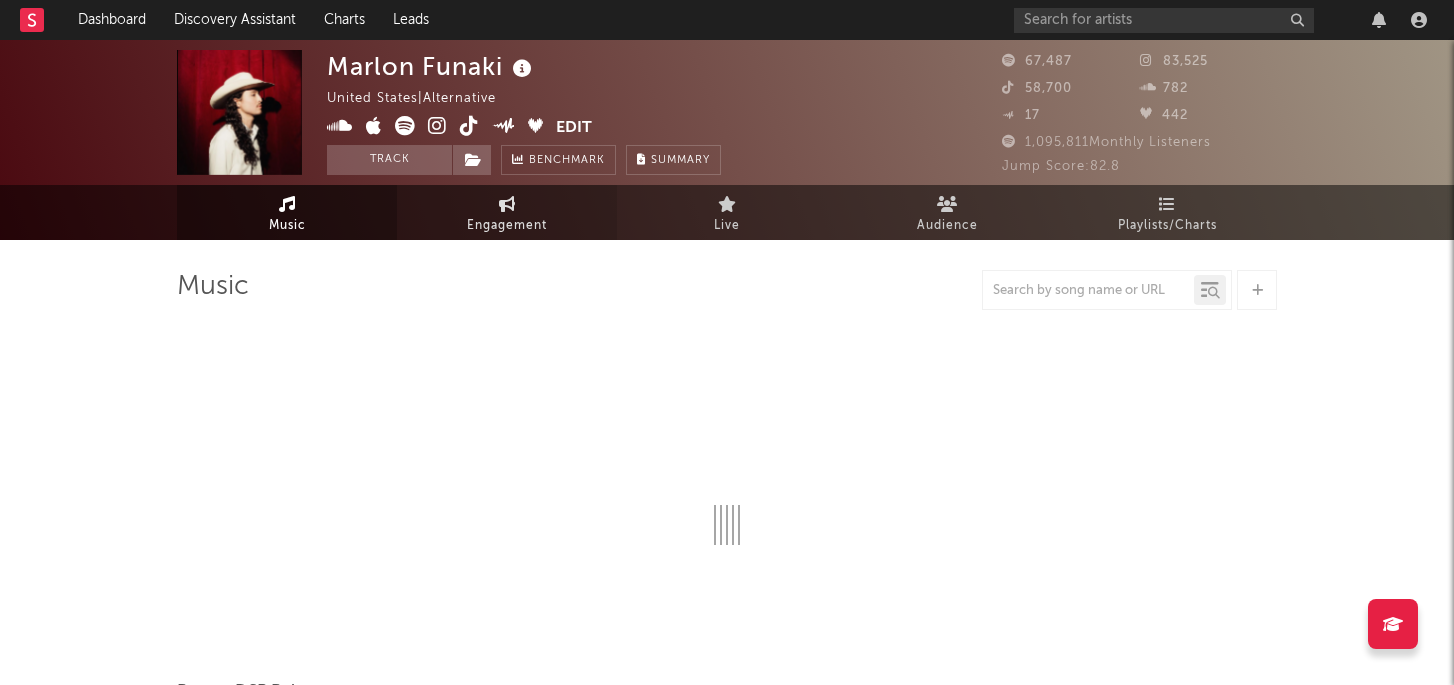 click on "Engagement" at bounding box center (507, 212) 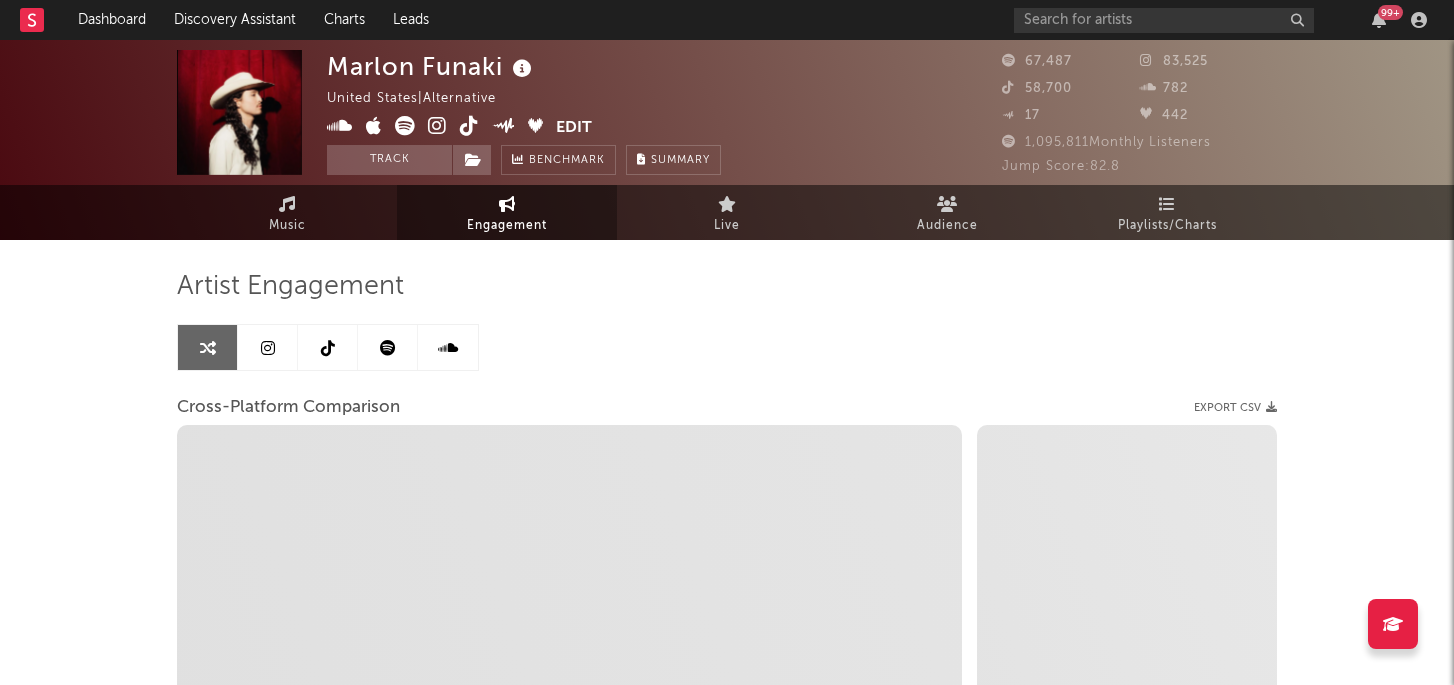 click at bounding box center [388, 347] 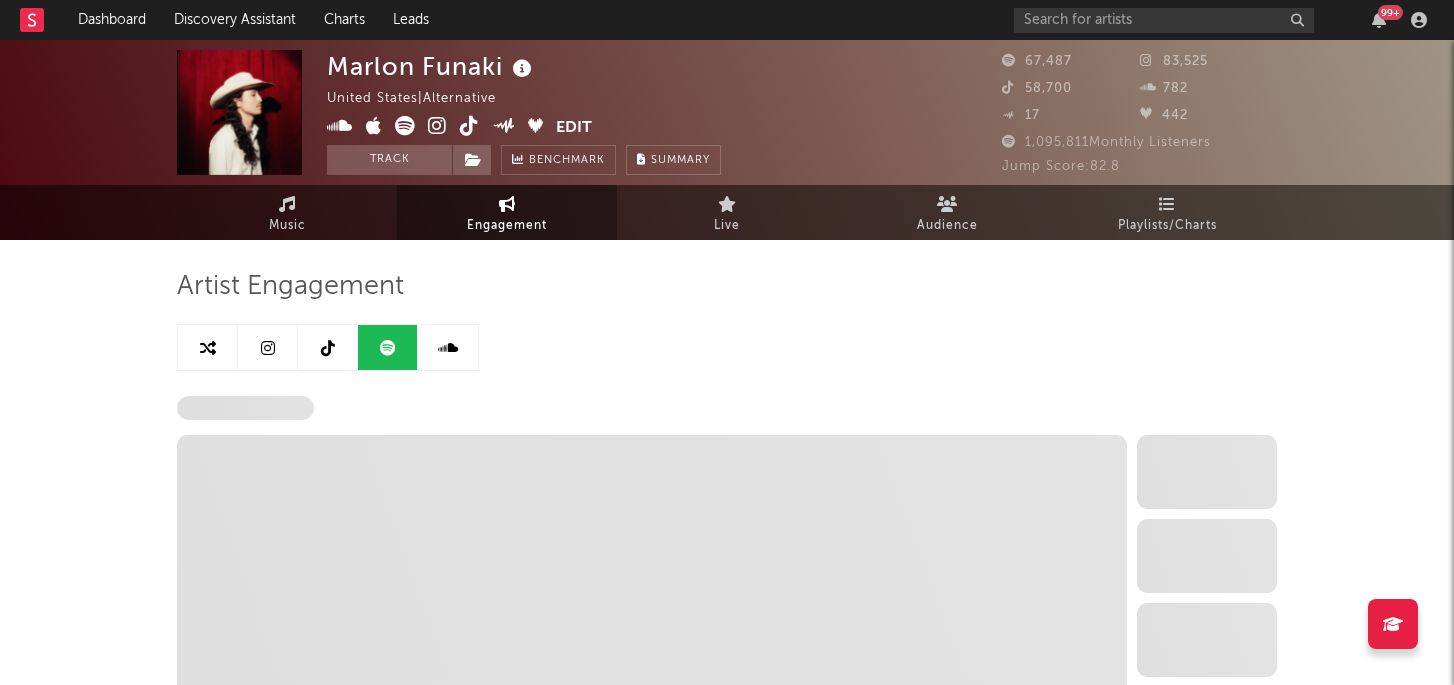 select on "6m" 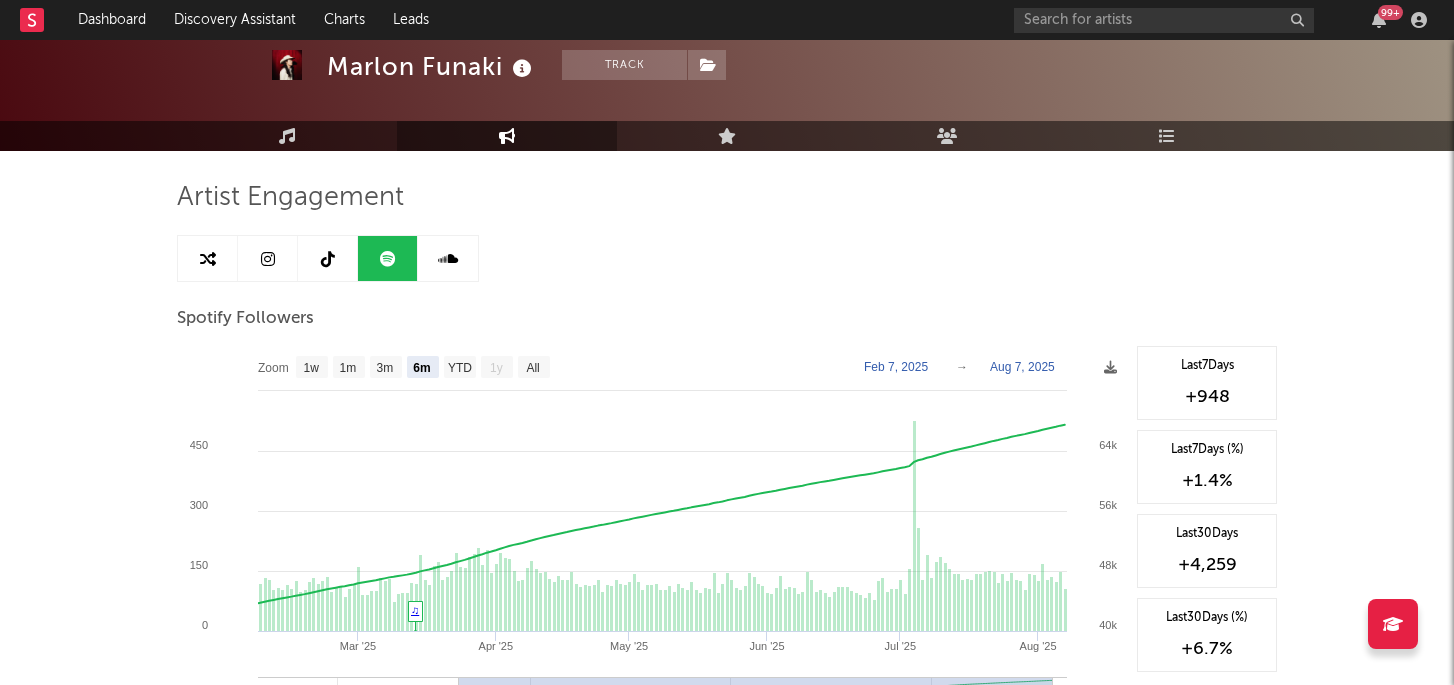 scroll, scrollTop: 108, scrollLeft: 0, axis: vertical 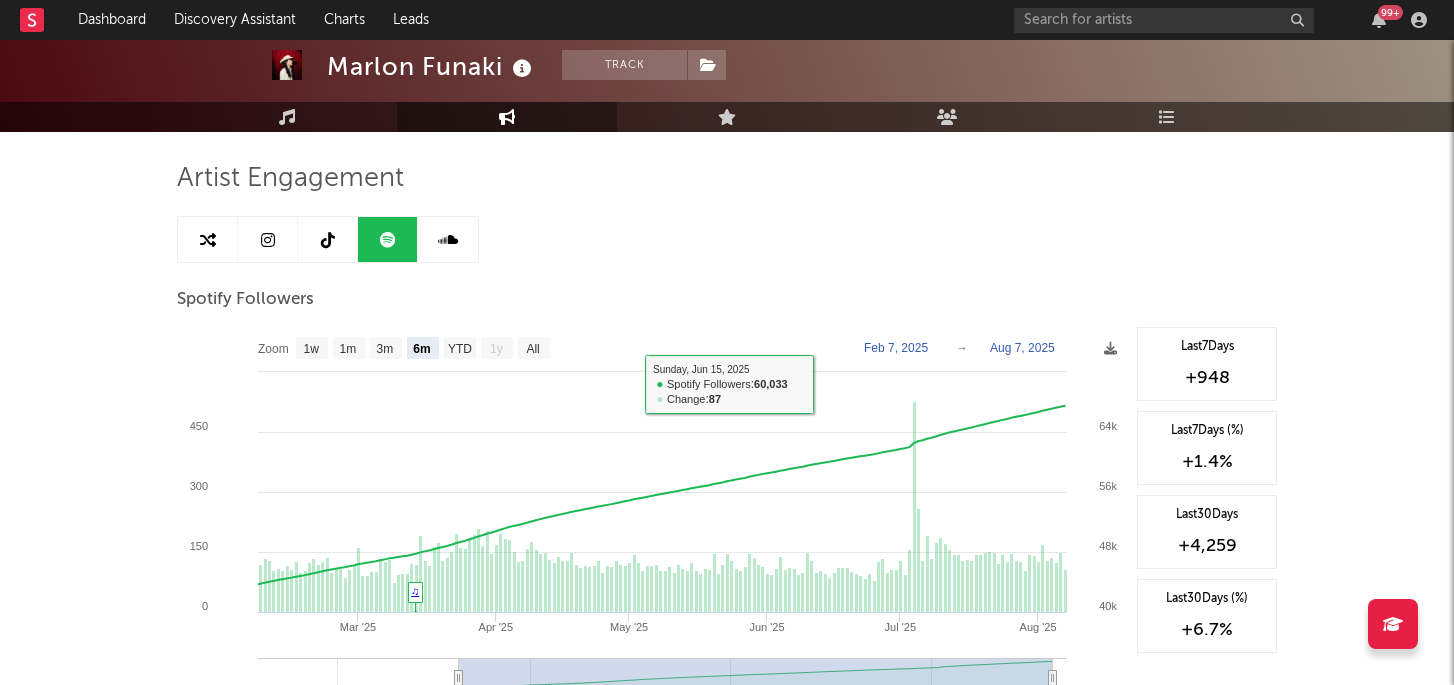 click at bounding box center (268, 240) 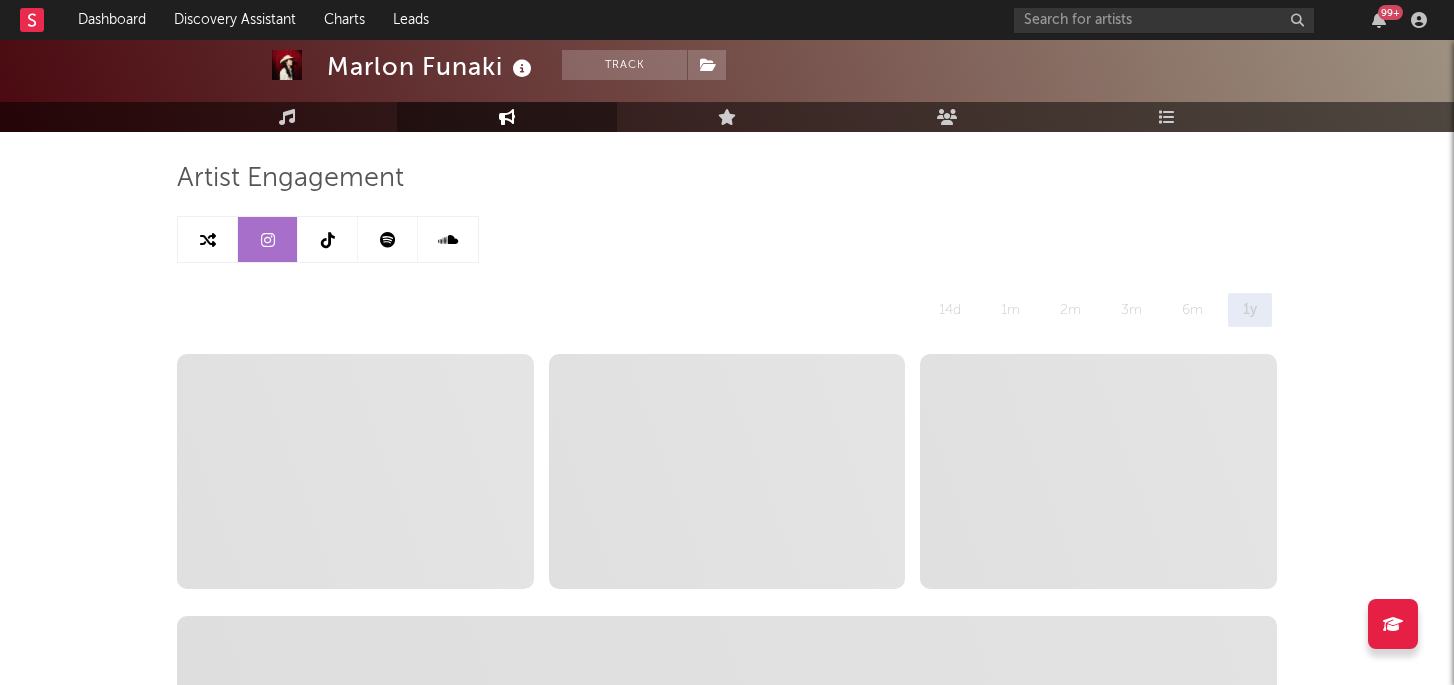 select on "6m" 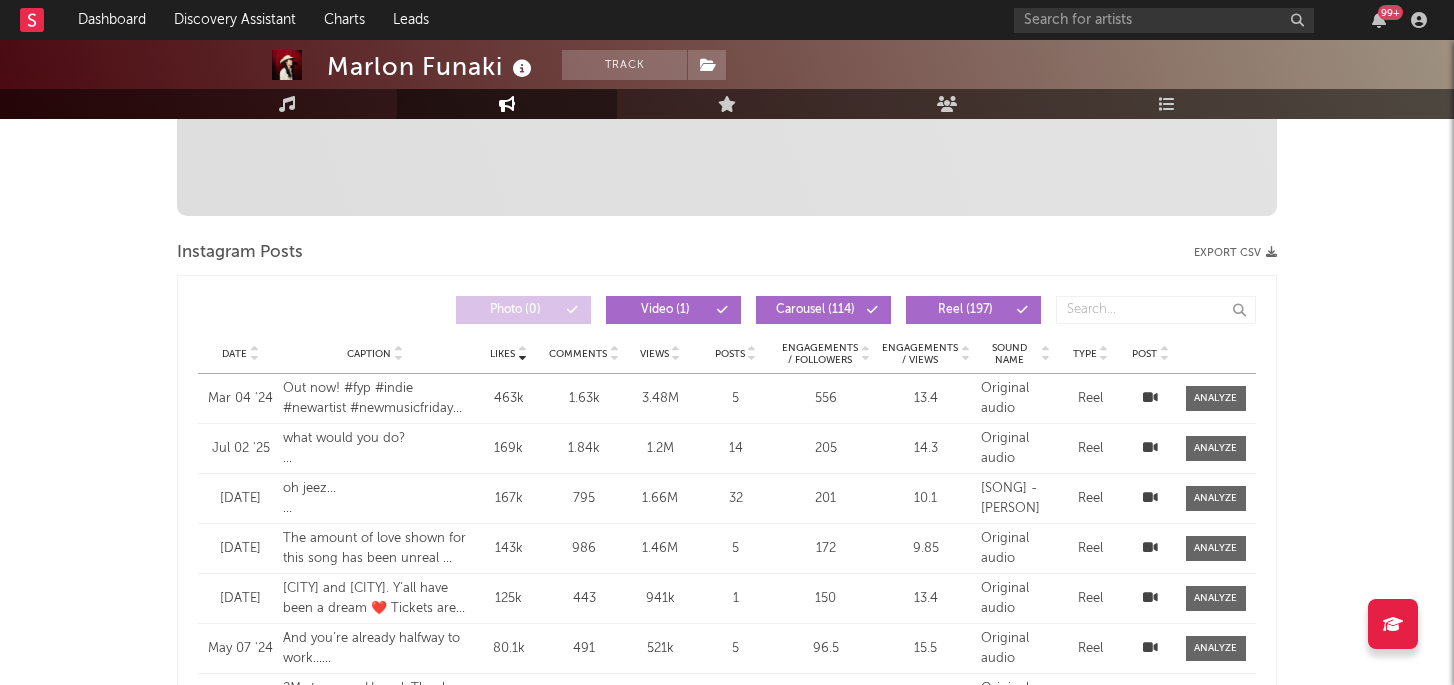 scroll, scrollTop: 0, scrollLeft: 0, axis: both 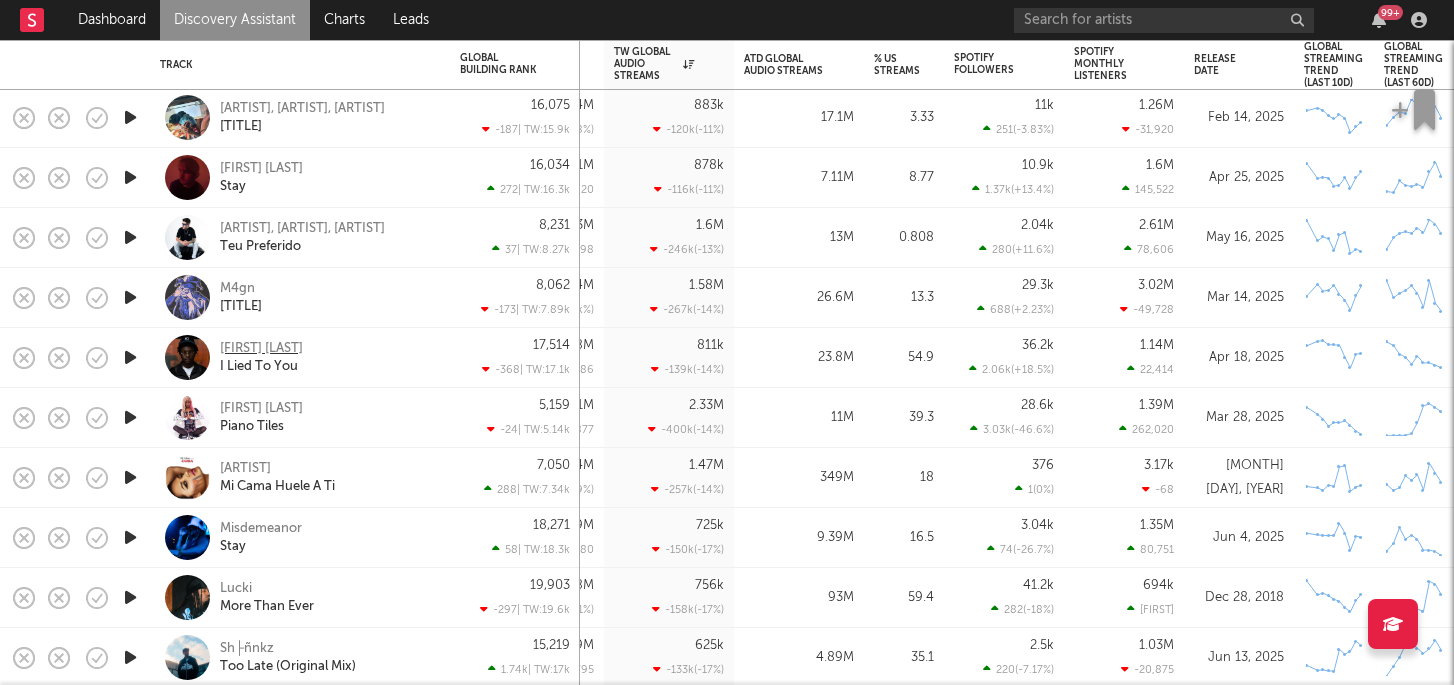 click on "[LAST]" at bounding box center (261, 349) 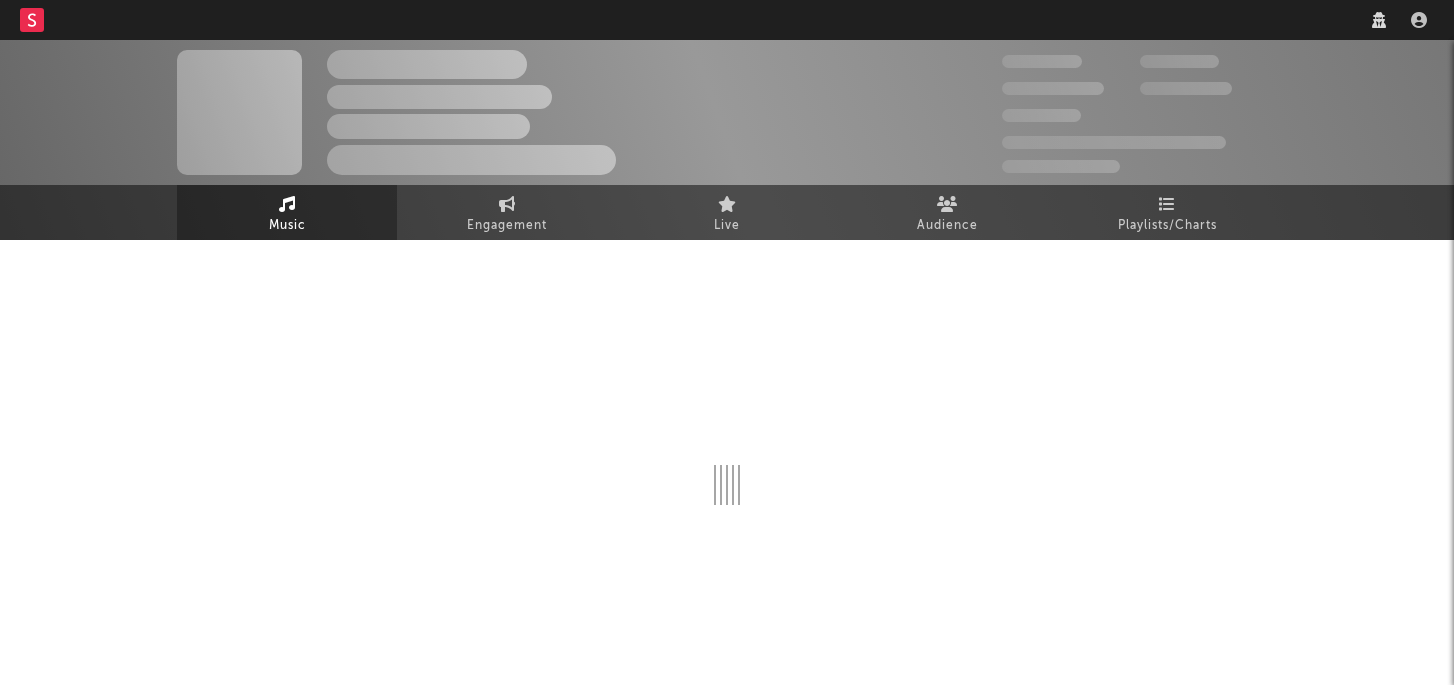scroll, scrollTop: 0, scrollLeft: 0, axis: both 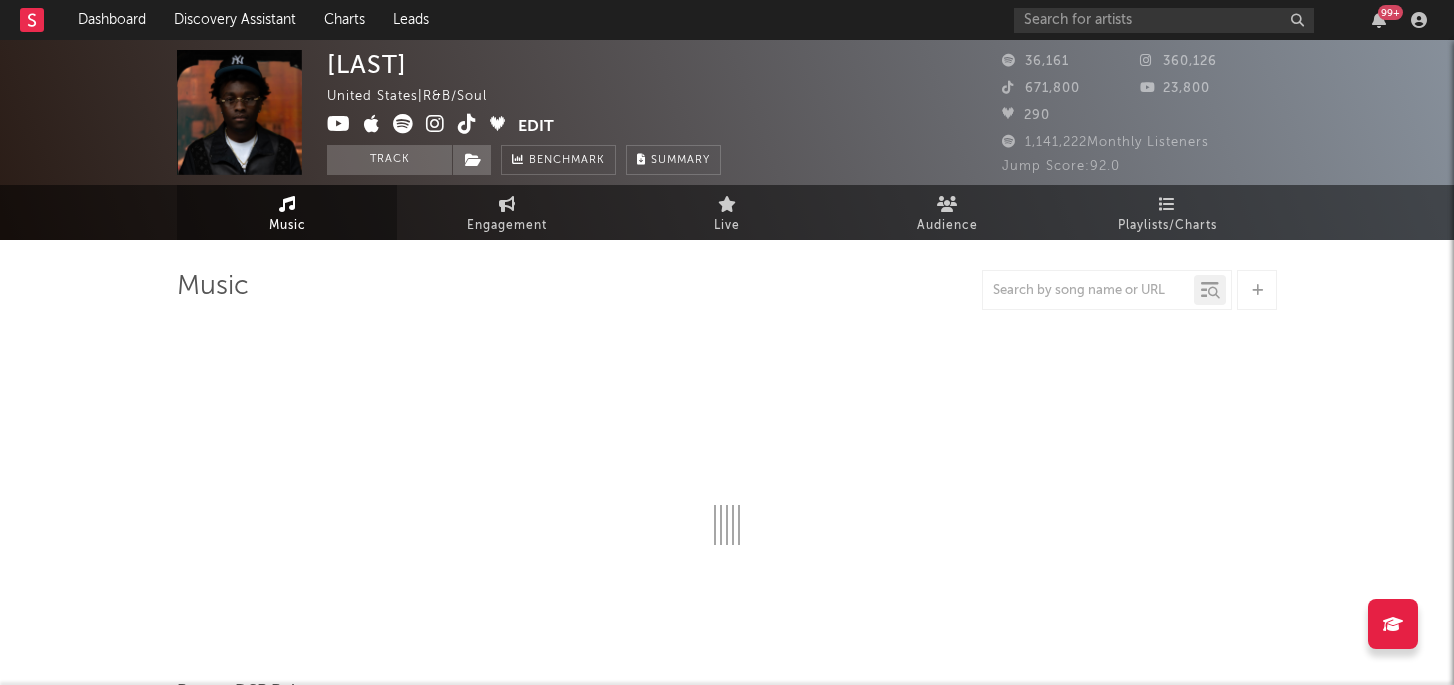 select on "1w" 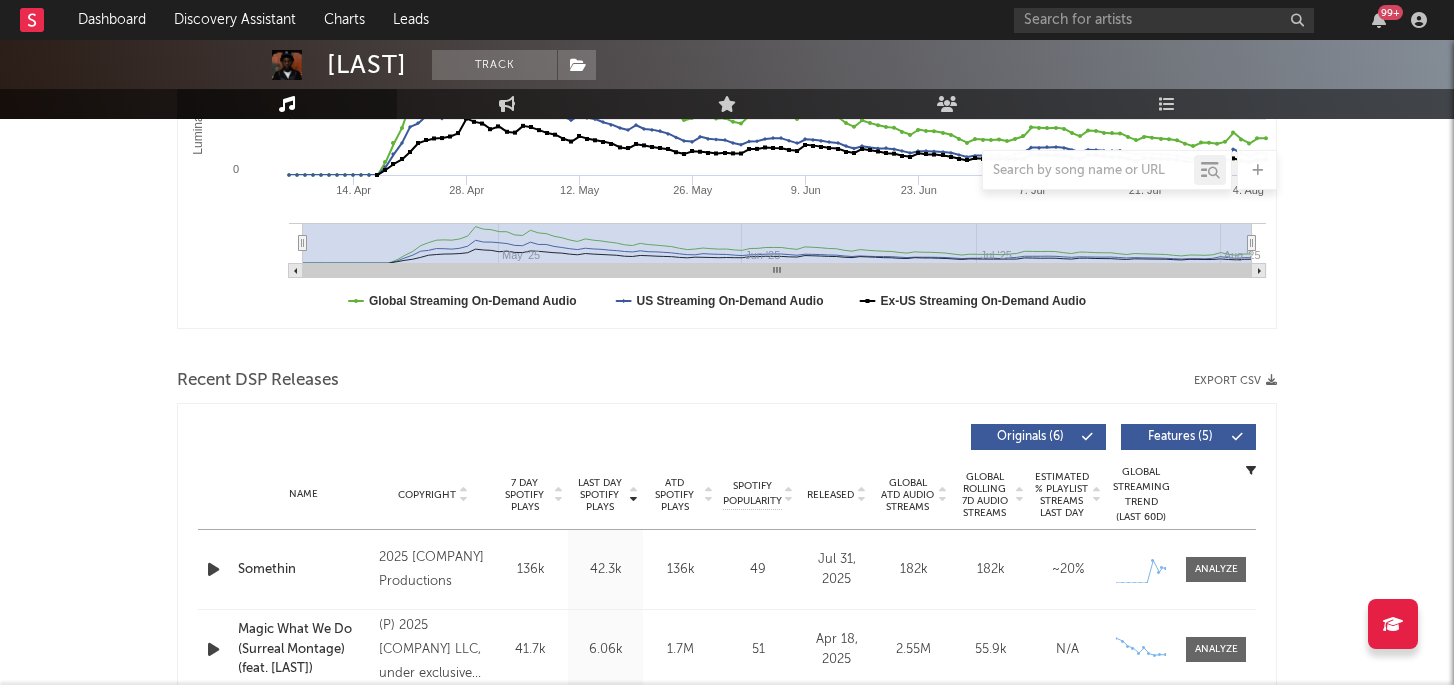 scroll, scrollTop: 667, scrollLeft: 0, axis: vertical 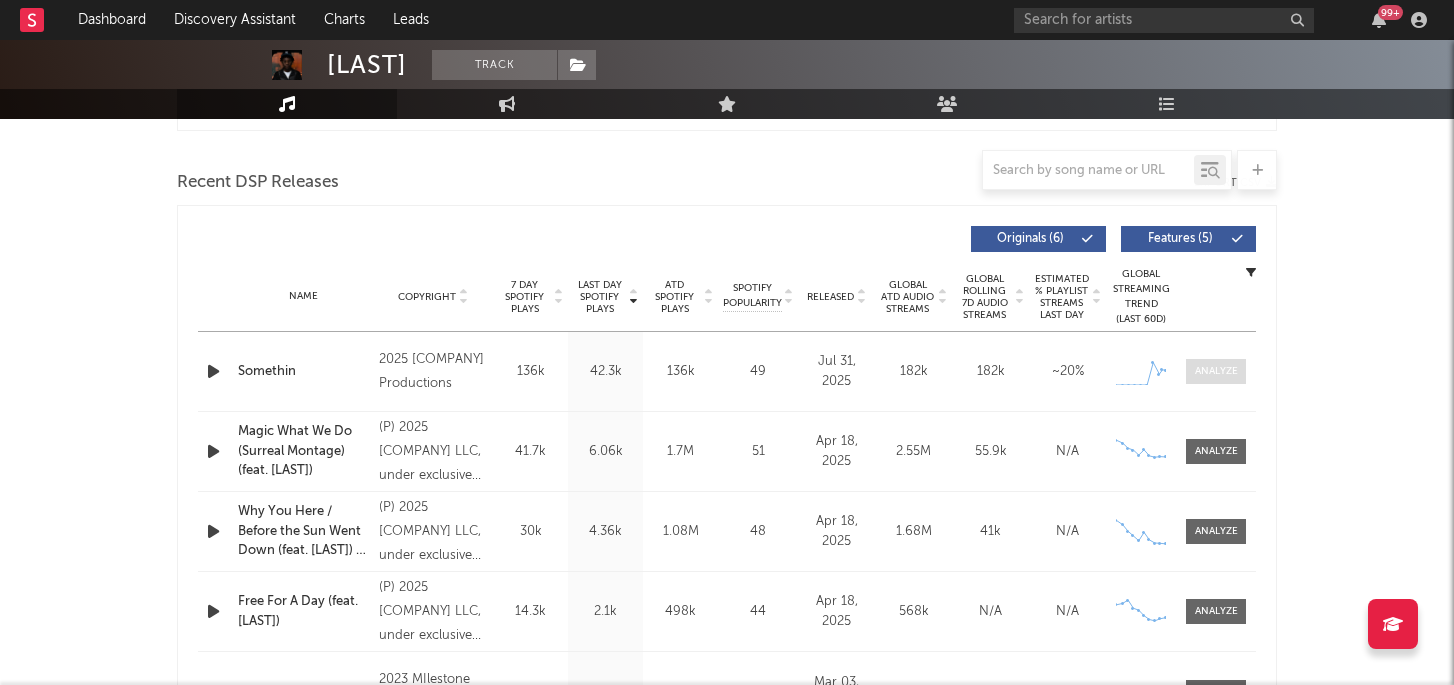click at bounding box center (1216, 371) 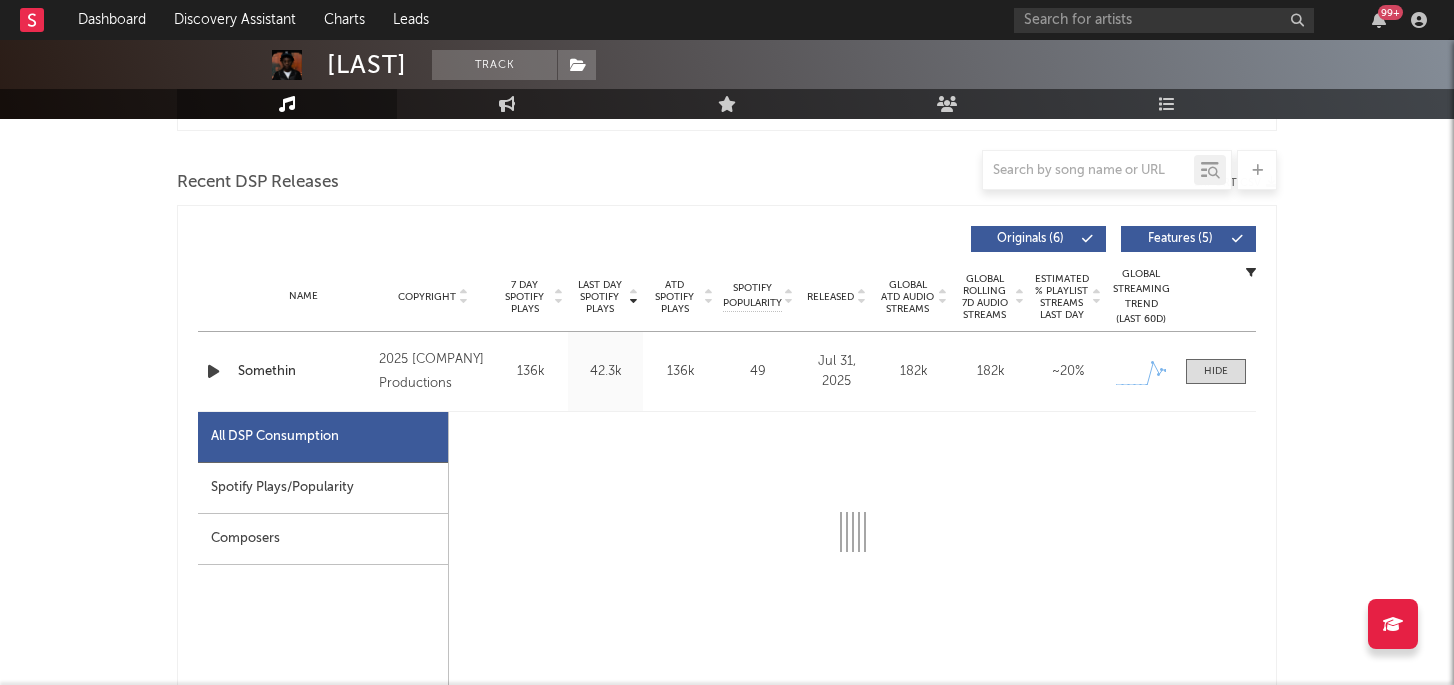 select on "1w" 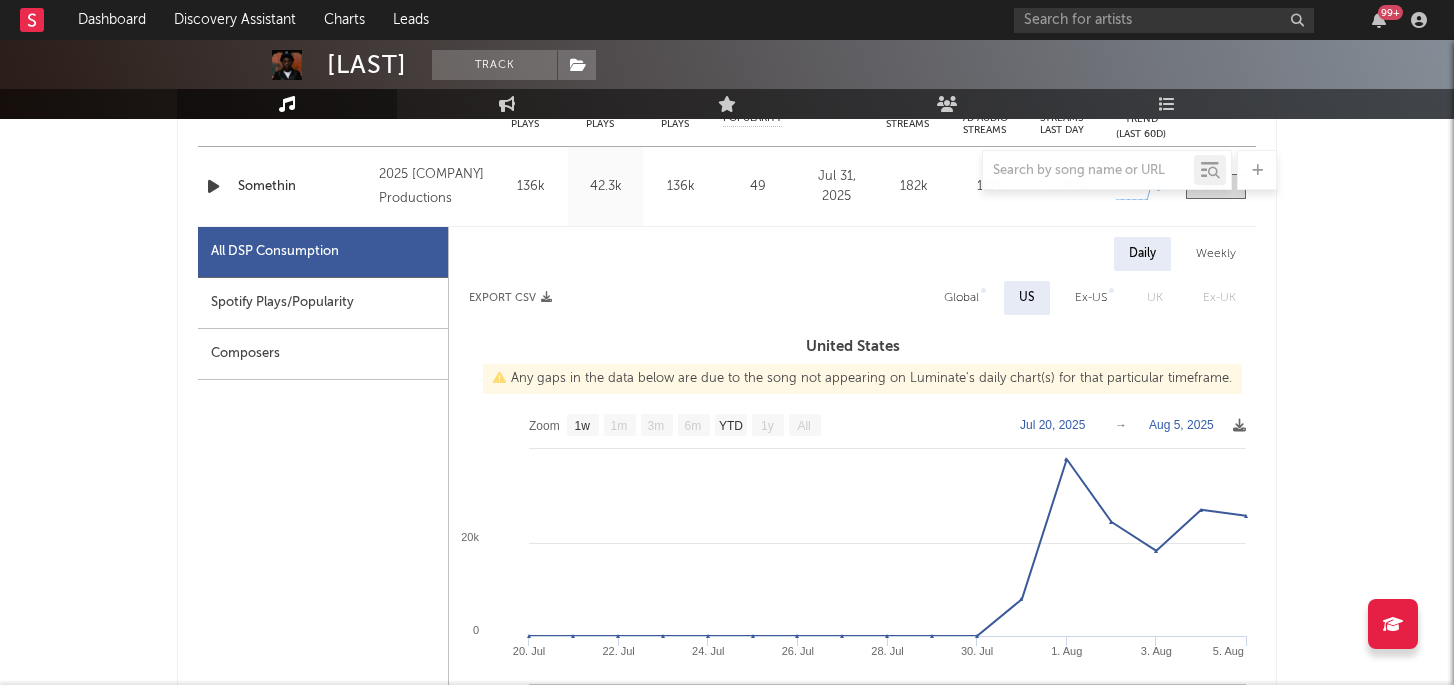 scroll, scrollTop: 853, scrollLeft: 0, axis: vertical 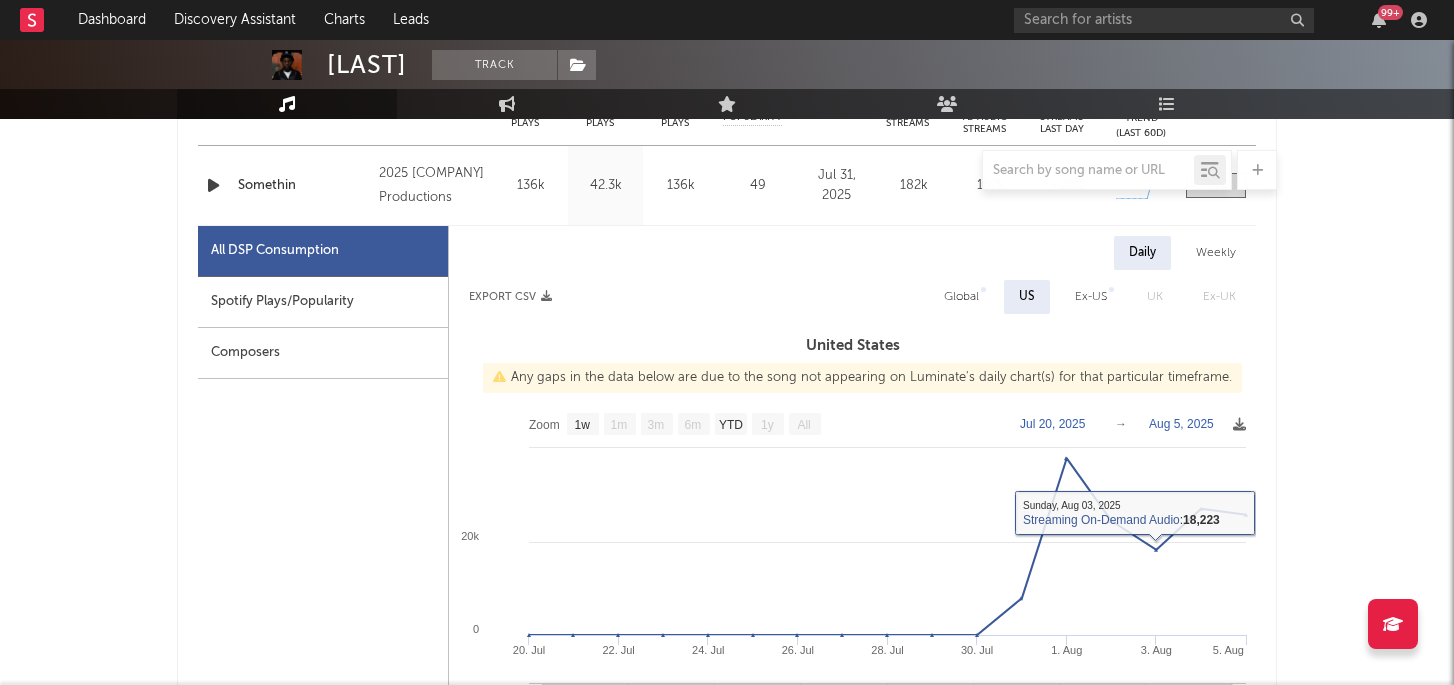click on "Global" at bounding box center [961, 297] 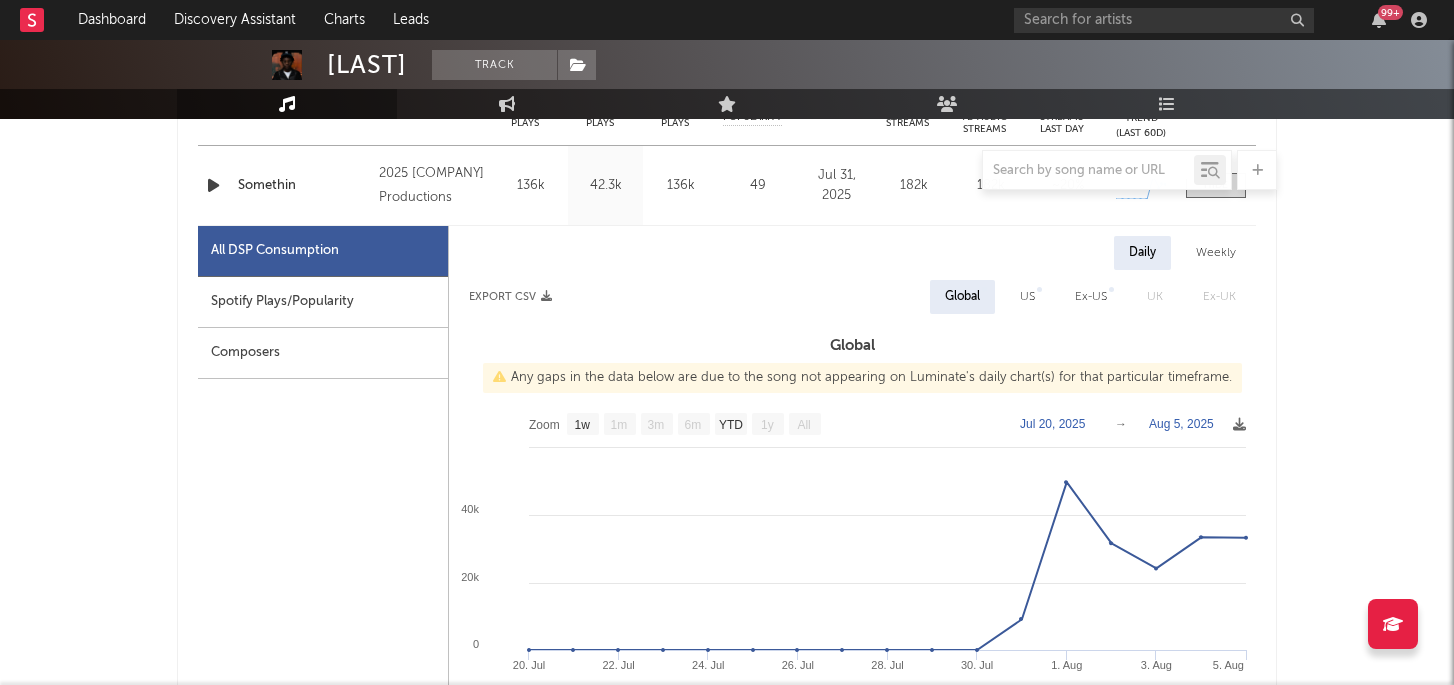click on "US" at bounding box center [1027, 297] 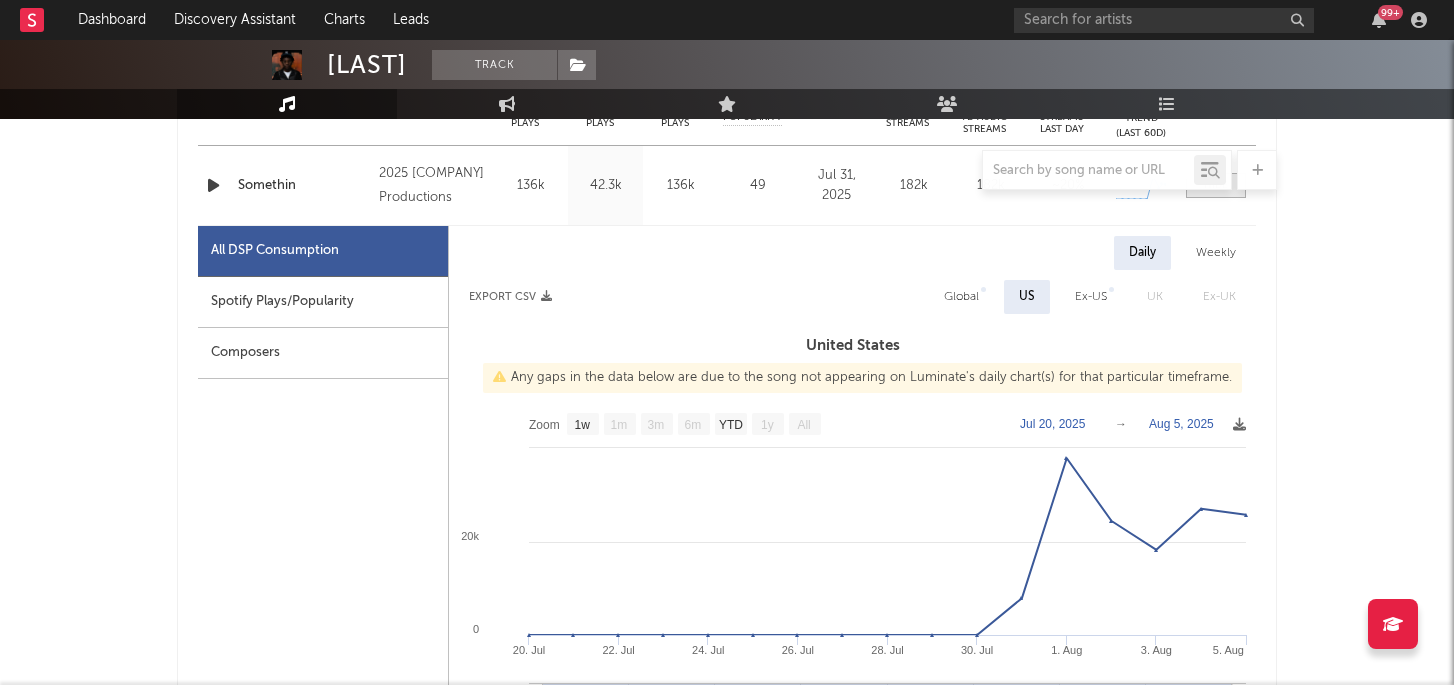 click at bounding box center [1216, 185] 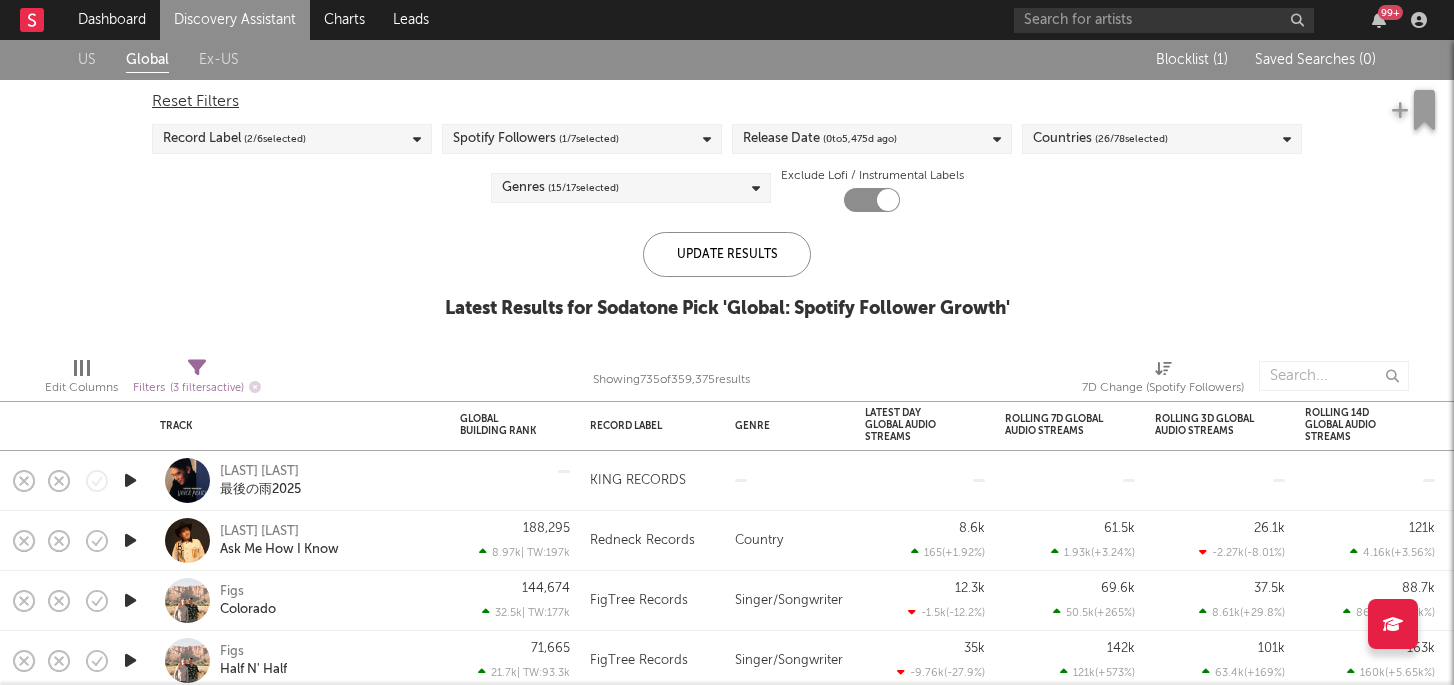 scroll, scrollTop: 0, scrollLeft: 0, axis: both 